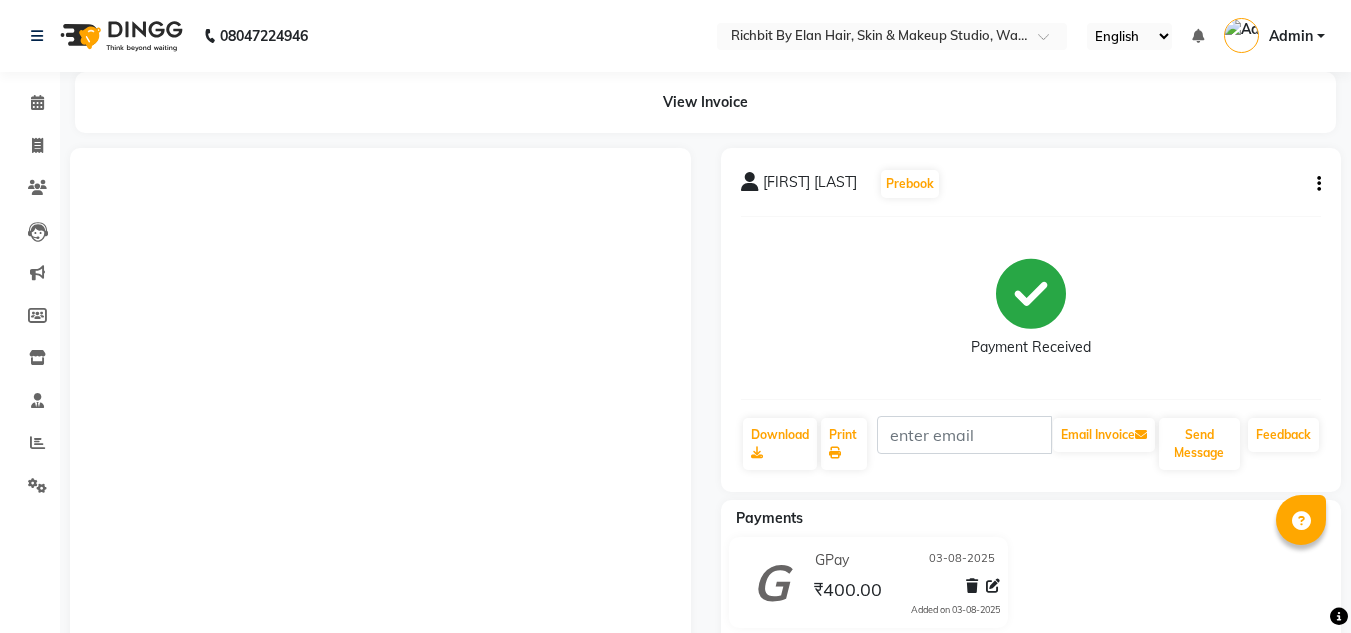 scroll, scrollTop: 0, scrollLeft: 0, axis: both 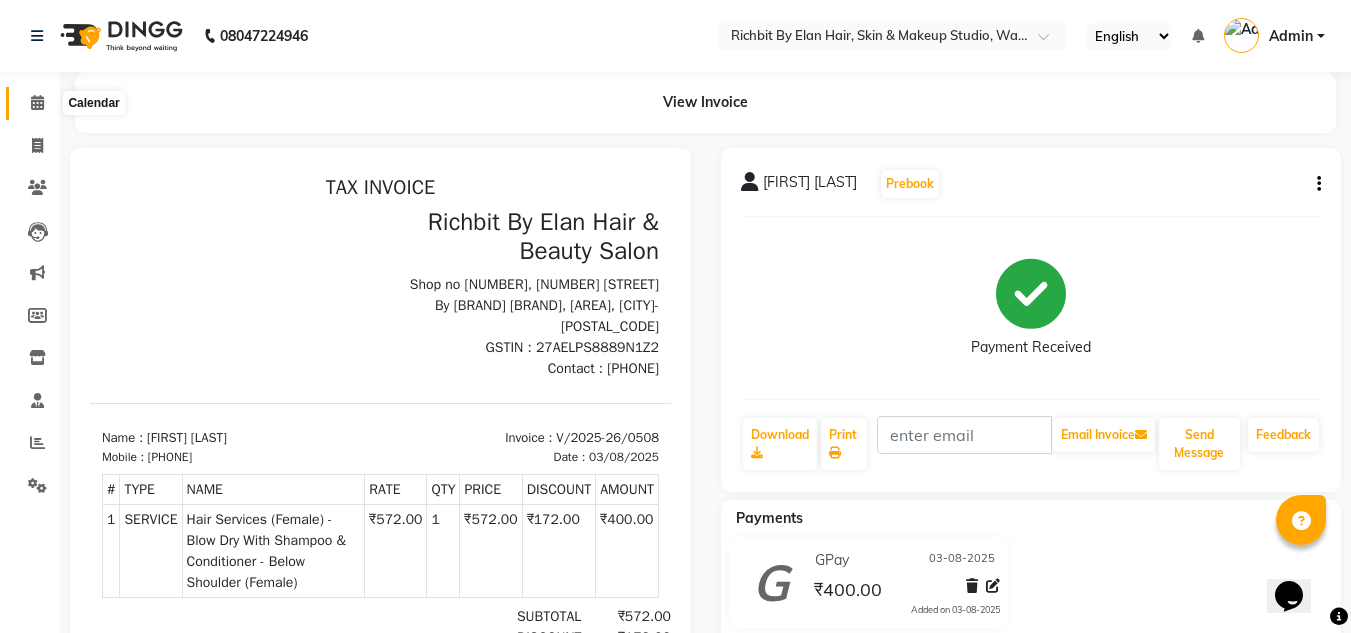 click 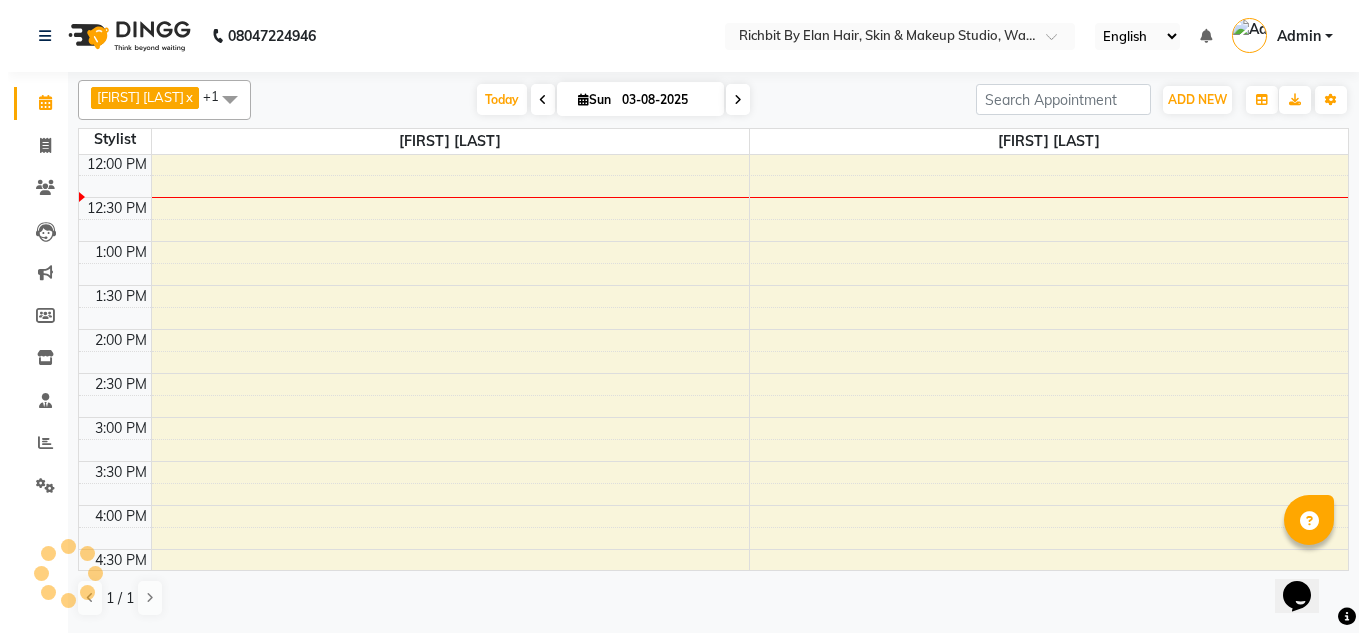 scroll, scrollTop: 0, scrollLeft: 0, axis: both 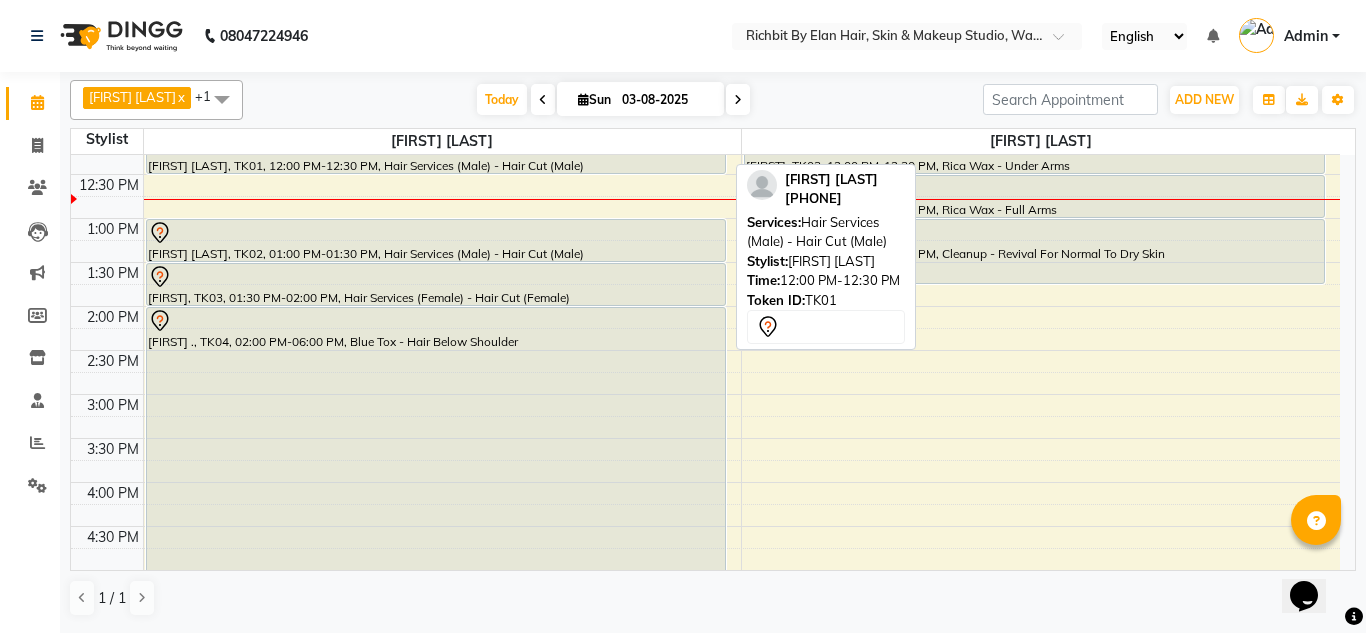 click on "[FIRST] [LAST], TK01, 12:00 PM-12:30 PM, Hair Services (Male) - Hair Cut (Male)" at bounding box center [436, 152] 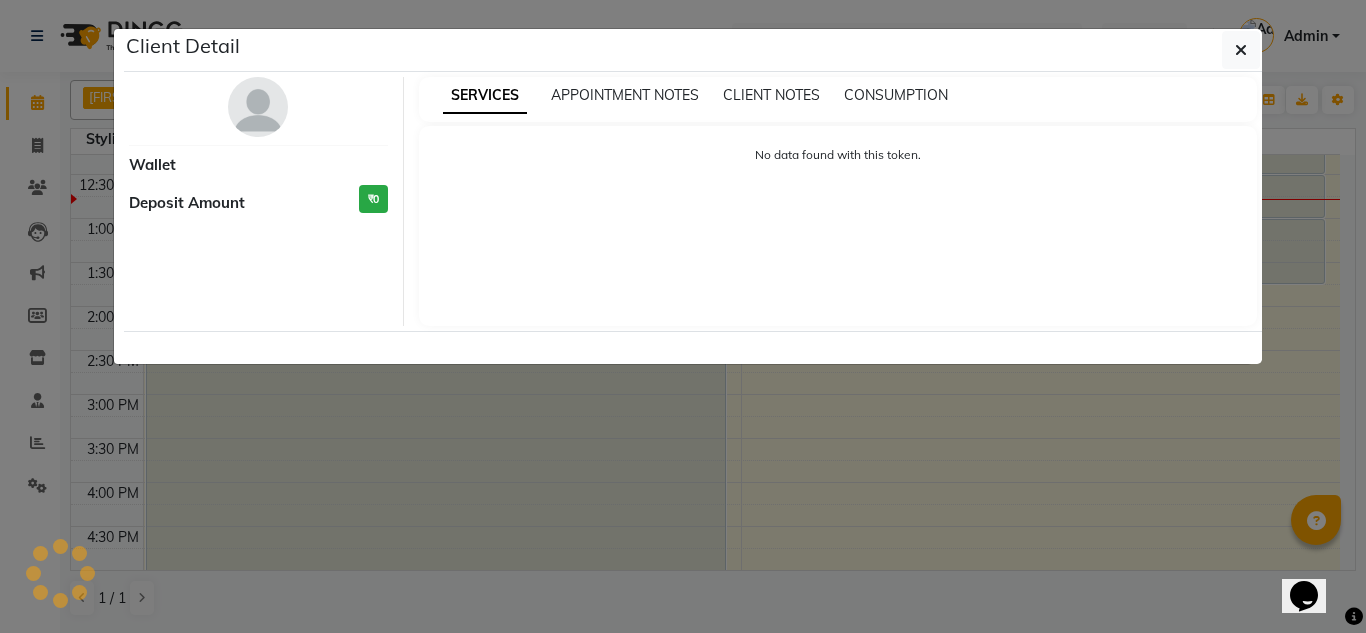 select on "7" 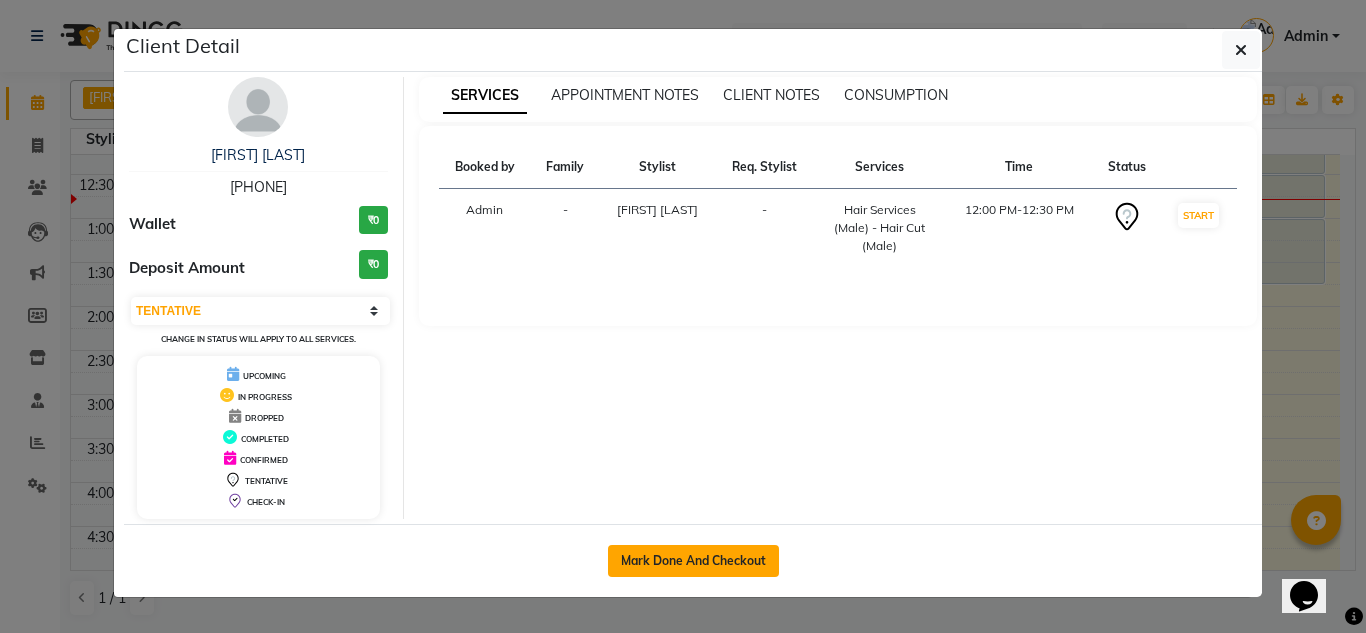 click on "Mark Done And Checkout" 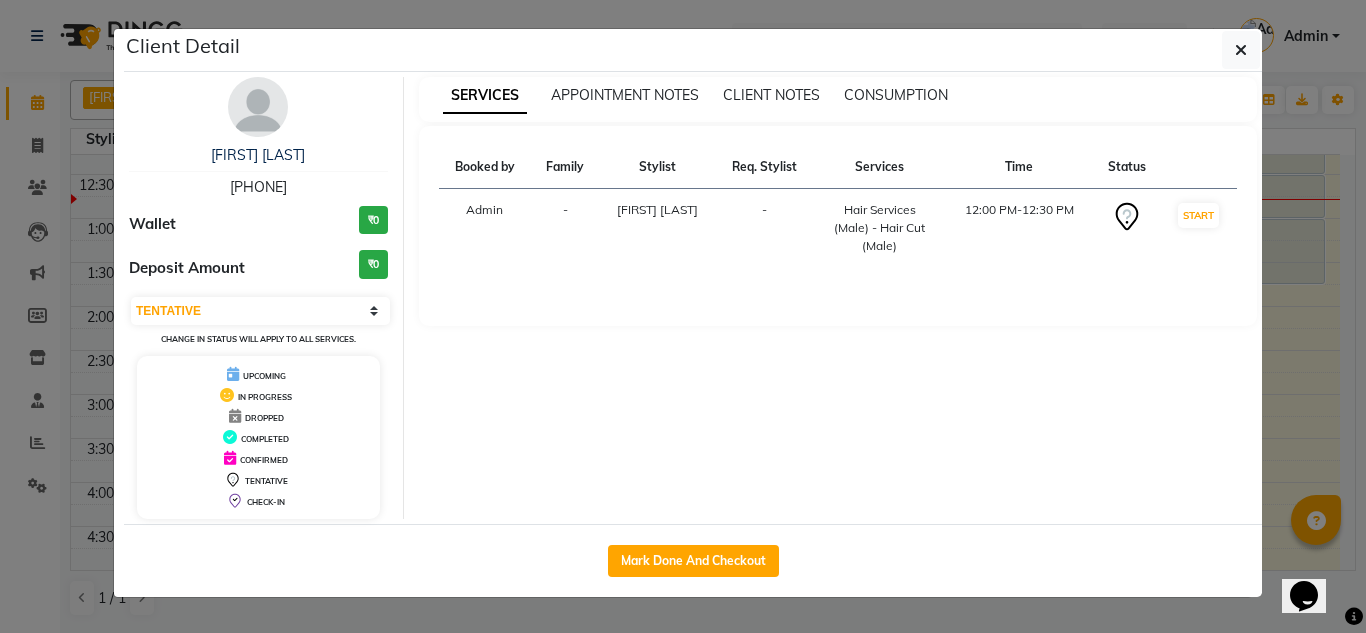 select on "4114" 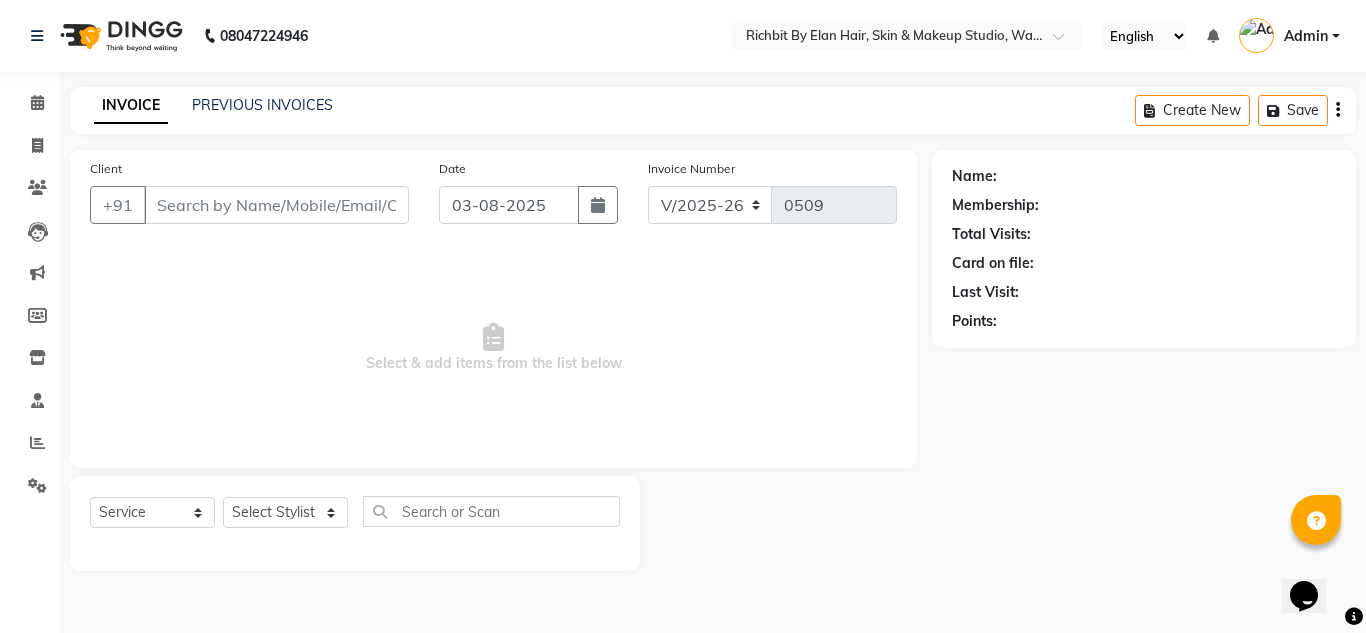 type on "8149723927" 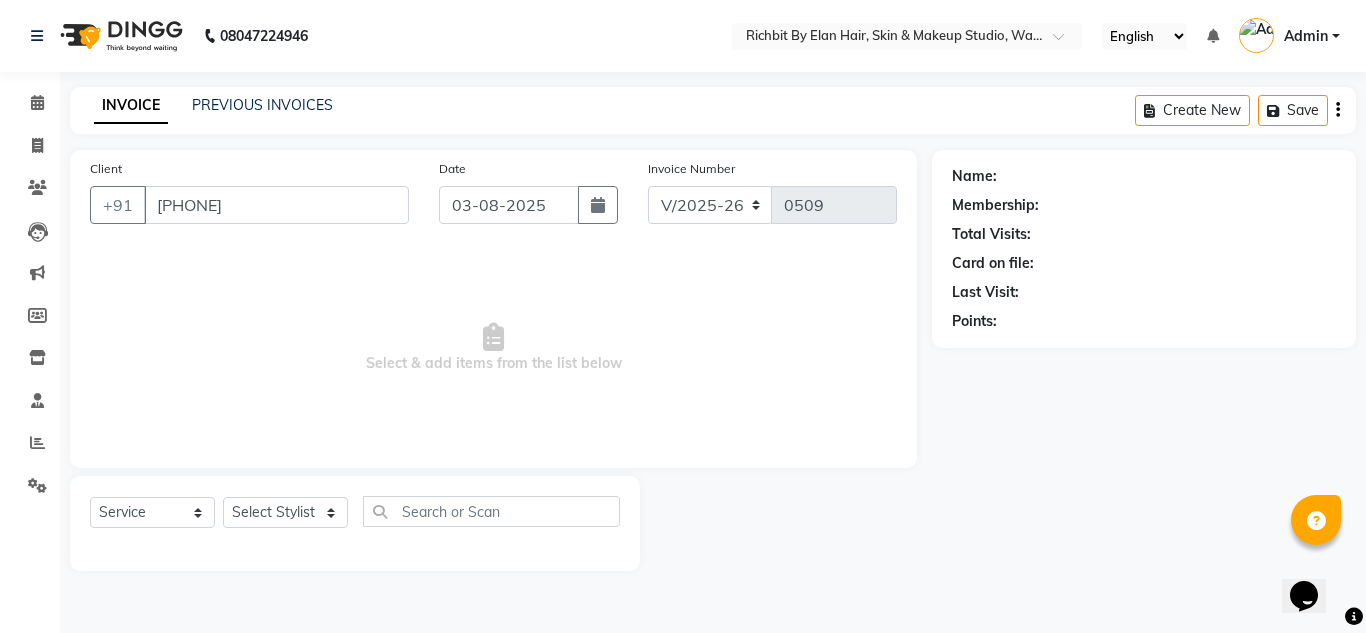 select on "39151" 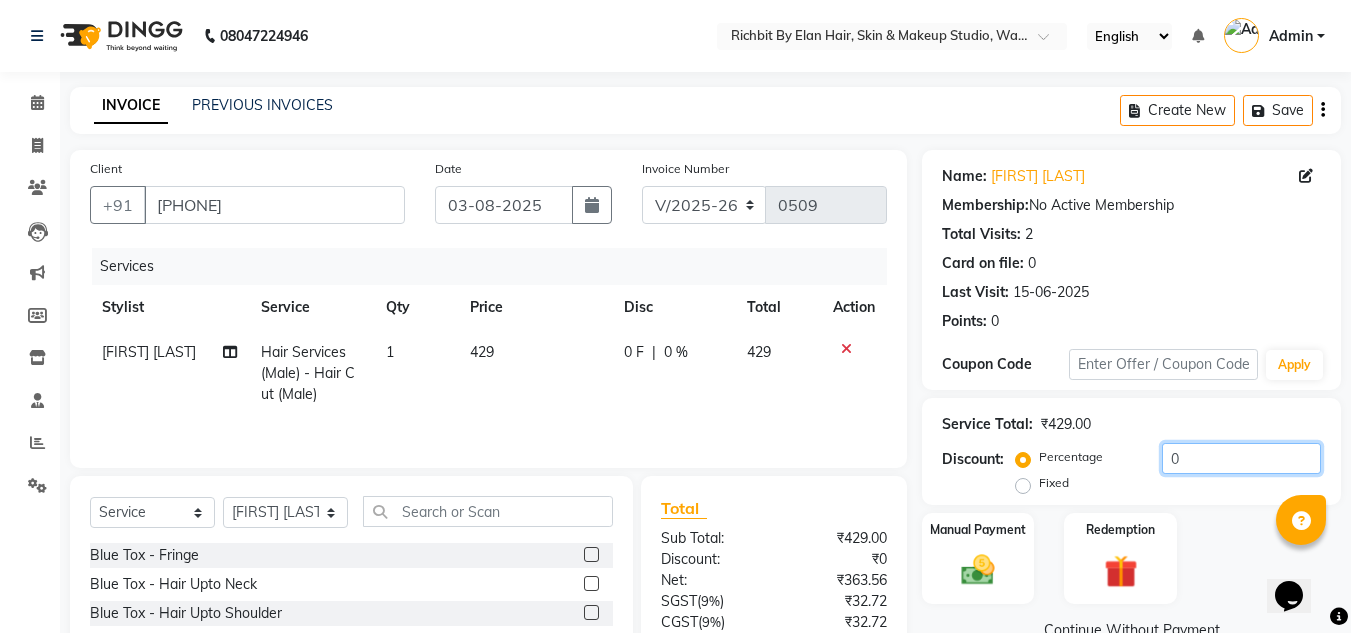 click on "0" 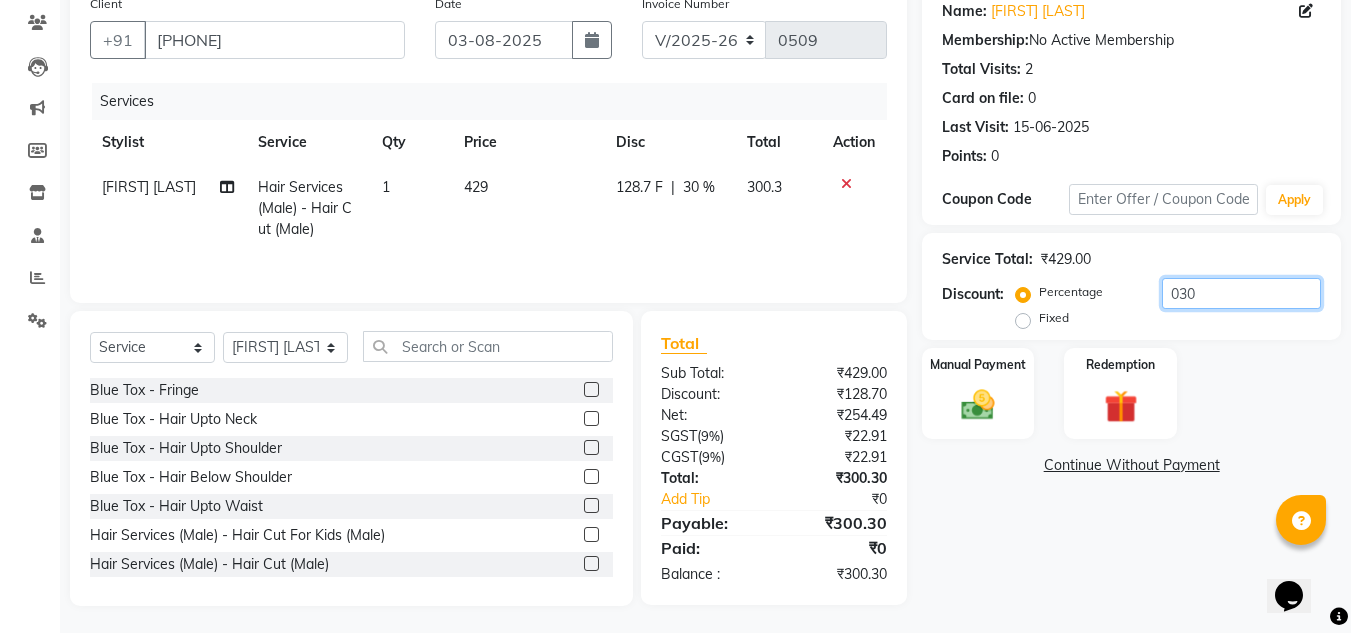 scroll, scrollTop: 168, scrollLeft: 0, axis: vertical 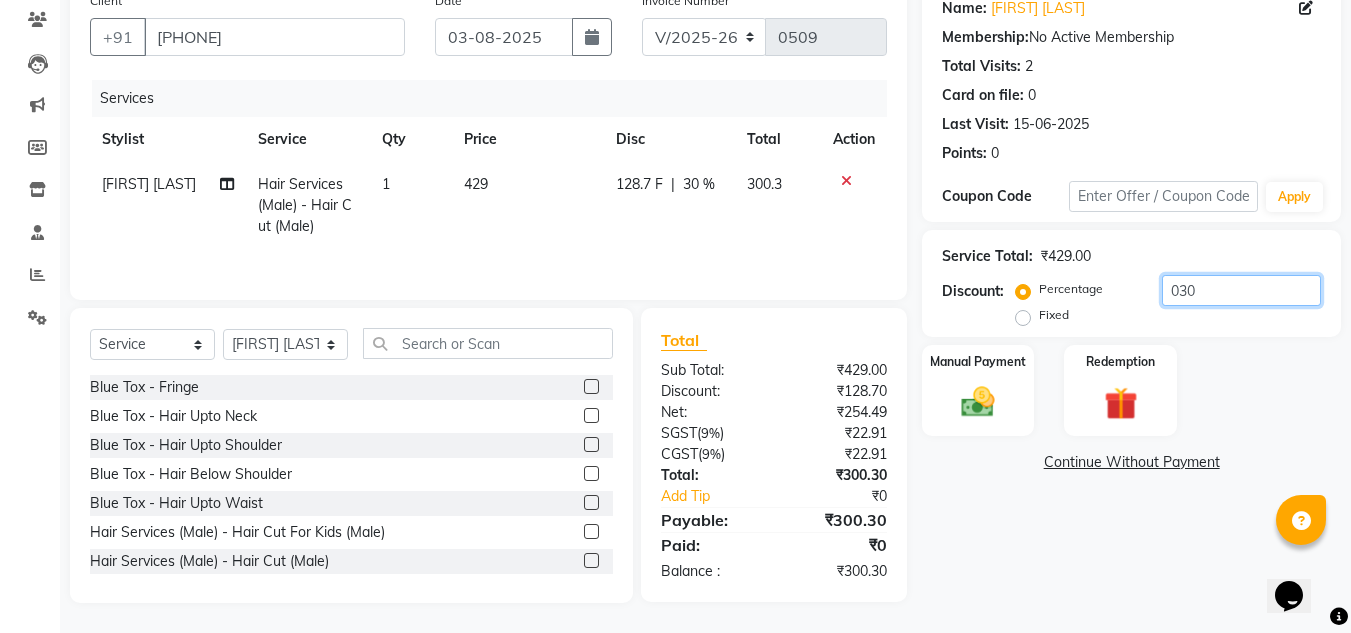 type on "030" 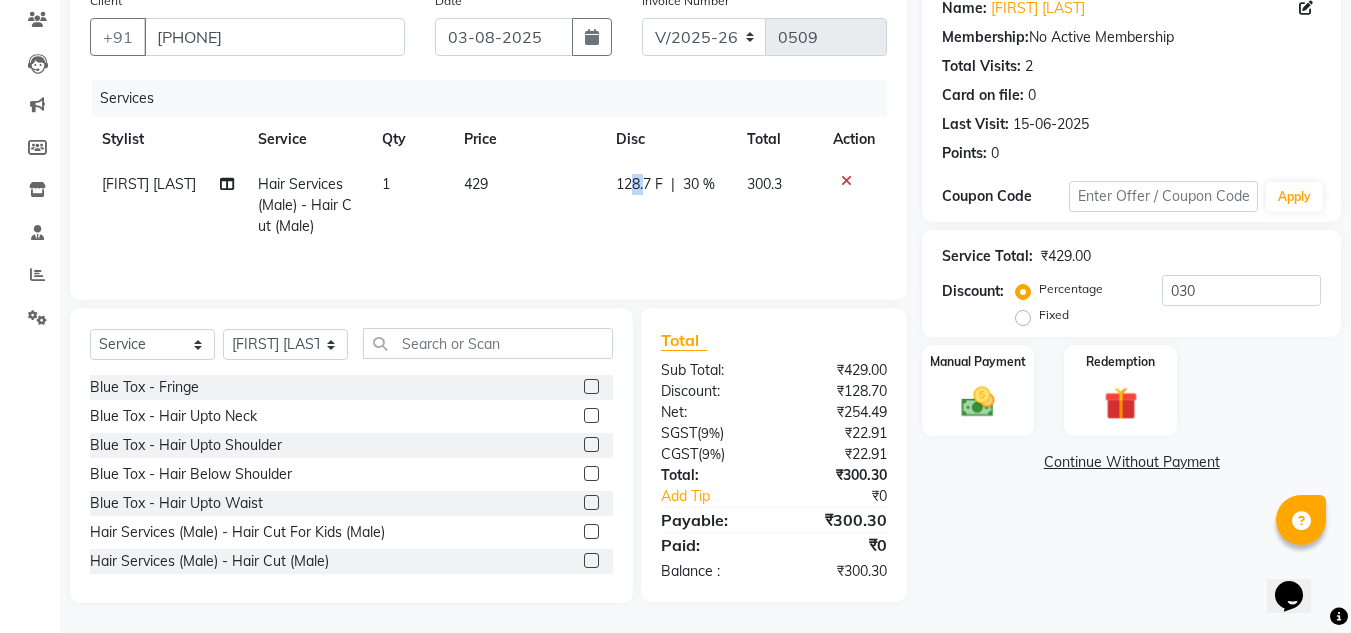 drag, startPoint x: 632, startPoint y: 183, endPoint x: 648, endPoint y: 184, distance: 16.03122 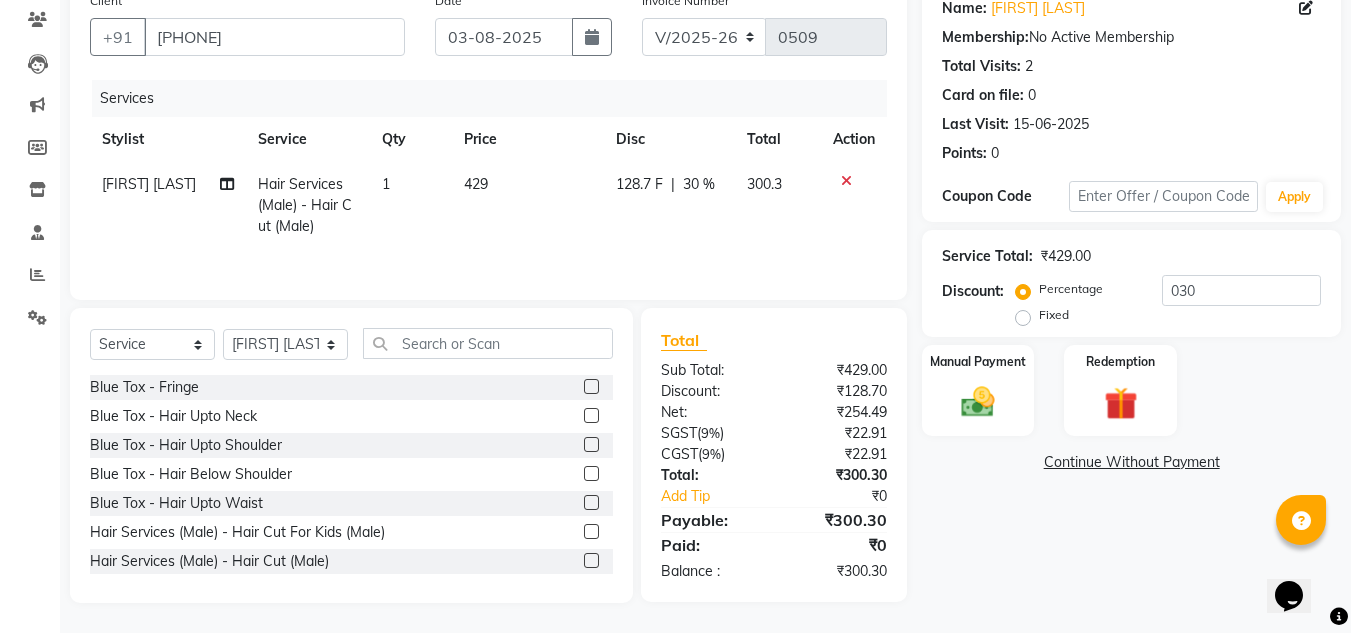 select on "39151" 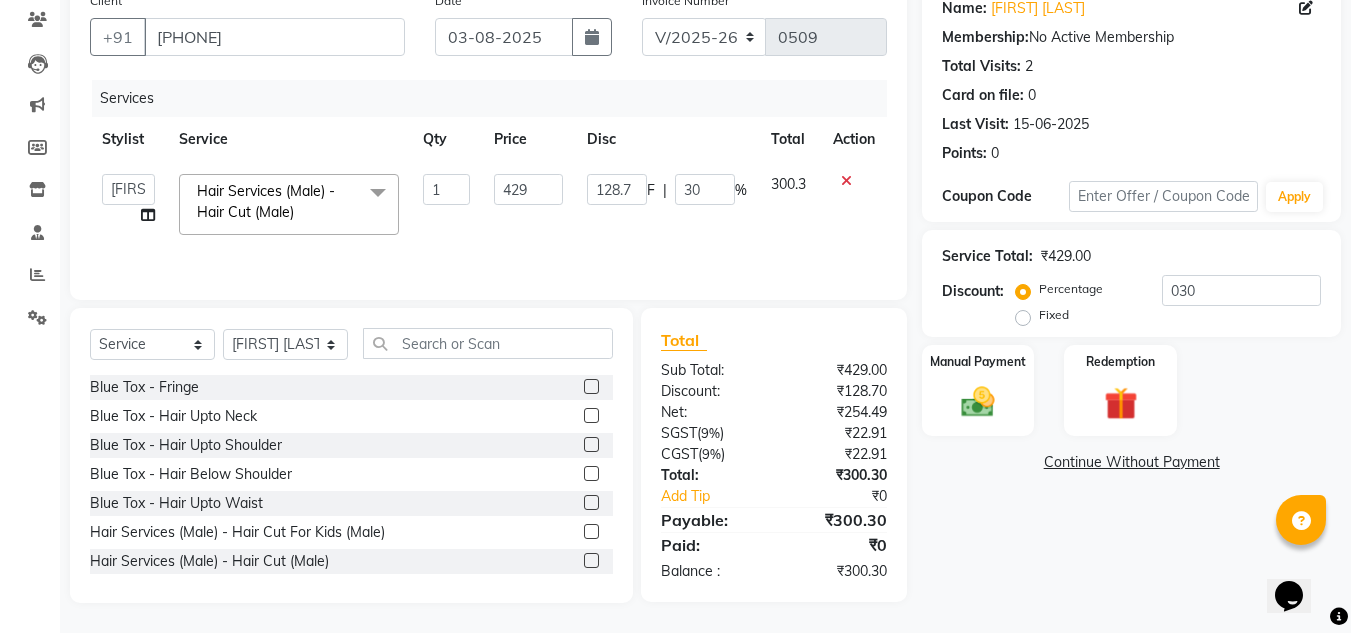 click on "F" 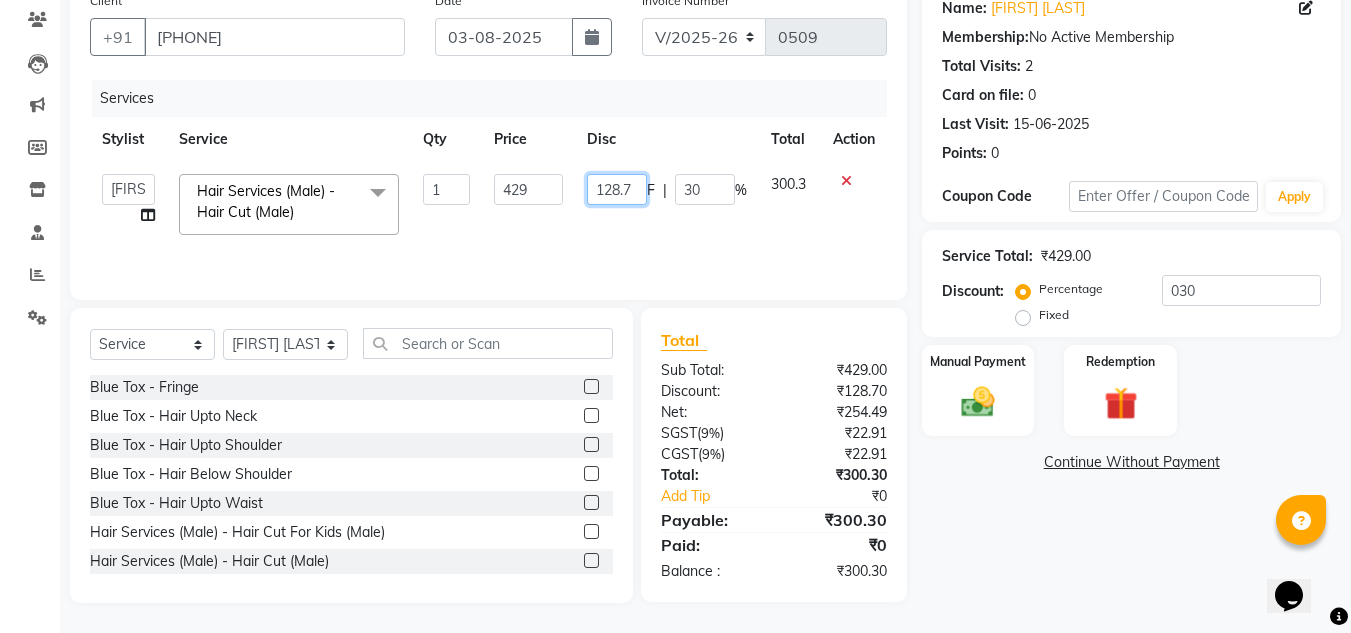 click on "128.7" 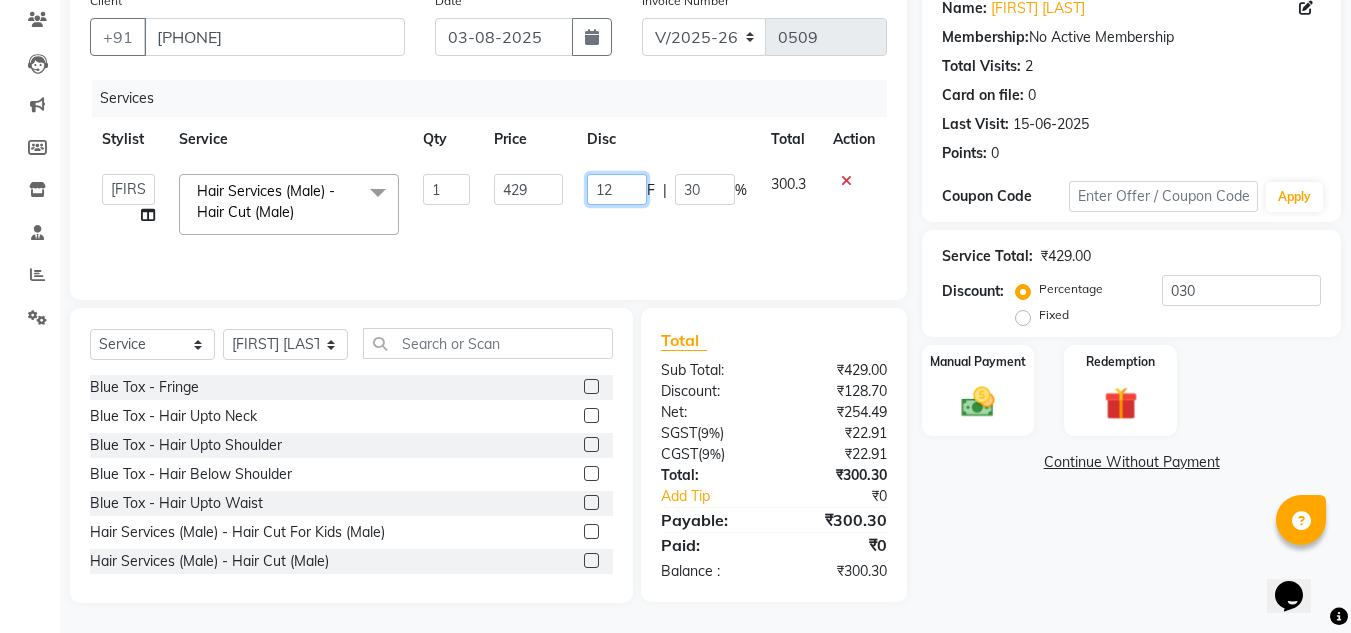 type on "129" 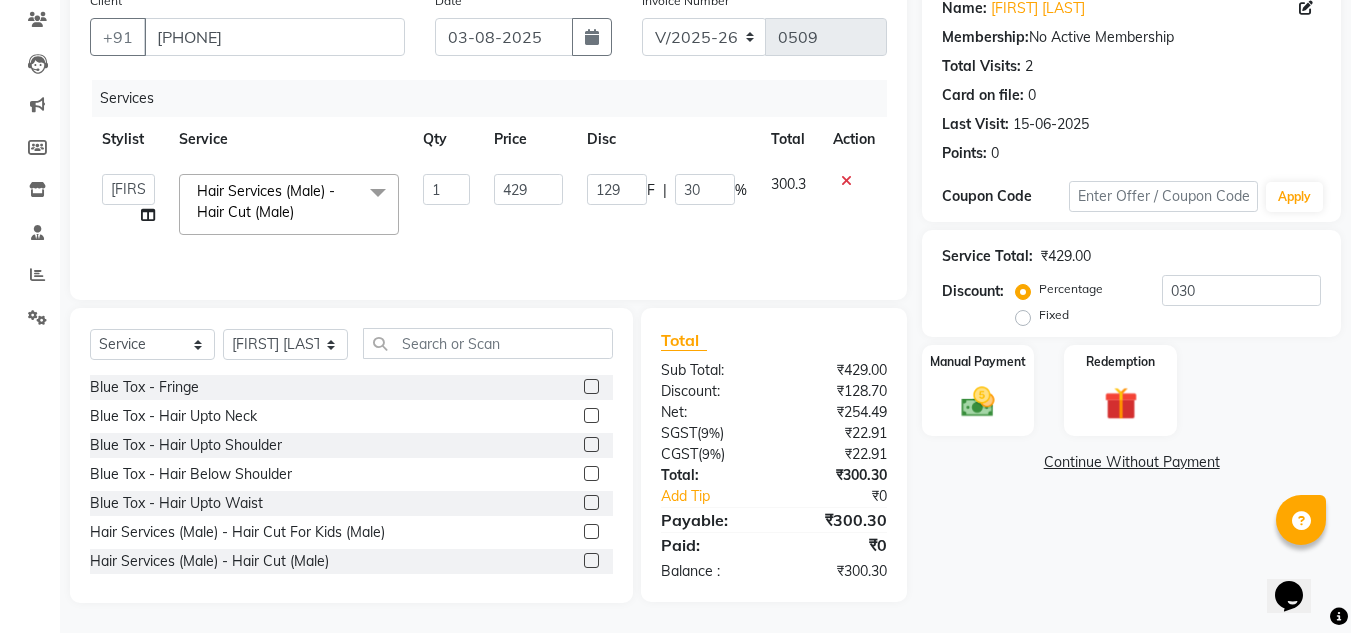 click on "129 F | 30 %" 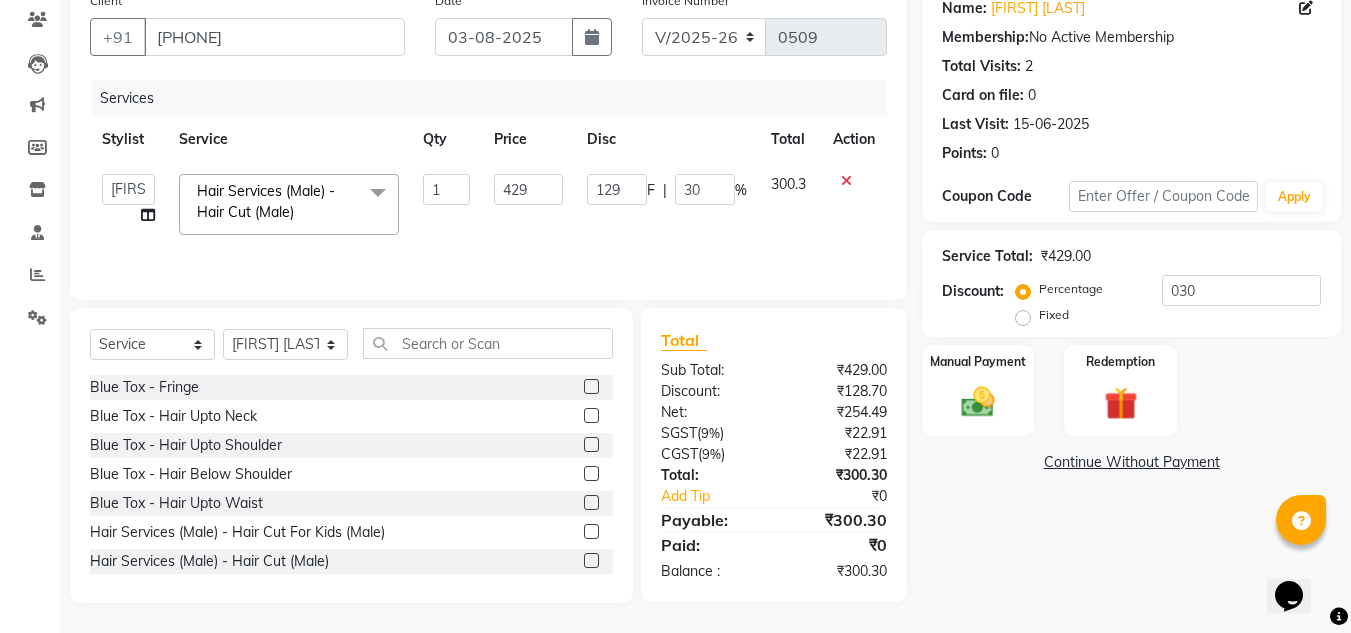 select on "39151" 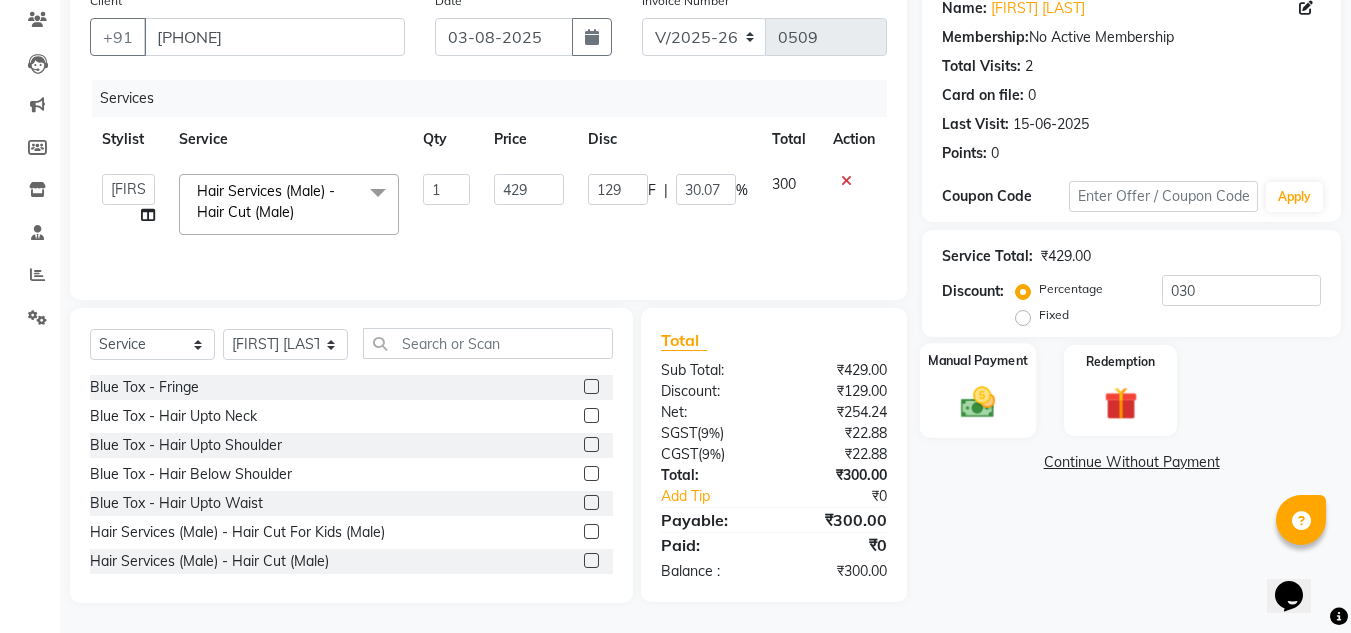 click on "Manual Payment" 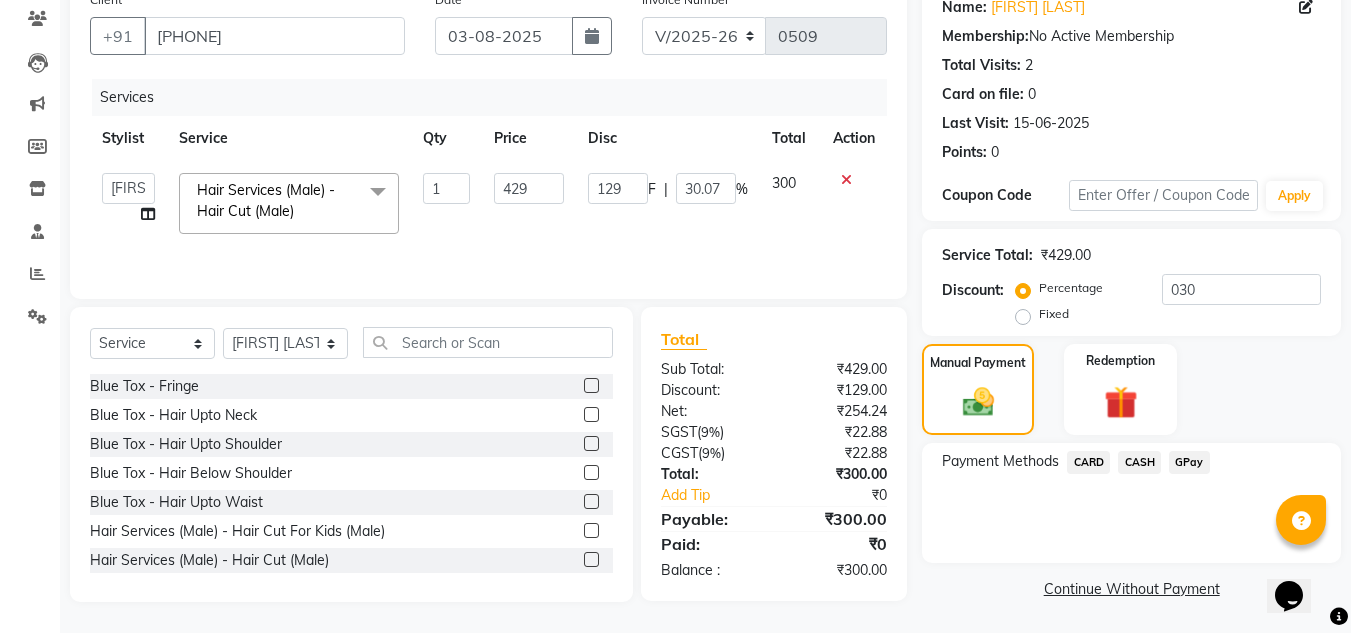 scroll, scrollTop: 170, scrollLeft: 0, axis: vertical 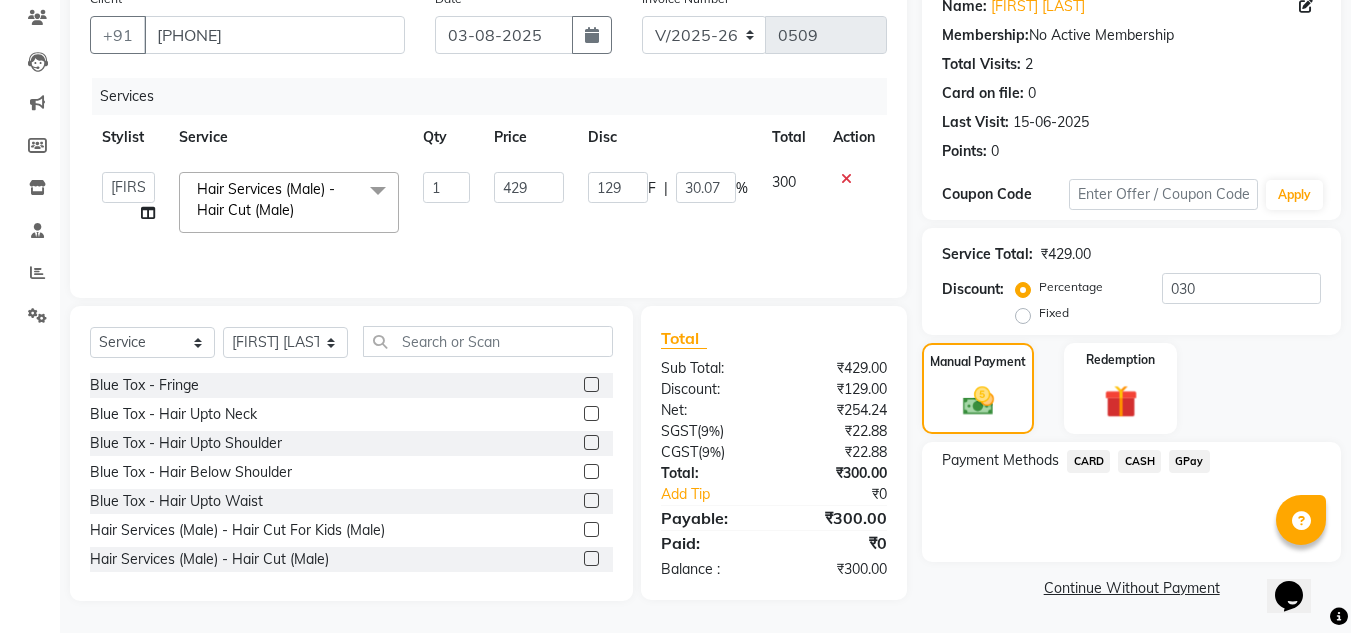 click on "GPay" 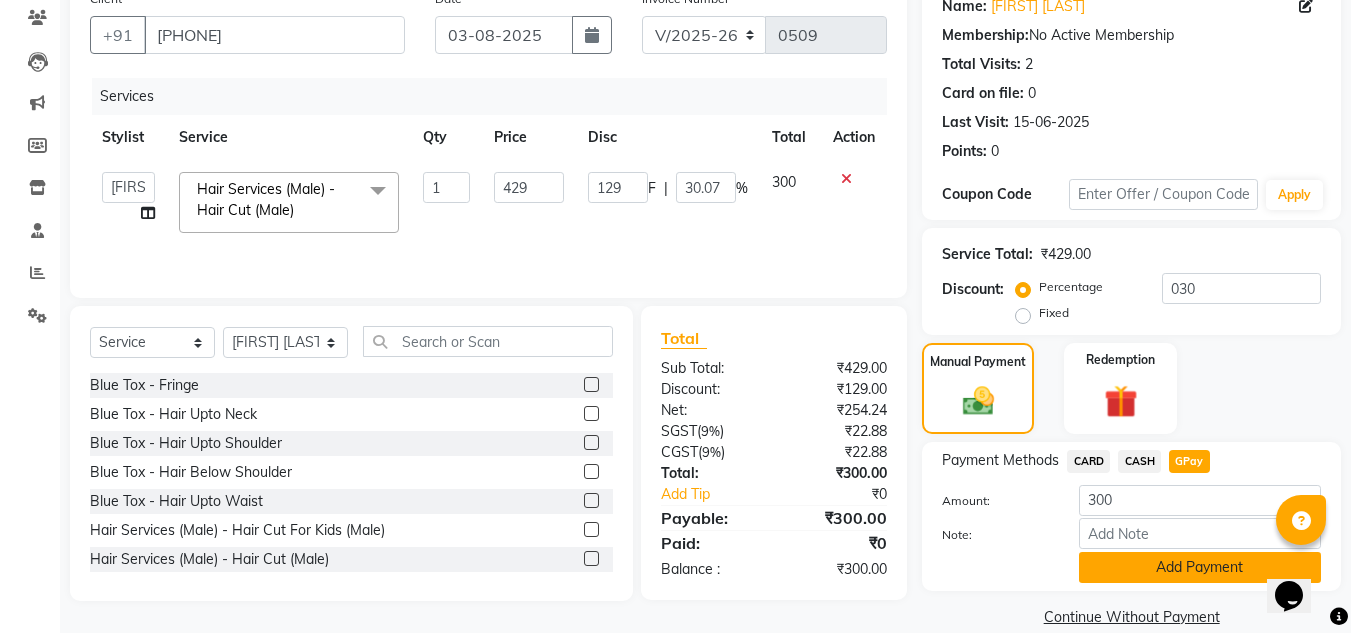 click on "Add Payment" 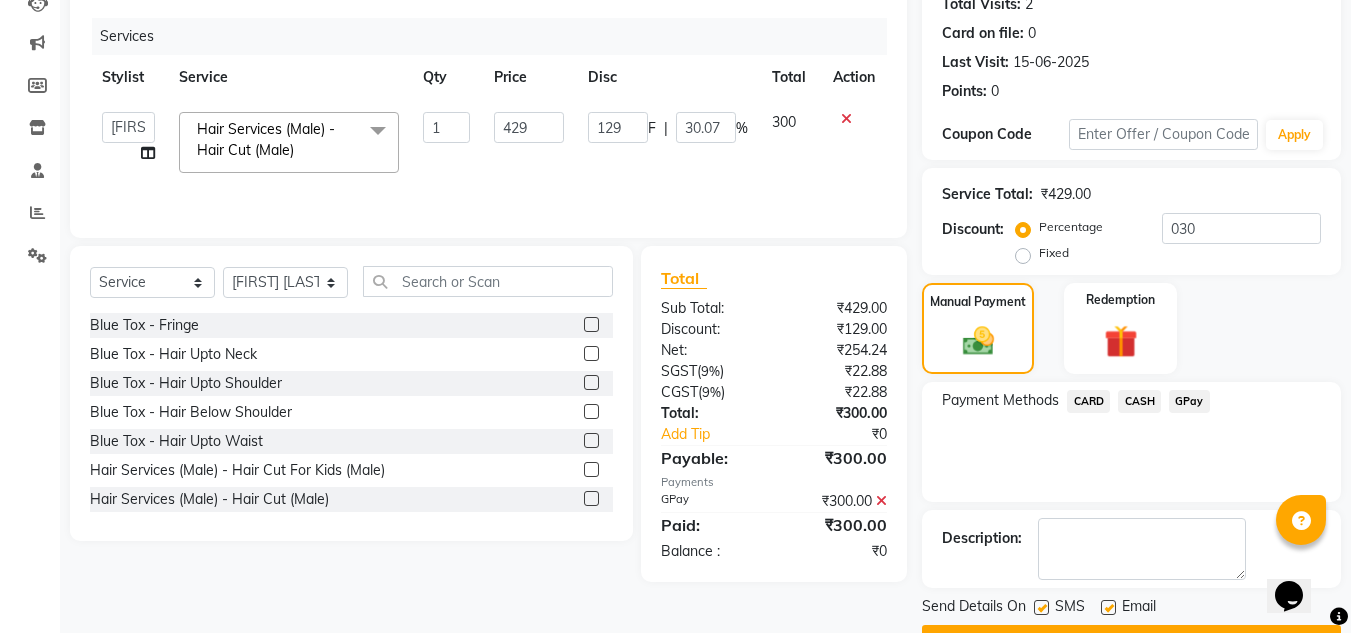 scroll, scrollTop: 283, scrollLeft: 0, axis: vertical 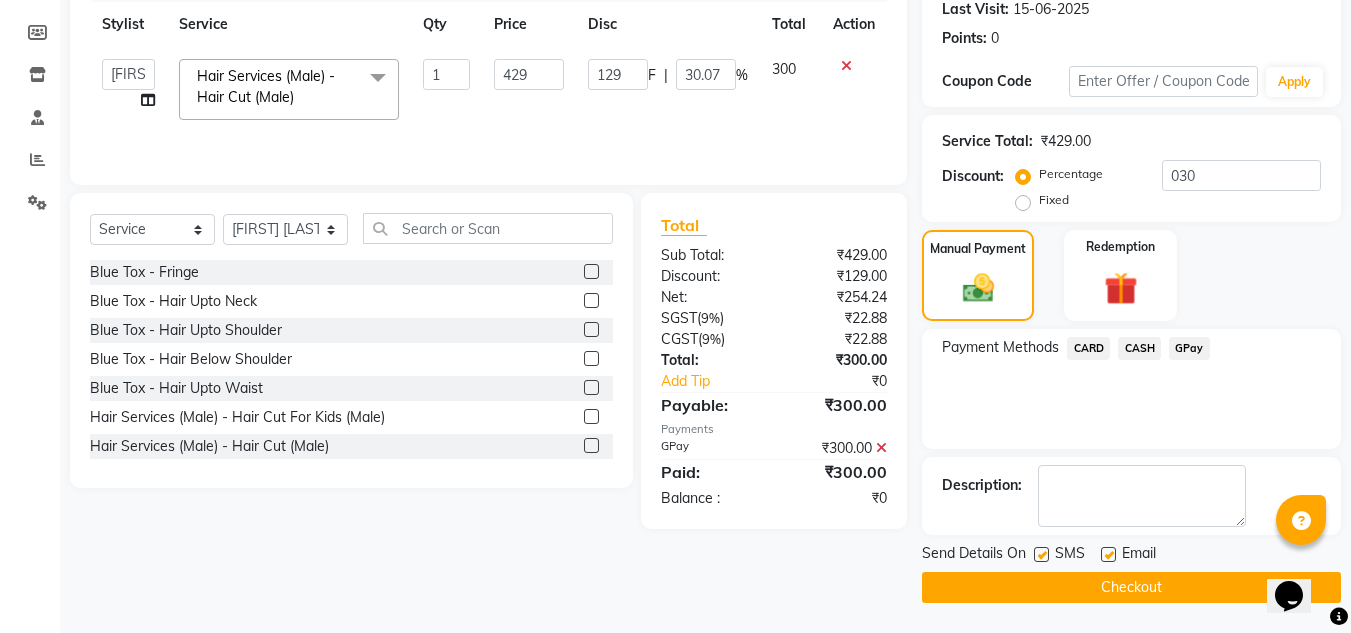 click on "Checkout" 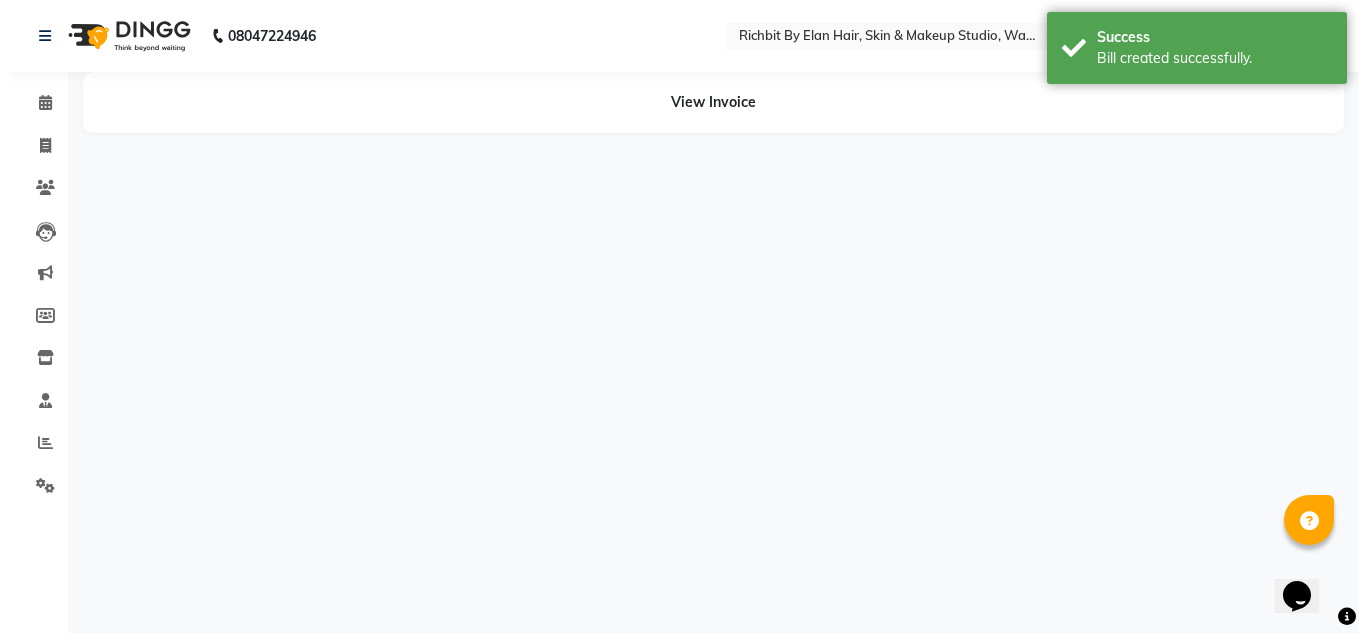 scroll, scrollTop: 0, scrollLeft: 0, axis: both 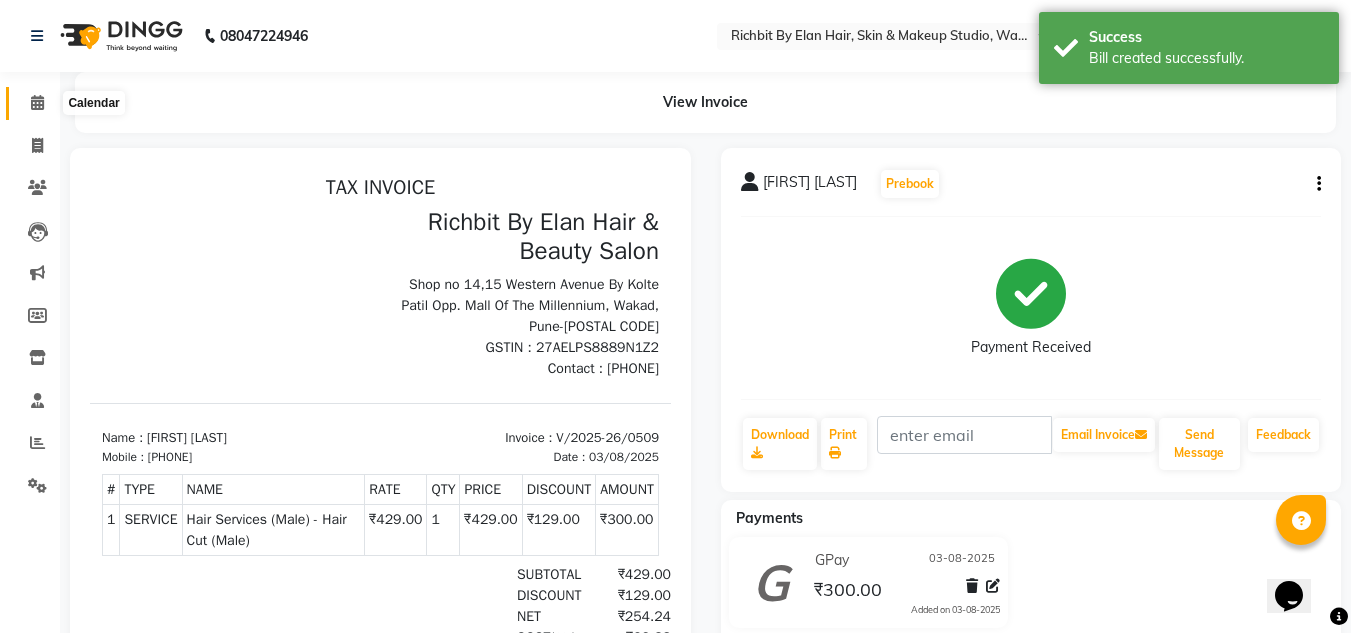 click 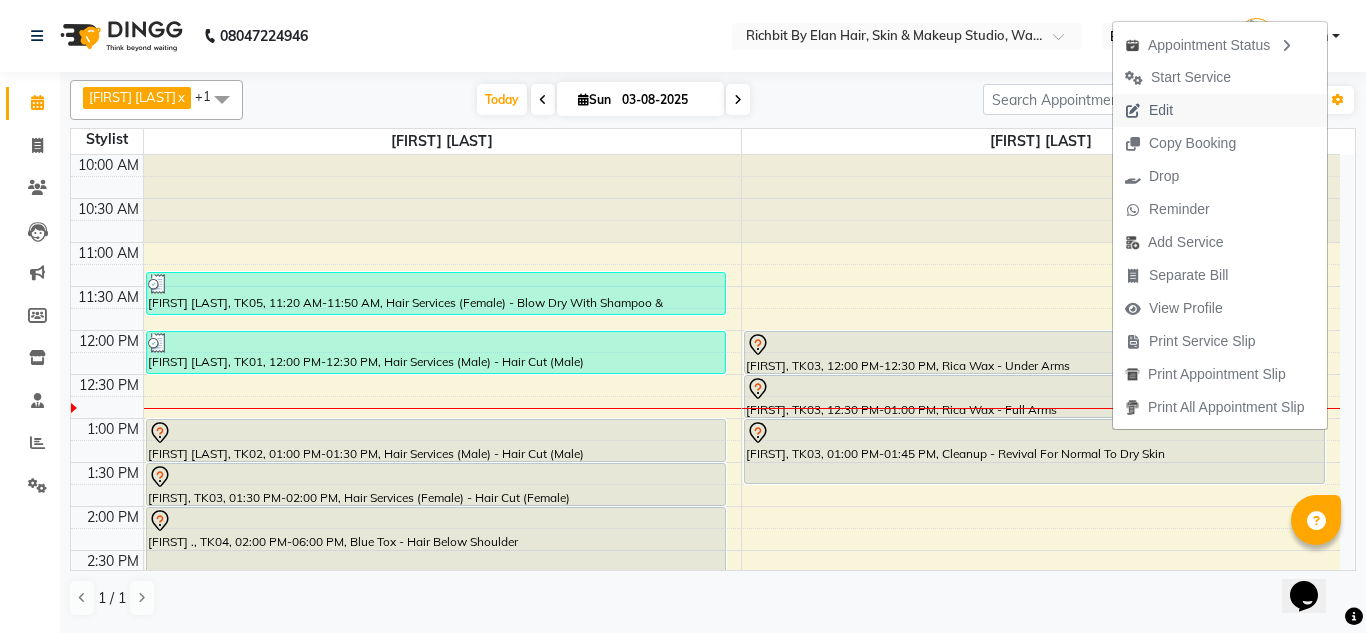 click on "Edit" at bounding box center (1161, 110) 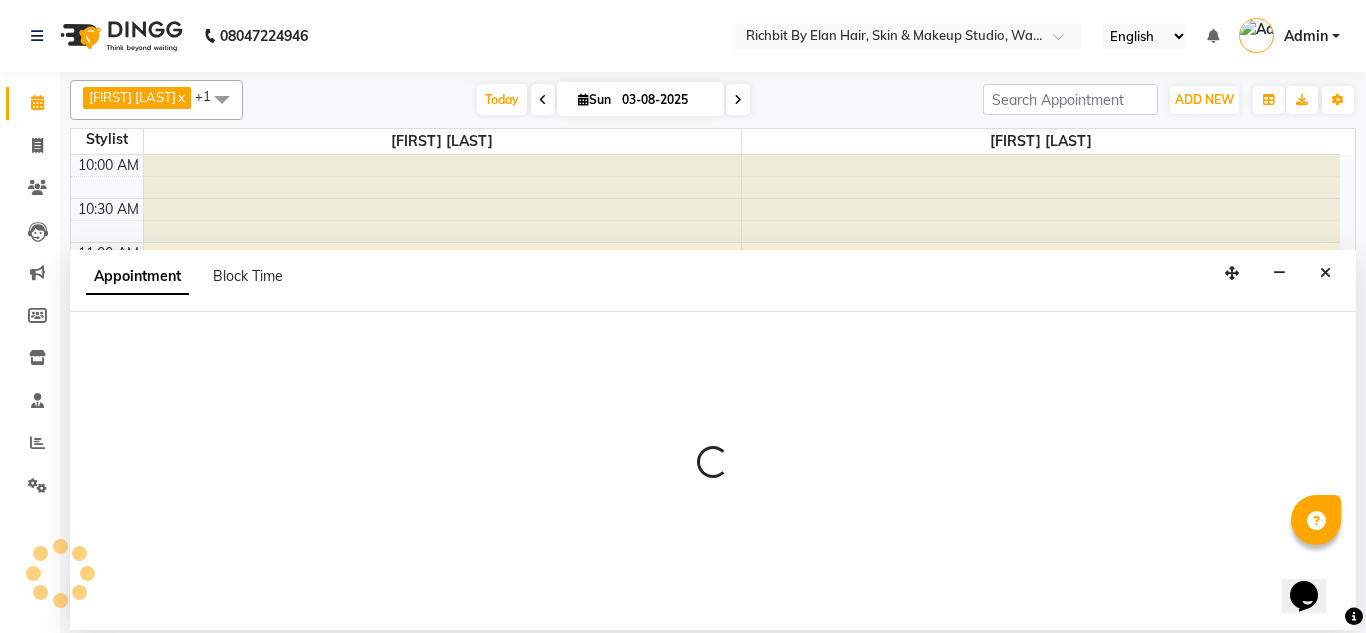 select on "39151" 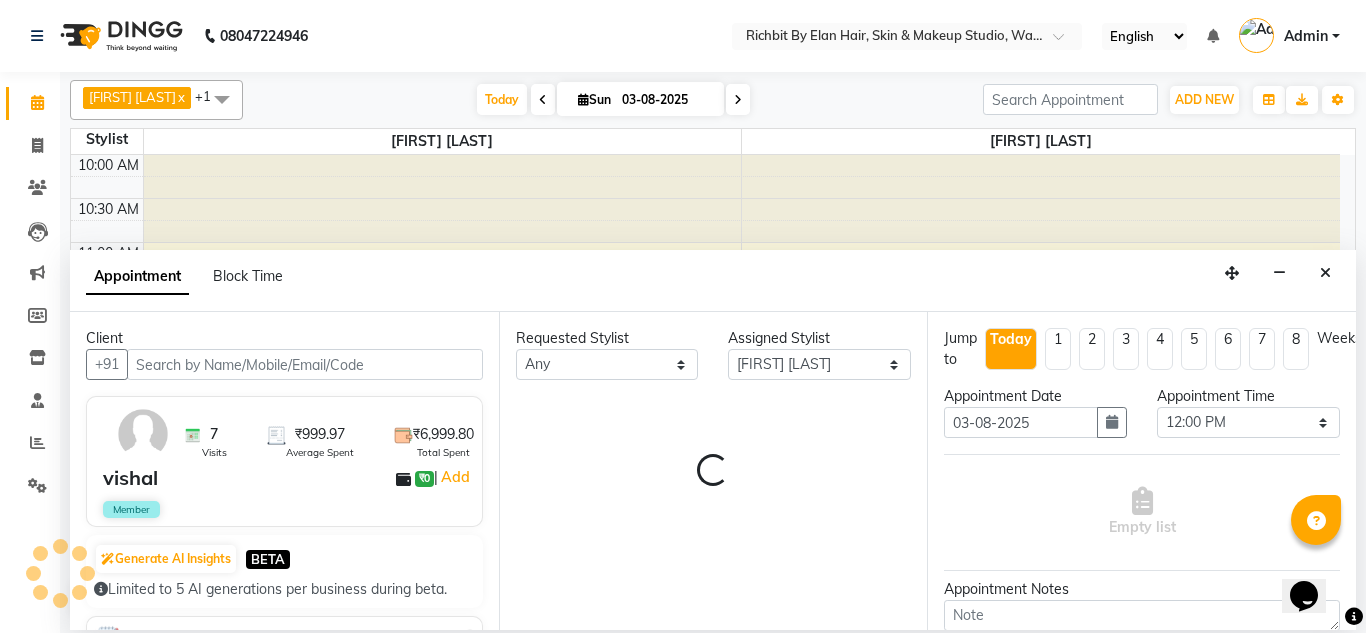 scroll, scrollTop: 177, scrollLeft: 0, axis: vertical 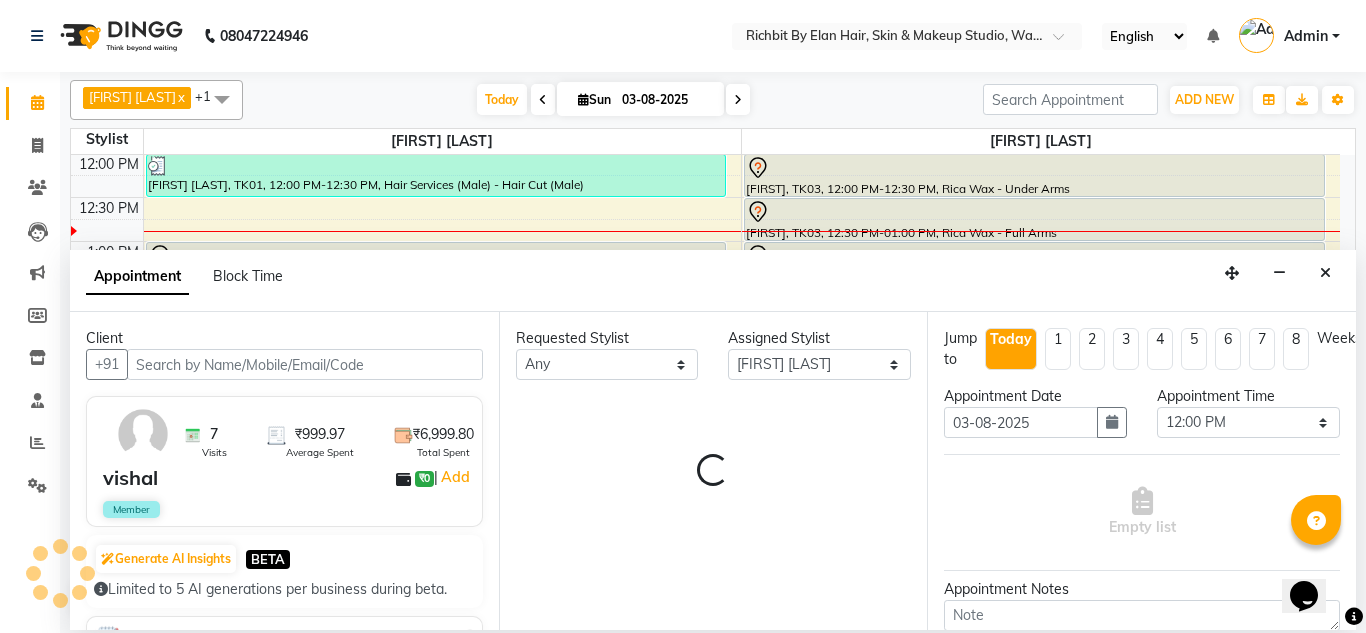 select on "1720" 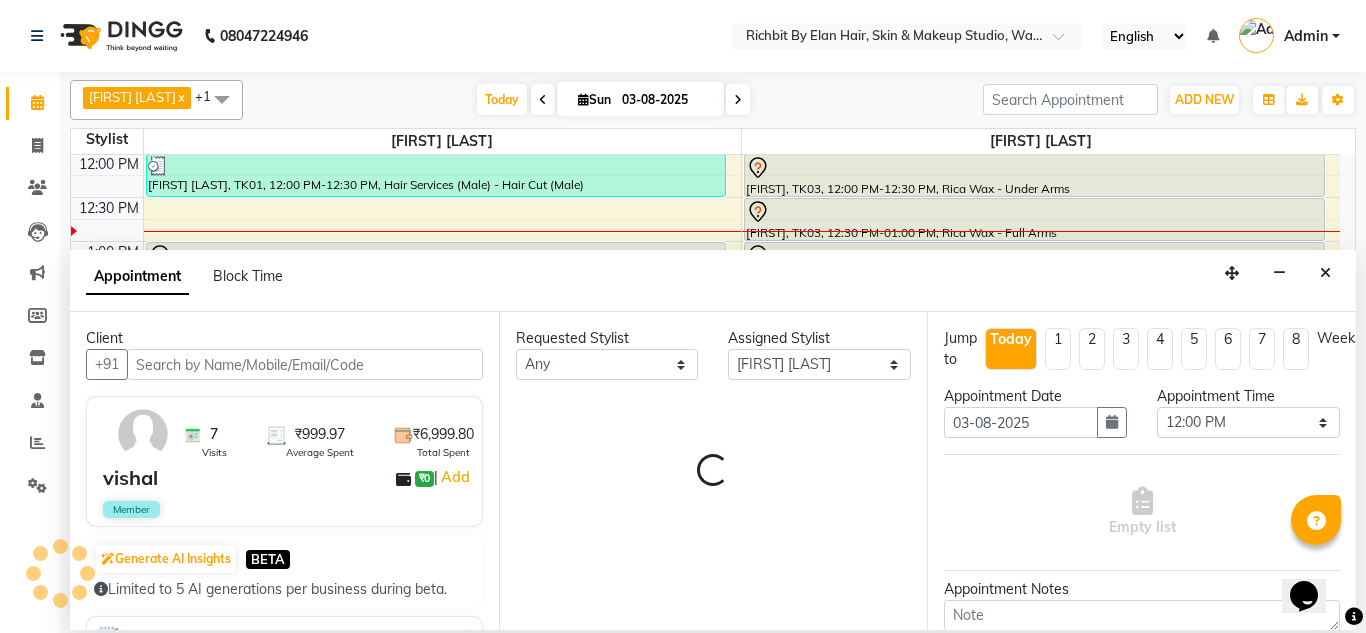 select on "1720" 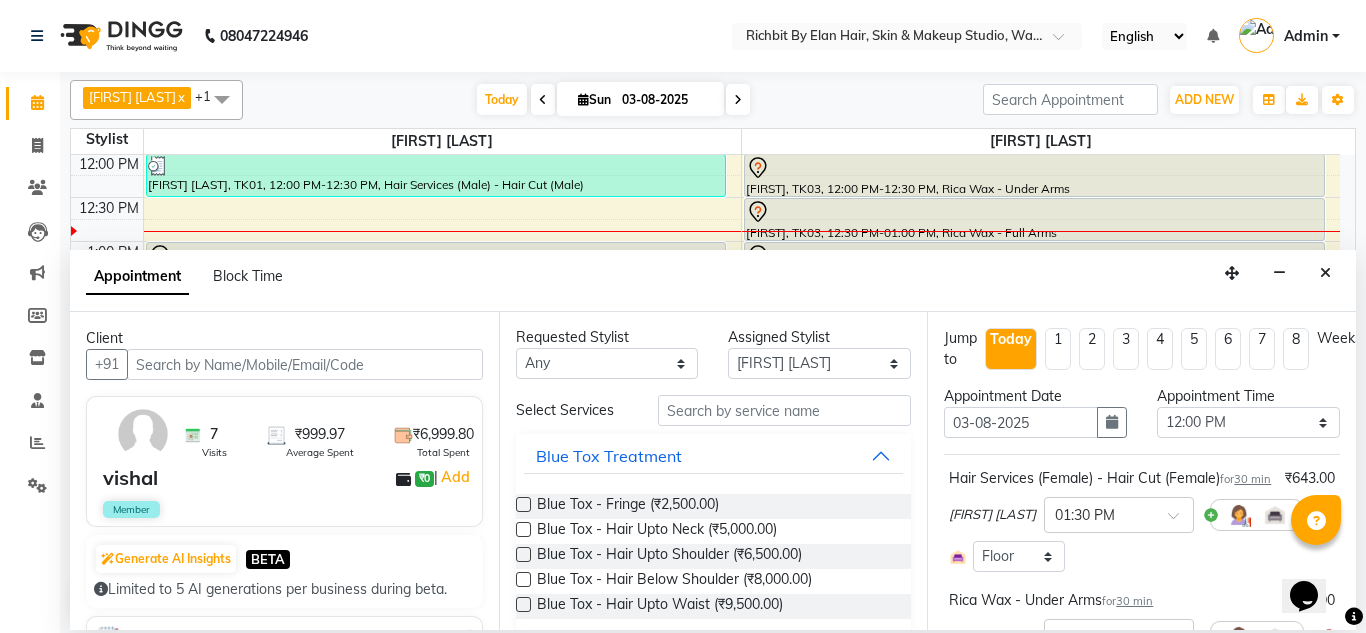 scroll, scrollTop: 0, scrollLeft: 0, axis: both 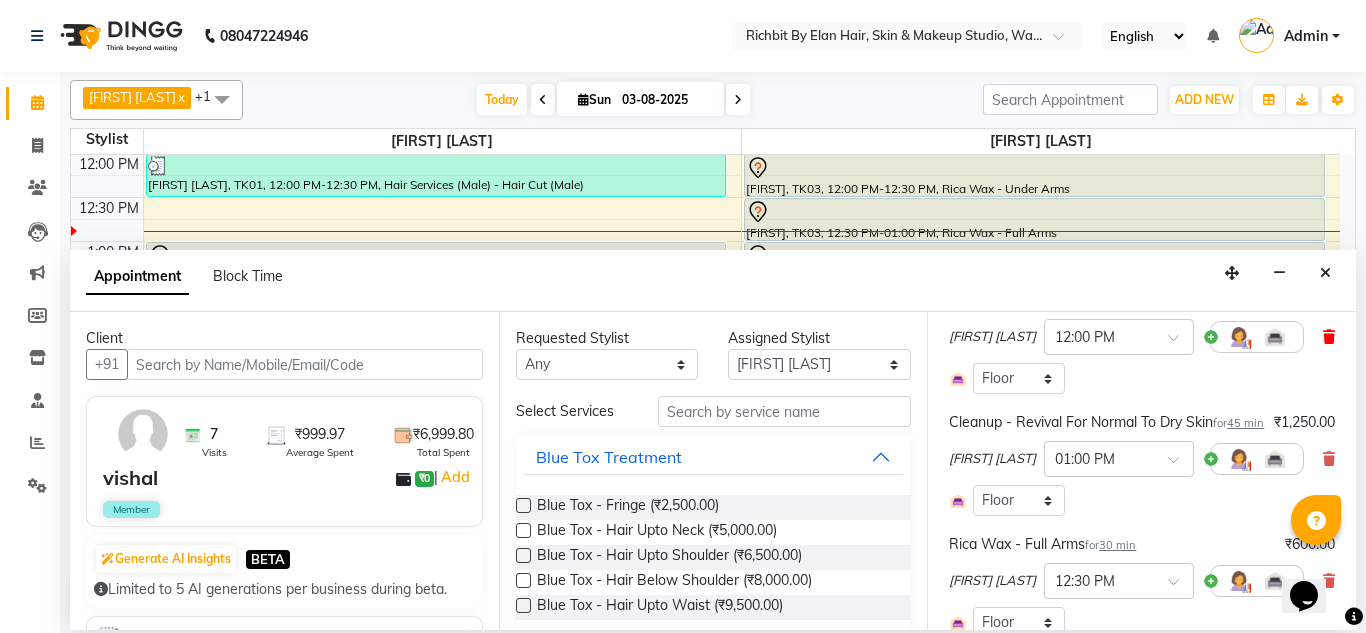 click at bounding box center [1329, 337] 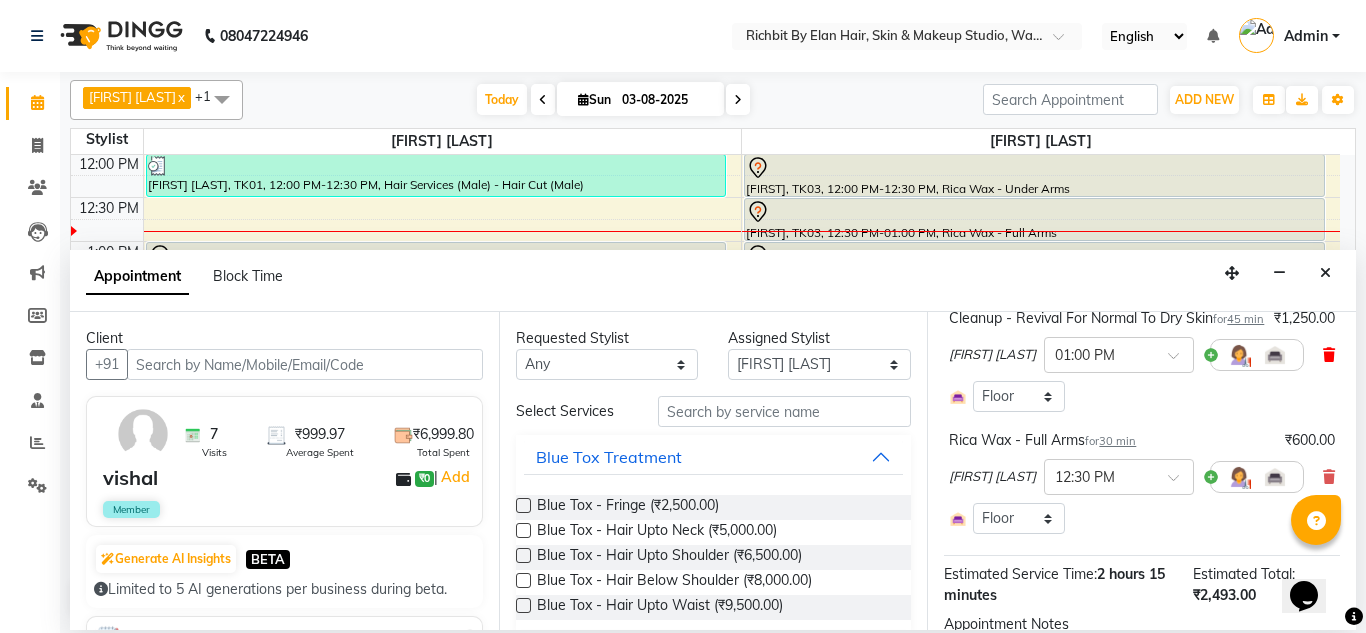 click at bounding box center (1329, 355) 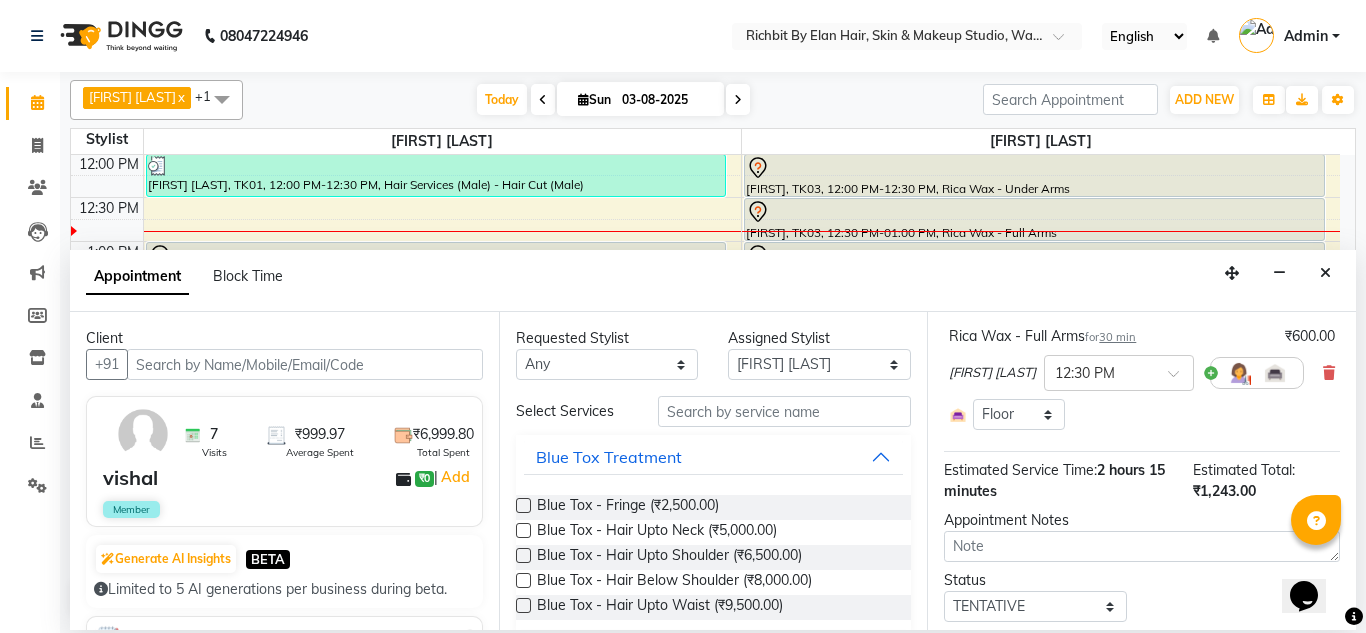 click at bounding box center [1329, 373] 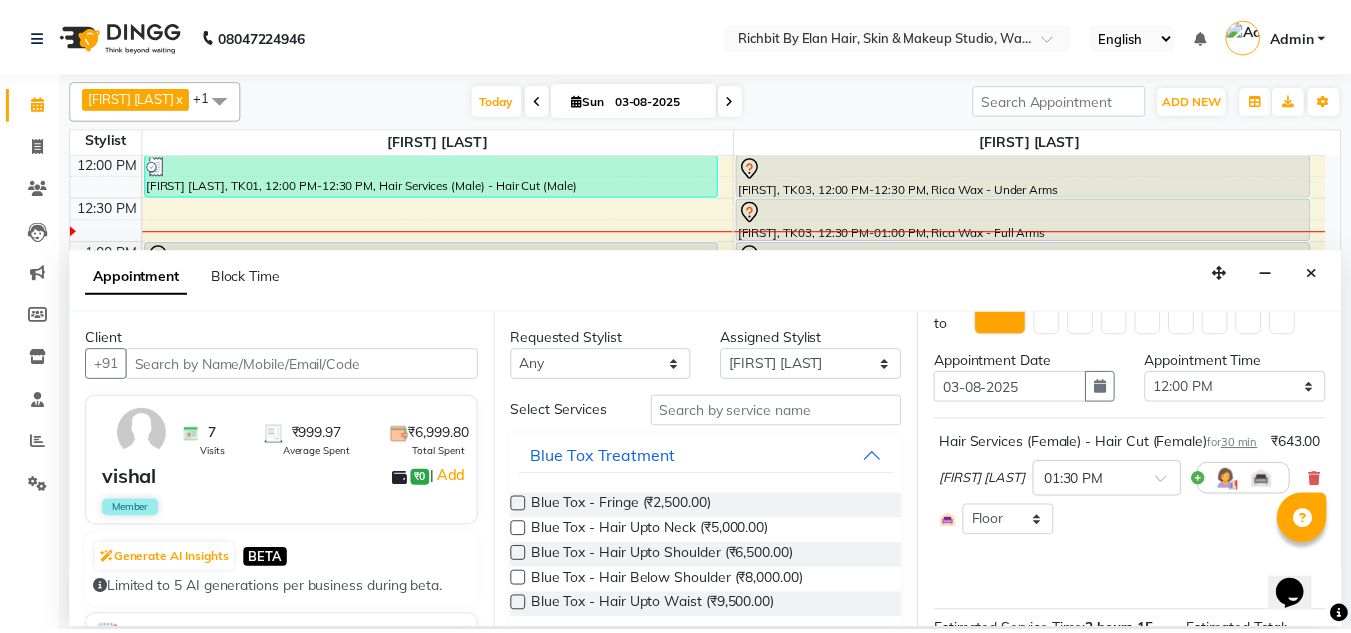 scroll, scrollTop: 0, scrollLeft: 0, axis: both 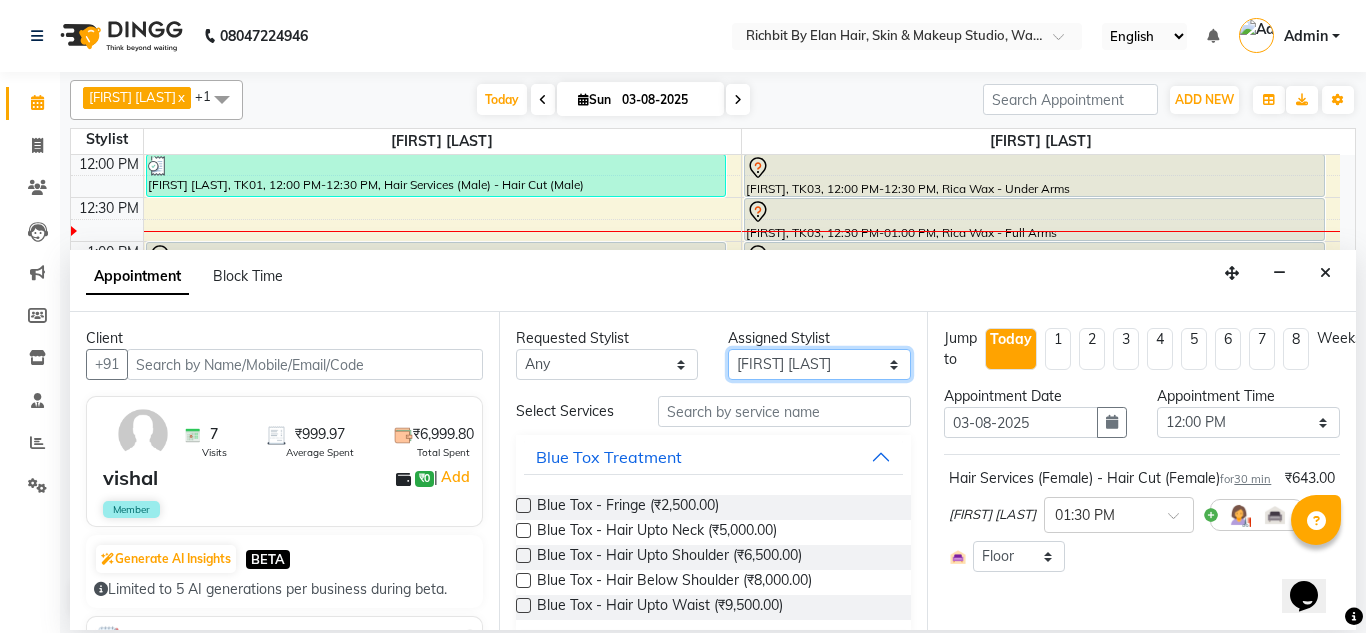 click on "Select Ankita nivangune Deepali Palsule Gopal Kadam Rohit Suravase Vandana Panikar" at bounding box center (819, 364) 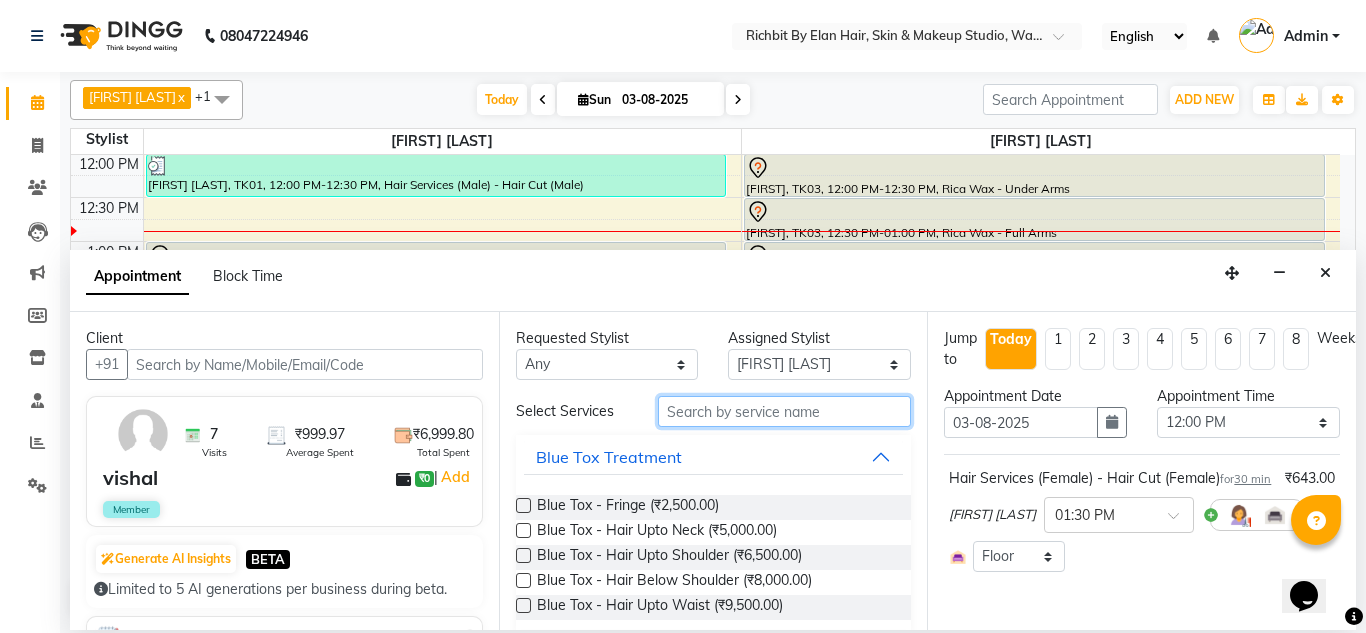 click at bounding box center [785, 411] 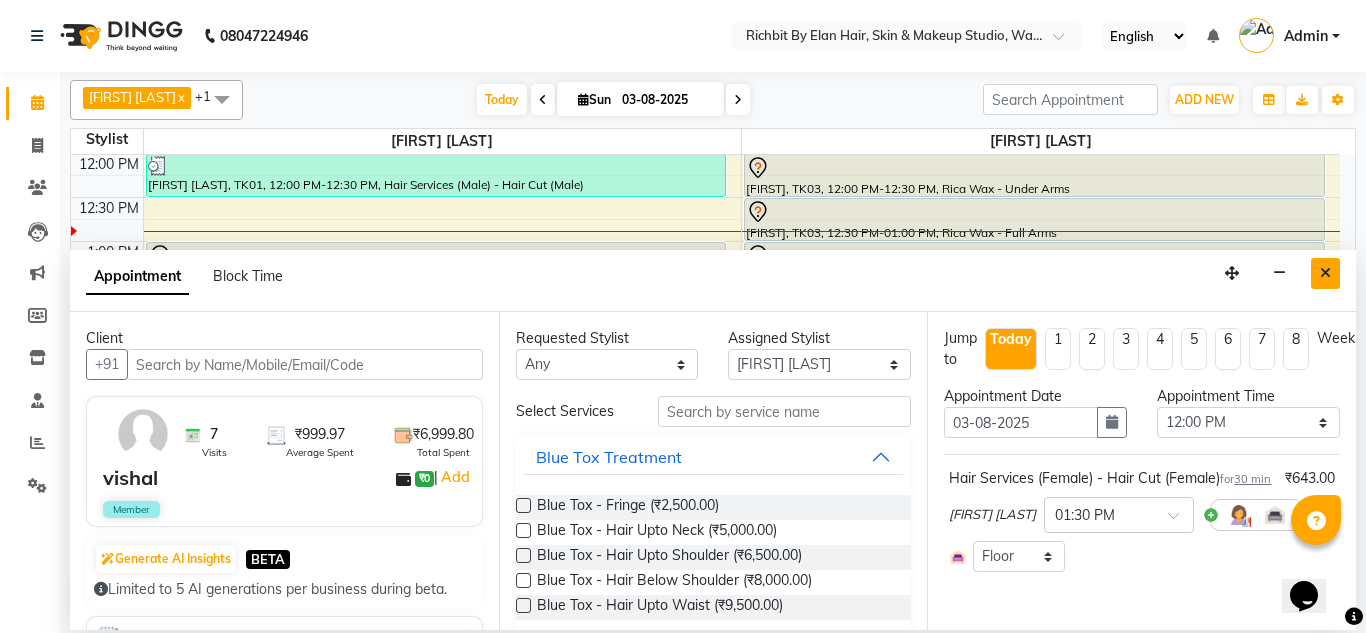 click at bounding box center (1325, 273) 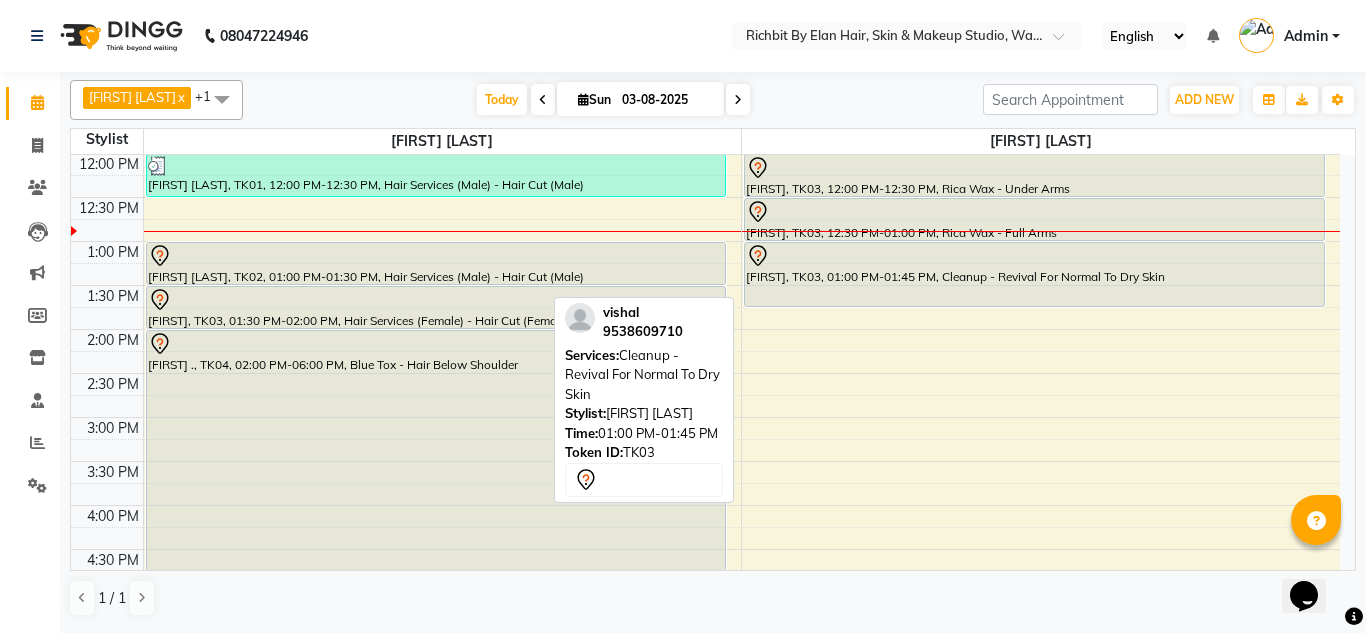 click on "vishal, TK03, 01:00 PM-01:45 PM, Cleanup - Revival For Normal To Dry Skin" at bounding box center [1034, 274] 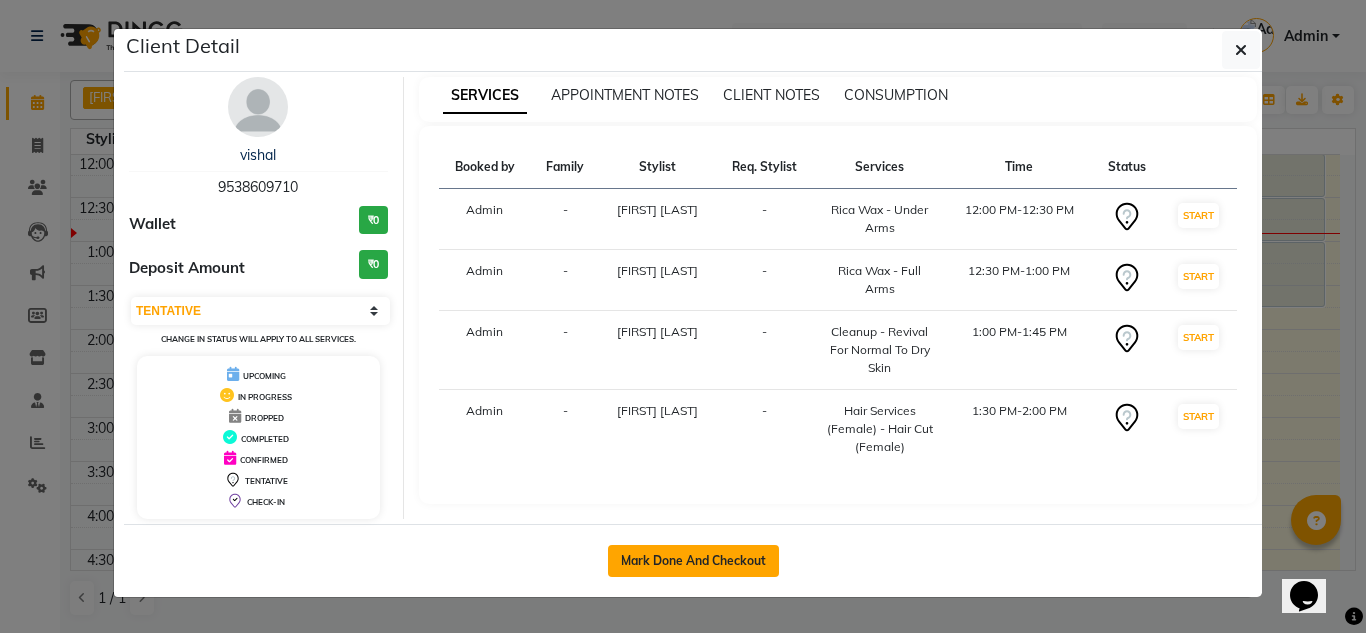 click on "Mark Done And Checkout" 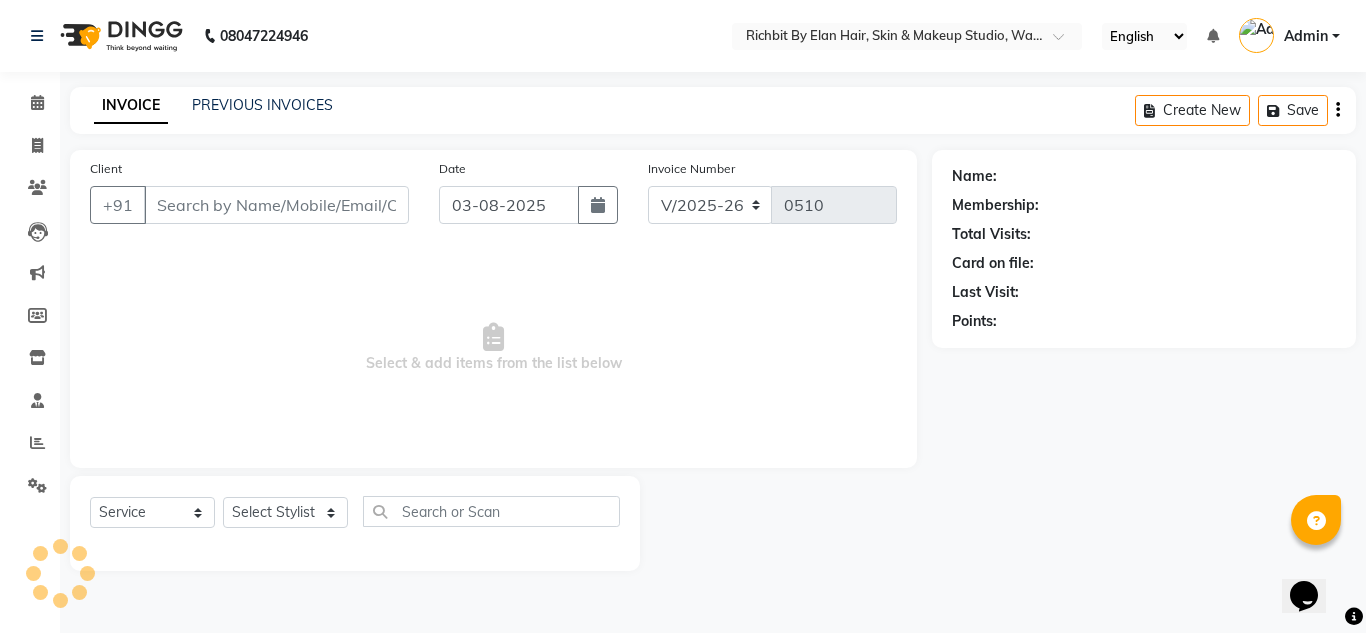 type on "9538609710" 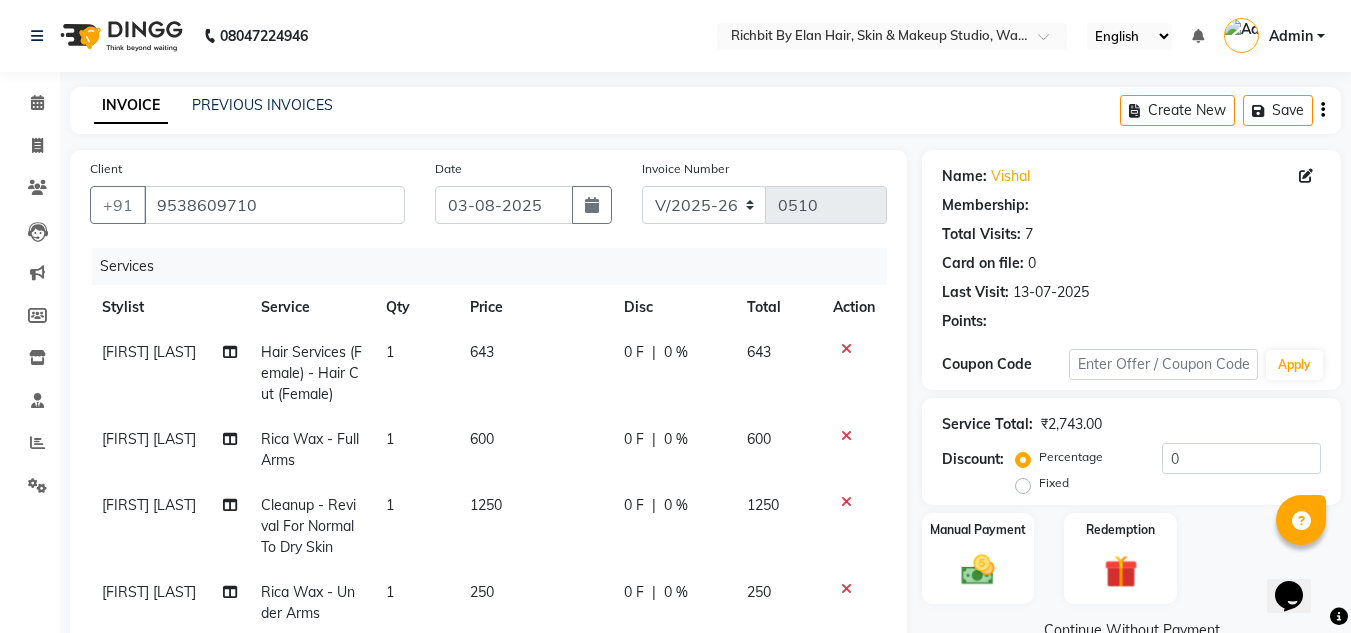 select on "1: Object" 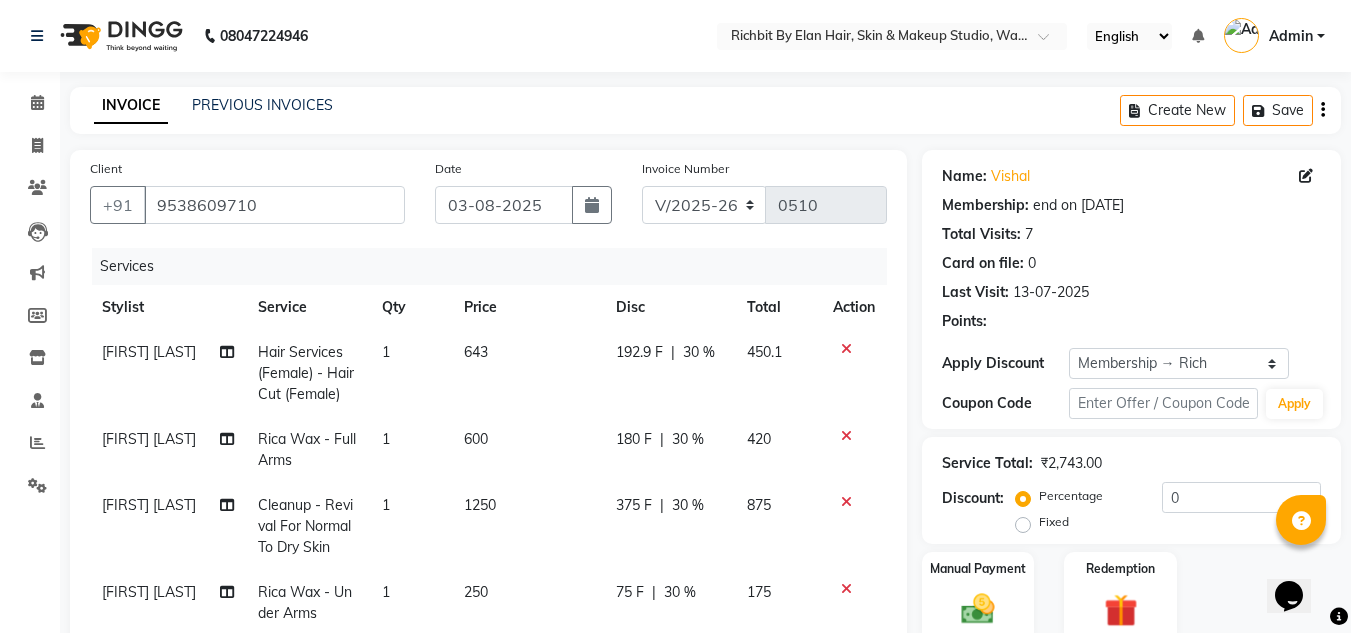 type on "30" 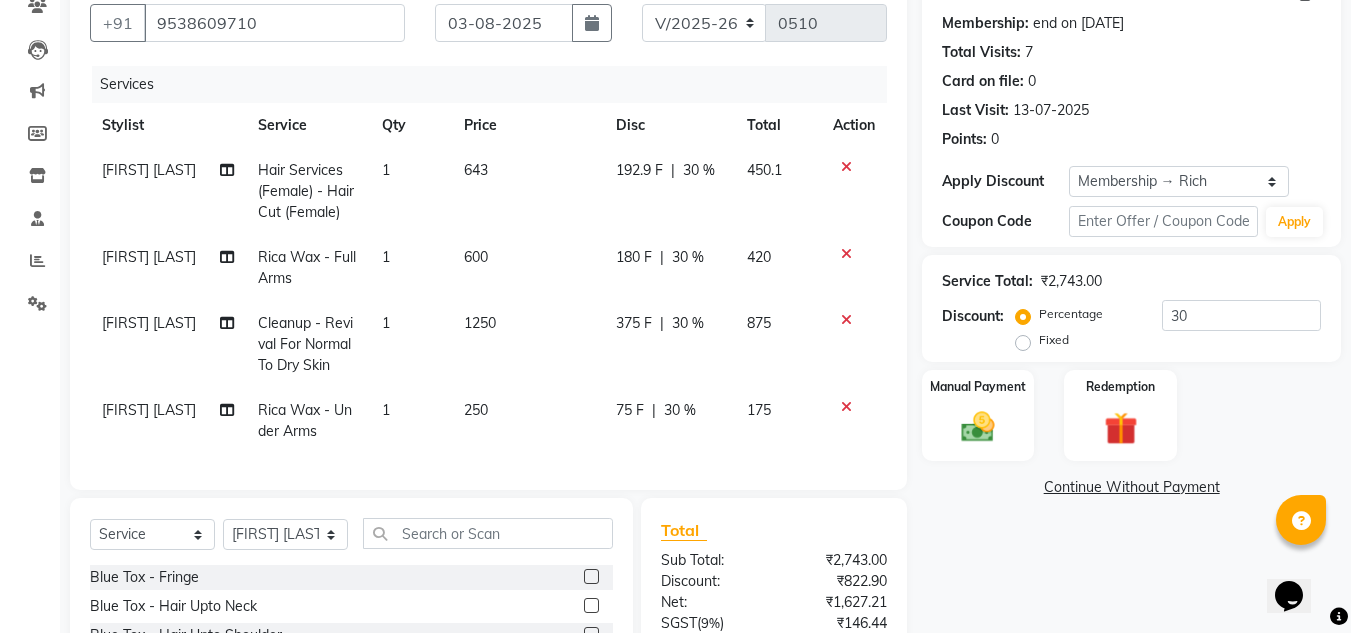 scroll, scrollTop: 200, scrollLeft: 0, axis: vertical 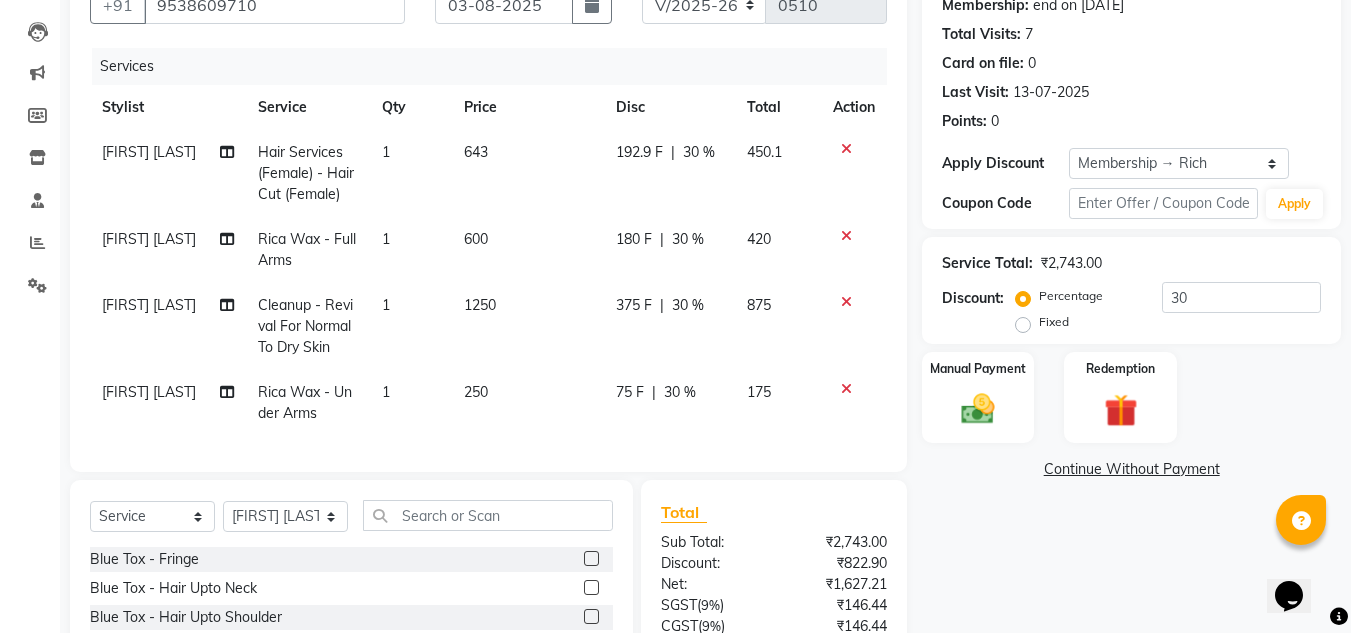 click 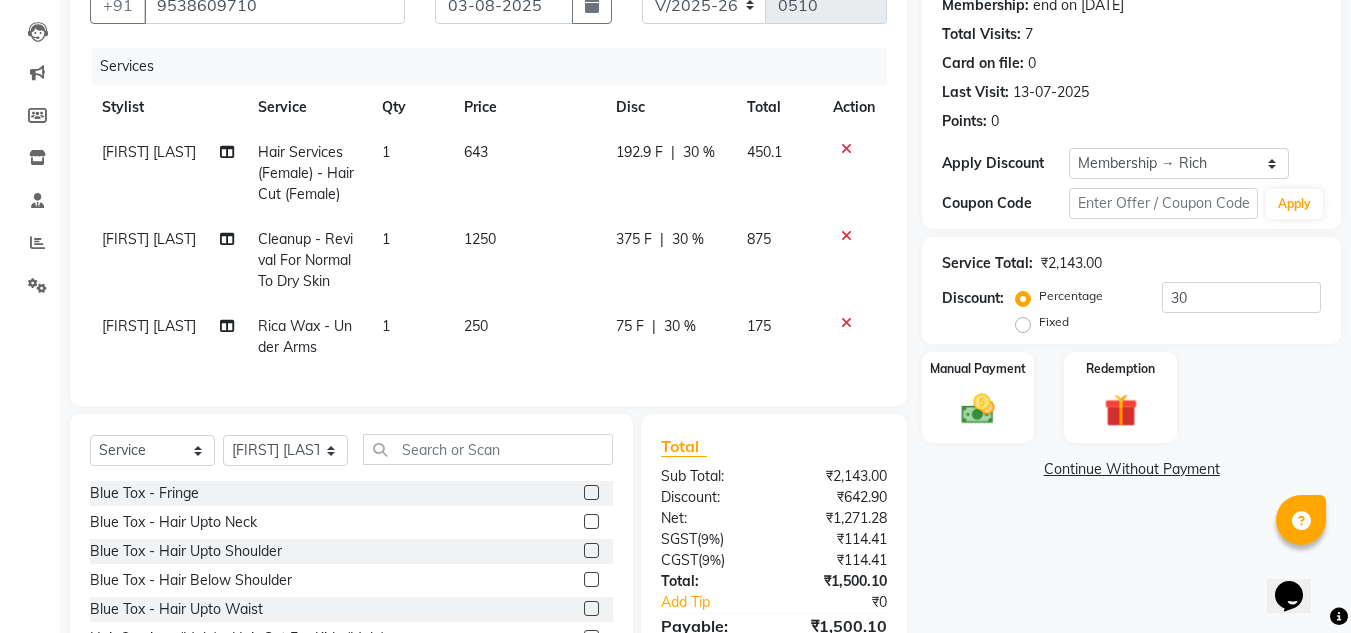click 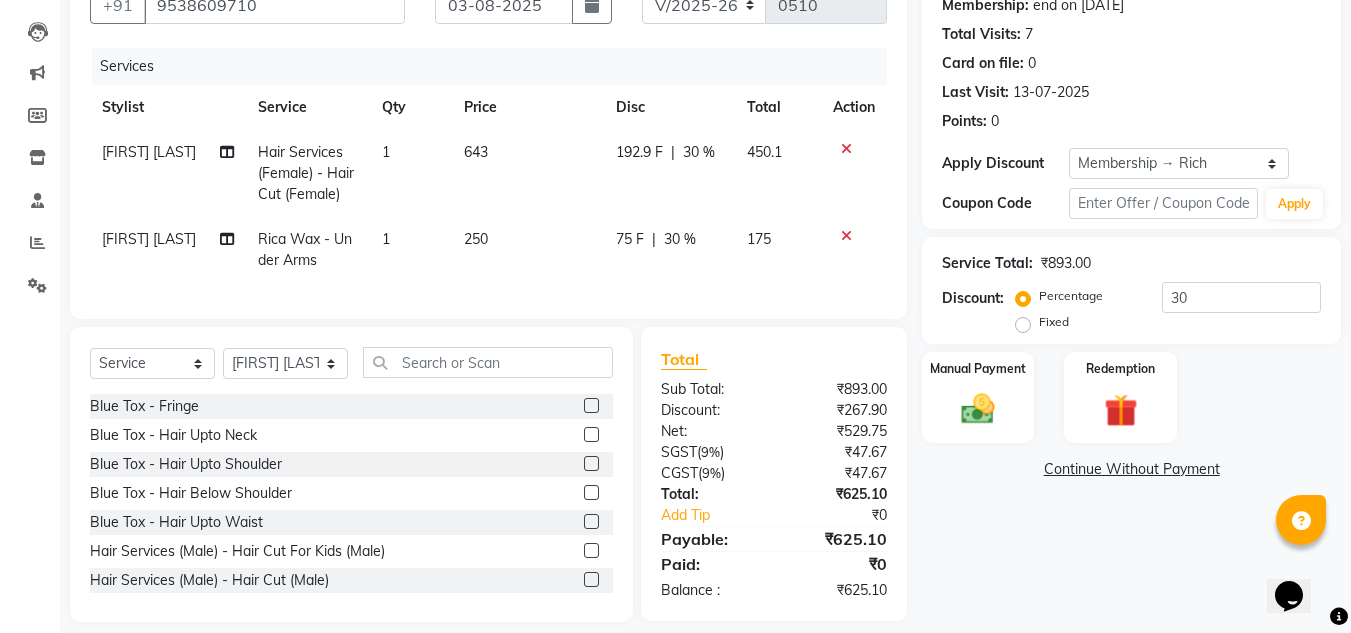 click 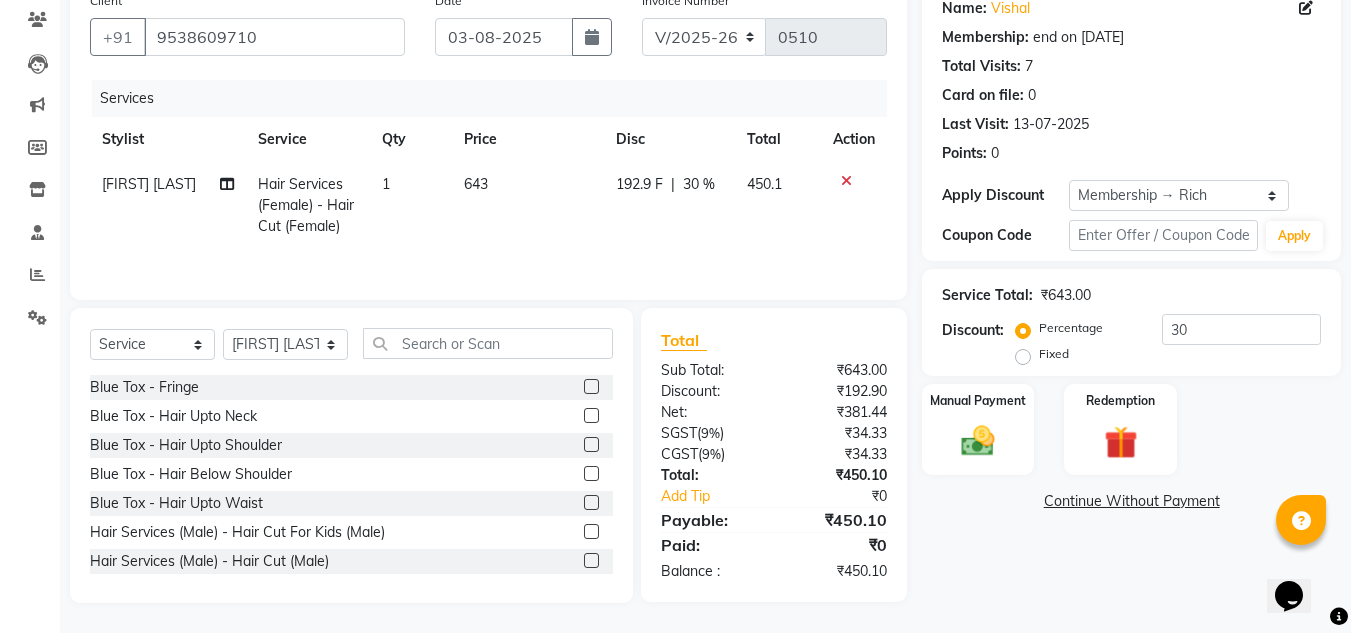scroll, scrollTop: 168, scrollLeft: 0, axis: vertical 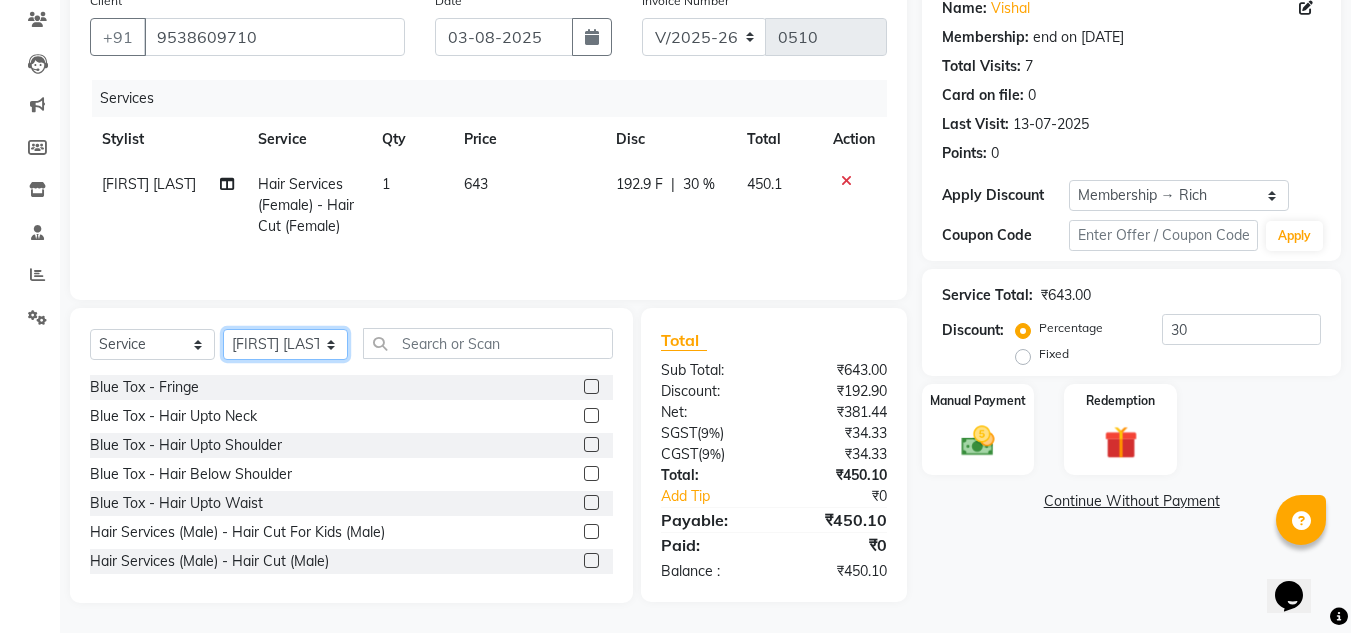 click on "Select Stylist Ankita nivangune Deepali Palsule Gopal Kadam Rohit Suravase Vandana Panikar" 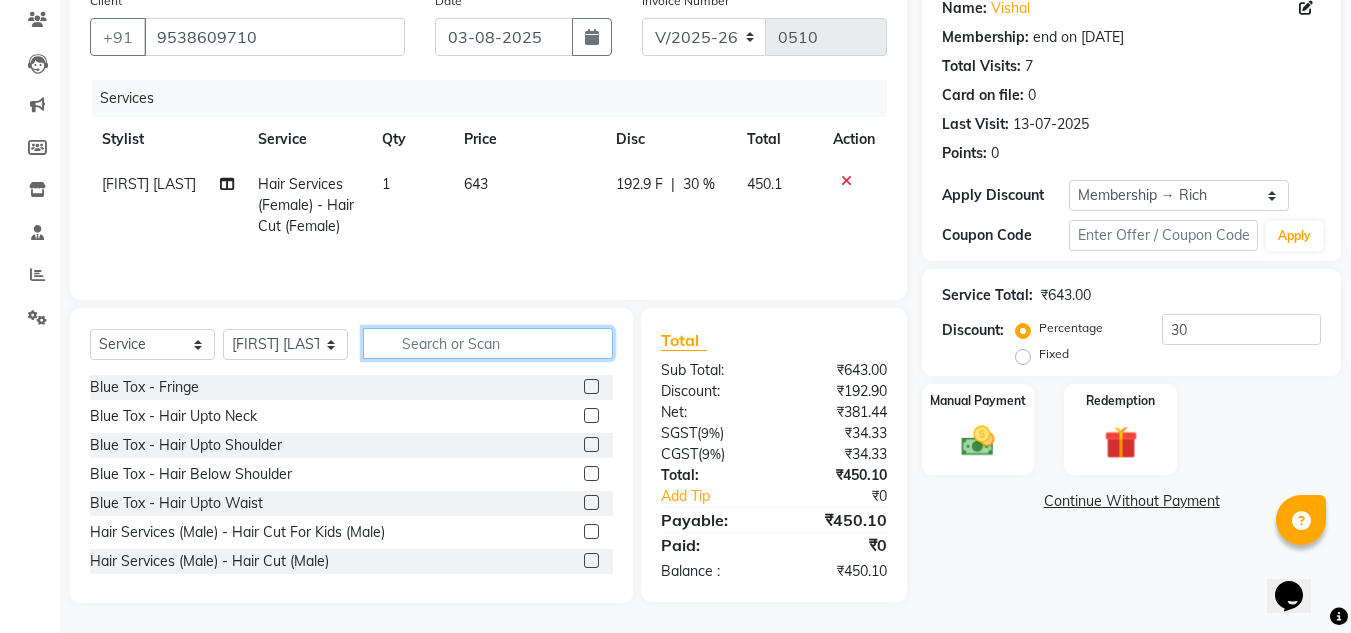 click 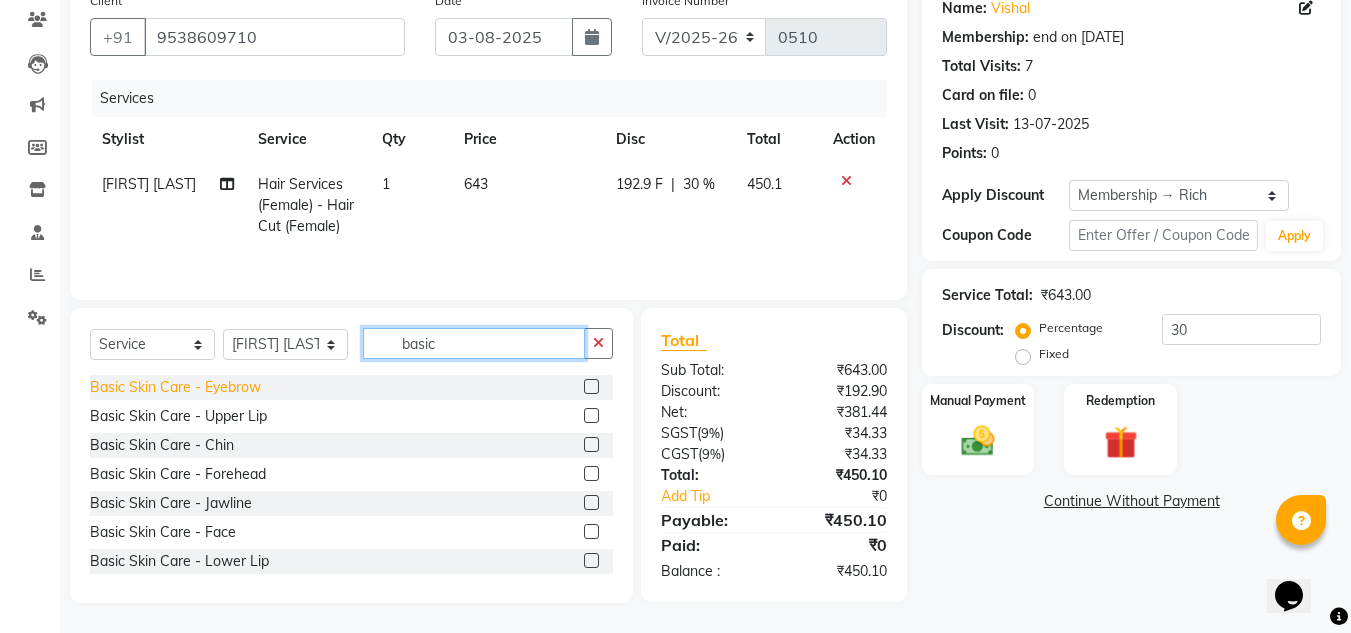 type on "basic" 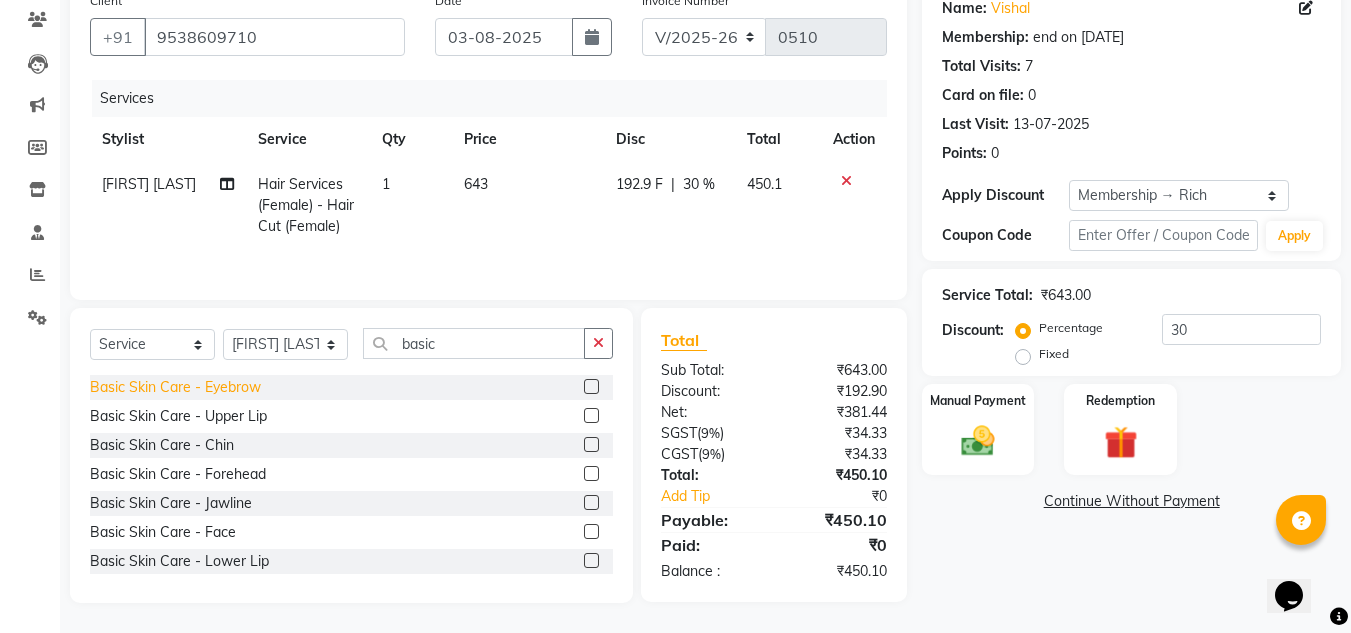 click on "Basic Skin Care - Eyebrow" 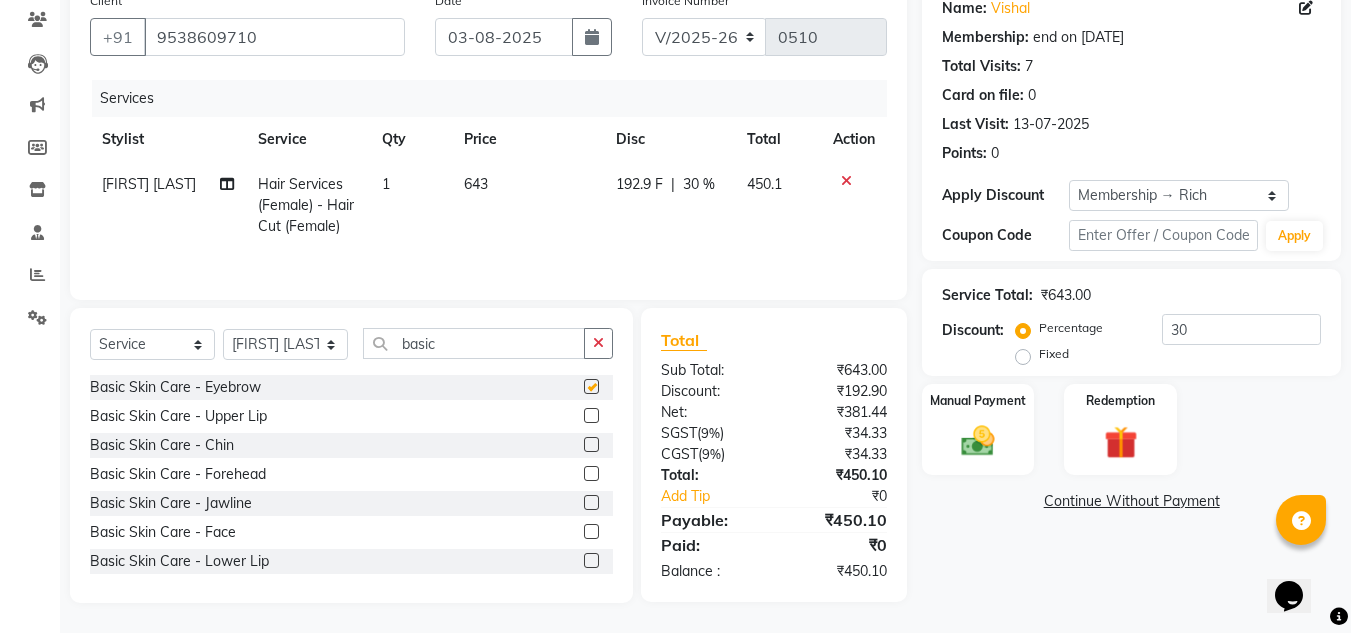 checkbox on "false" 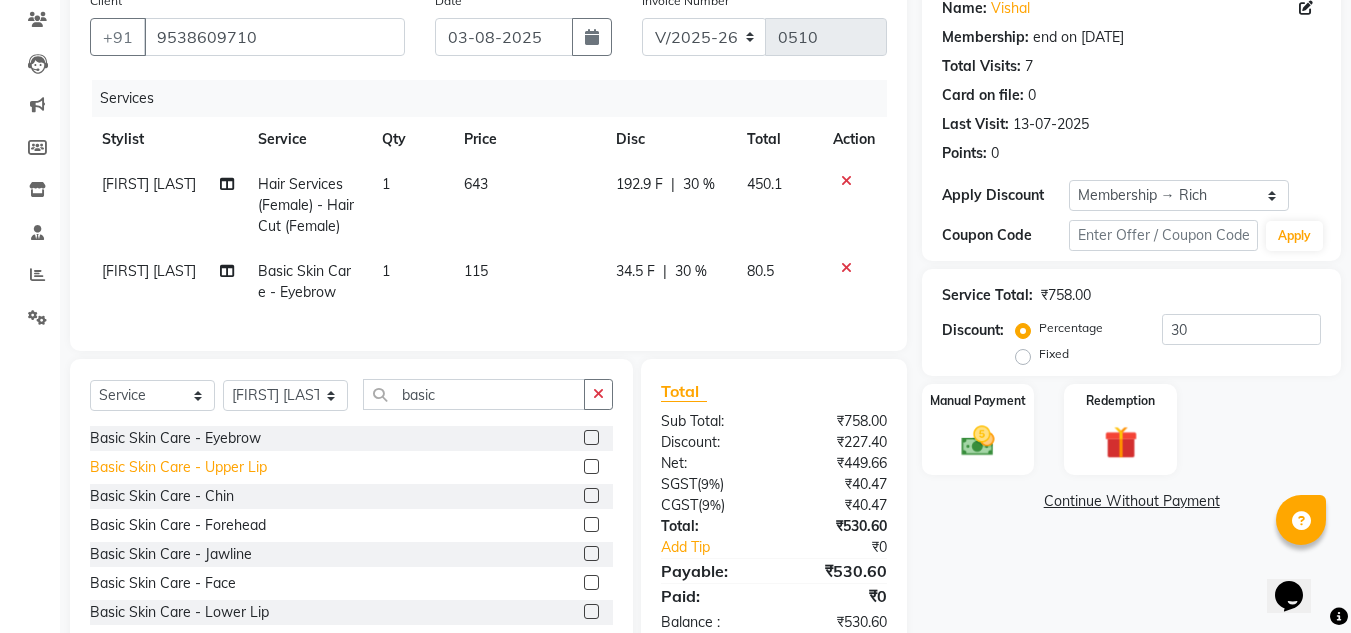 click on "Basic Skin Care - Upper Lip" 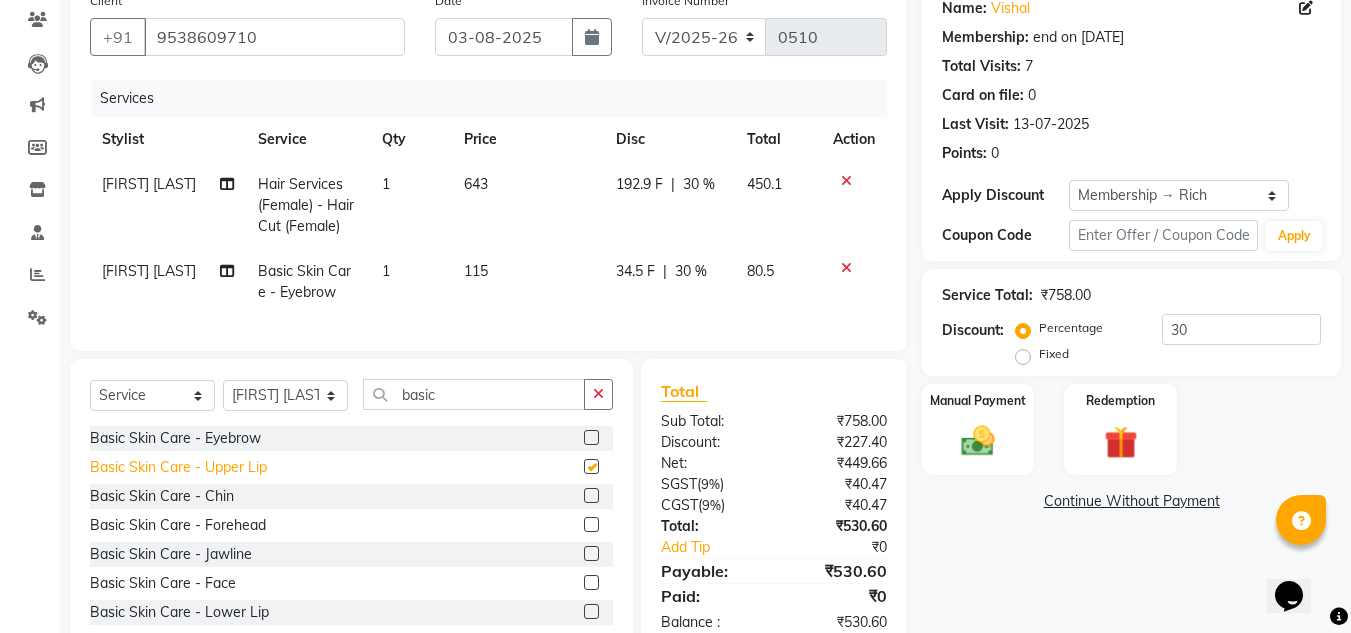 checkbox on "false" 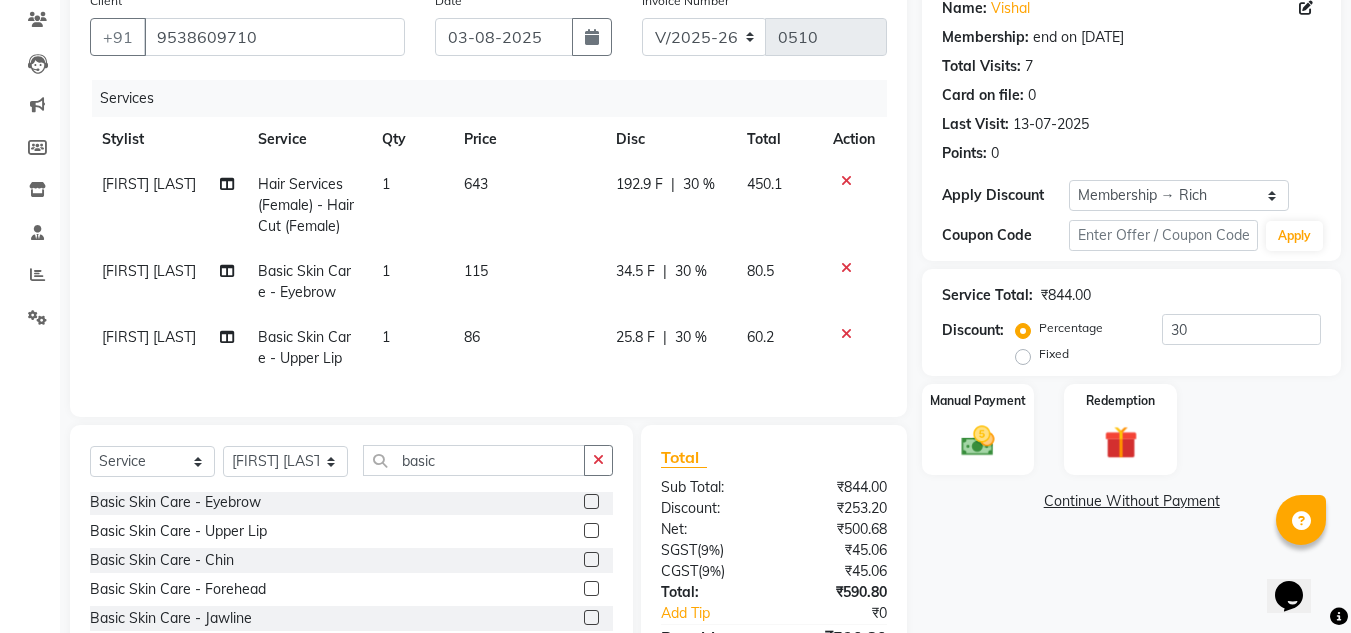 scroll, scrollTop: 3, scrollLeft: 0, axis: vertical 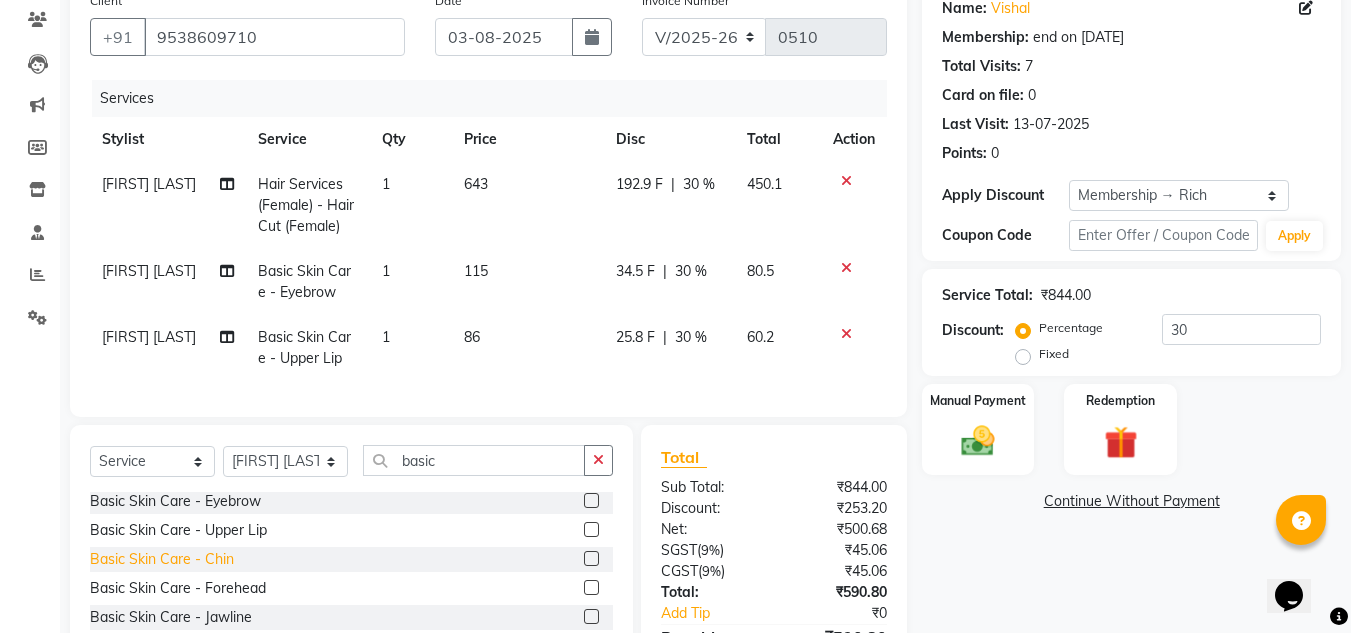 click on "Basic Skin Care - Chin" 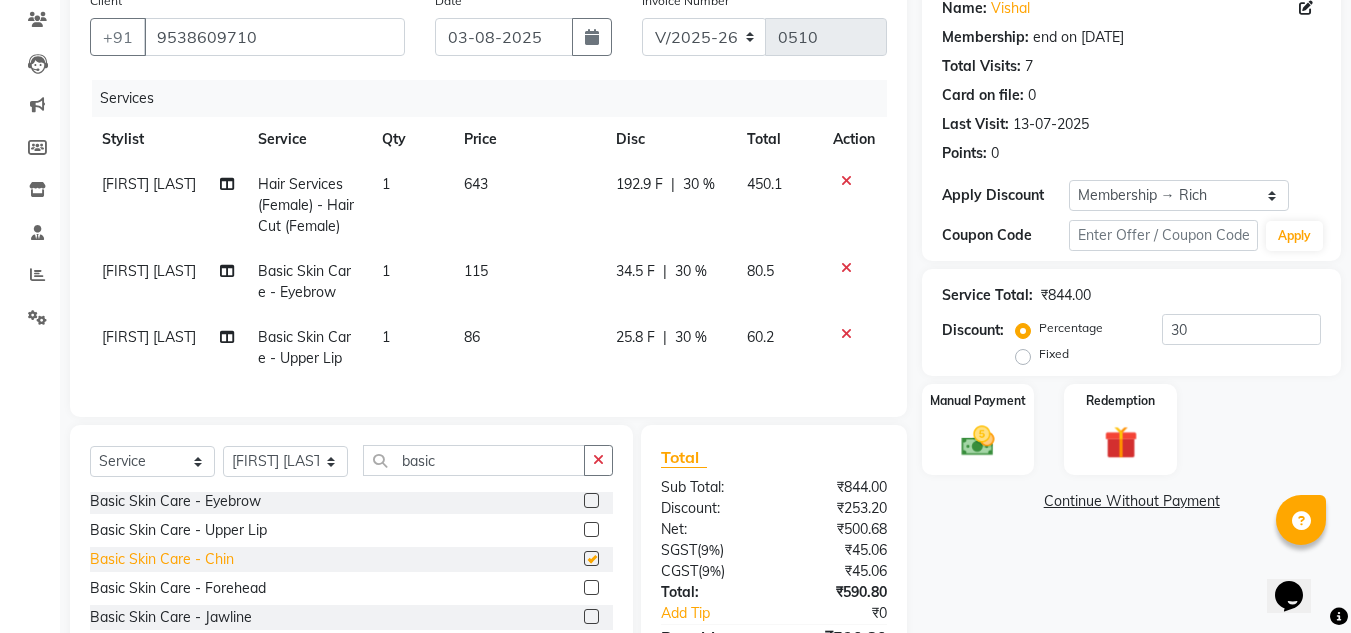 checkbox on "false" 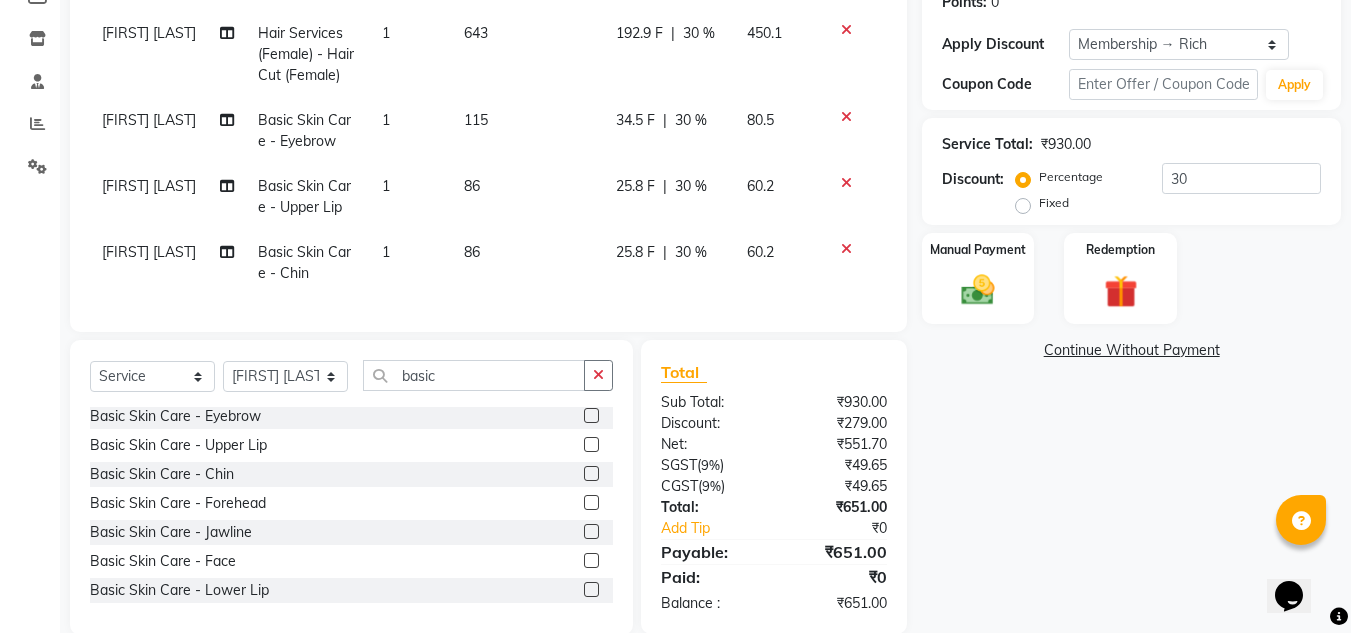 scroll, scrollTop: 366, scrollLeft: 0, axis: vertical 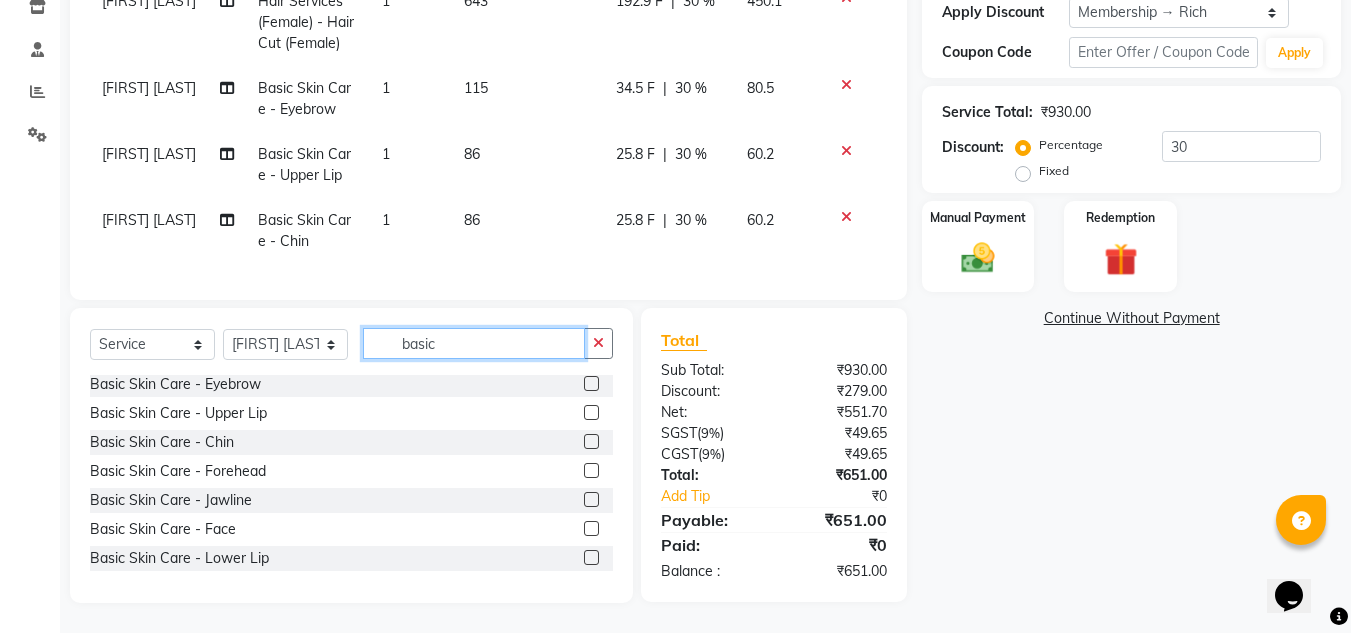 click on "basic" 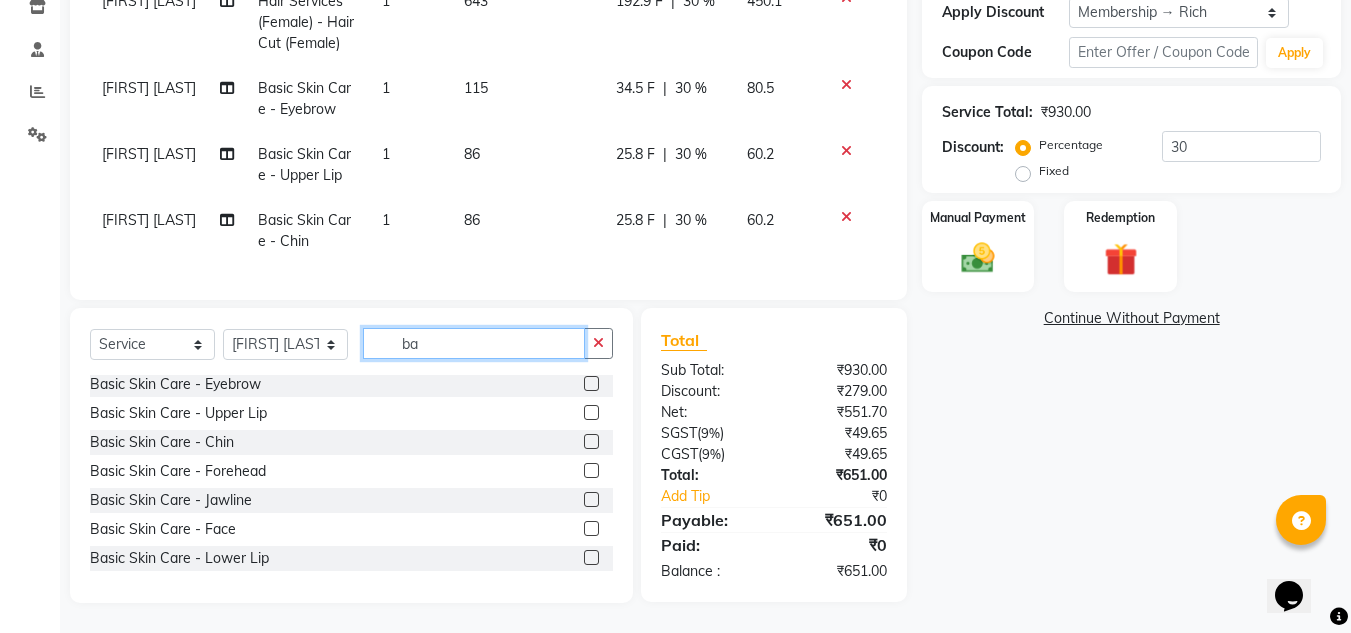 type on "b" 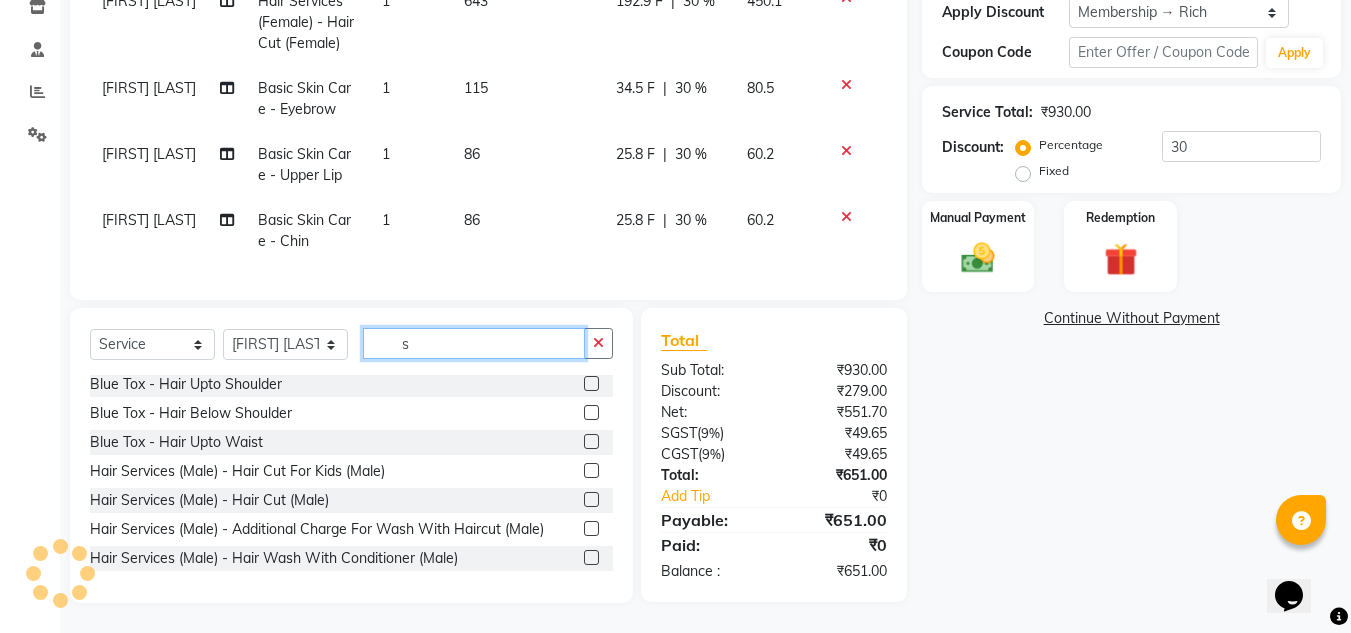 scroll, scrollTop: 0, scrollLeft: 0, axis: both 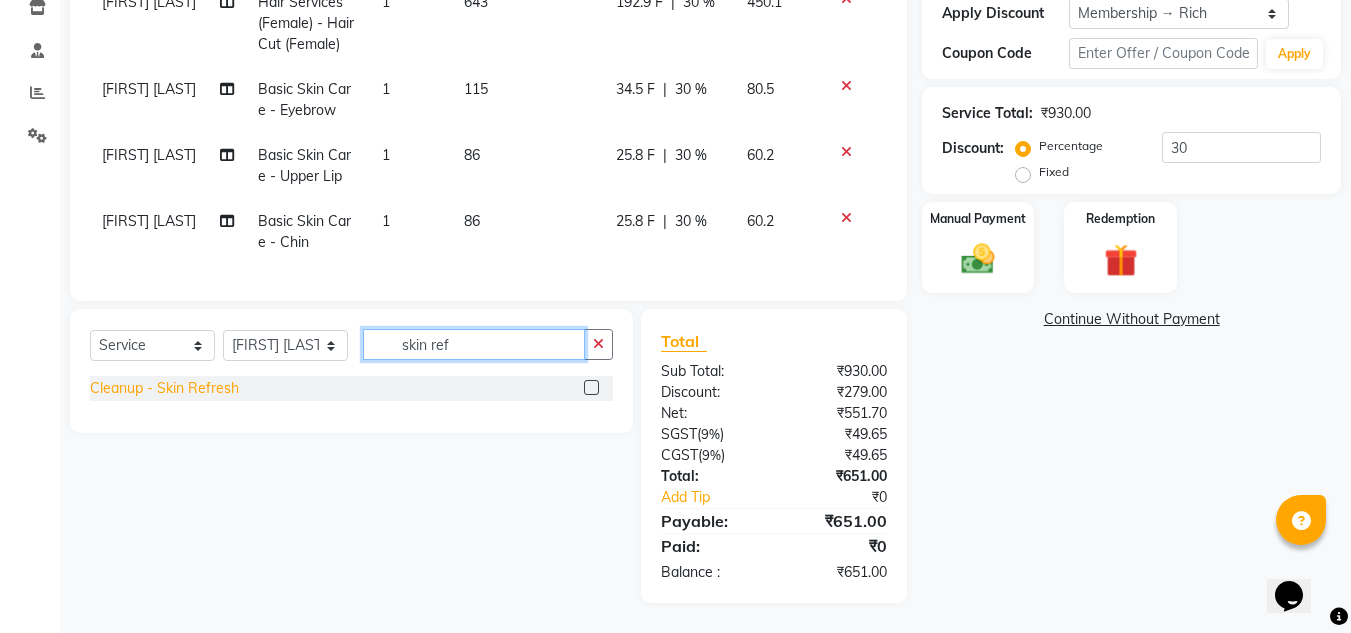 type on "skin ref" 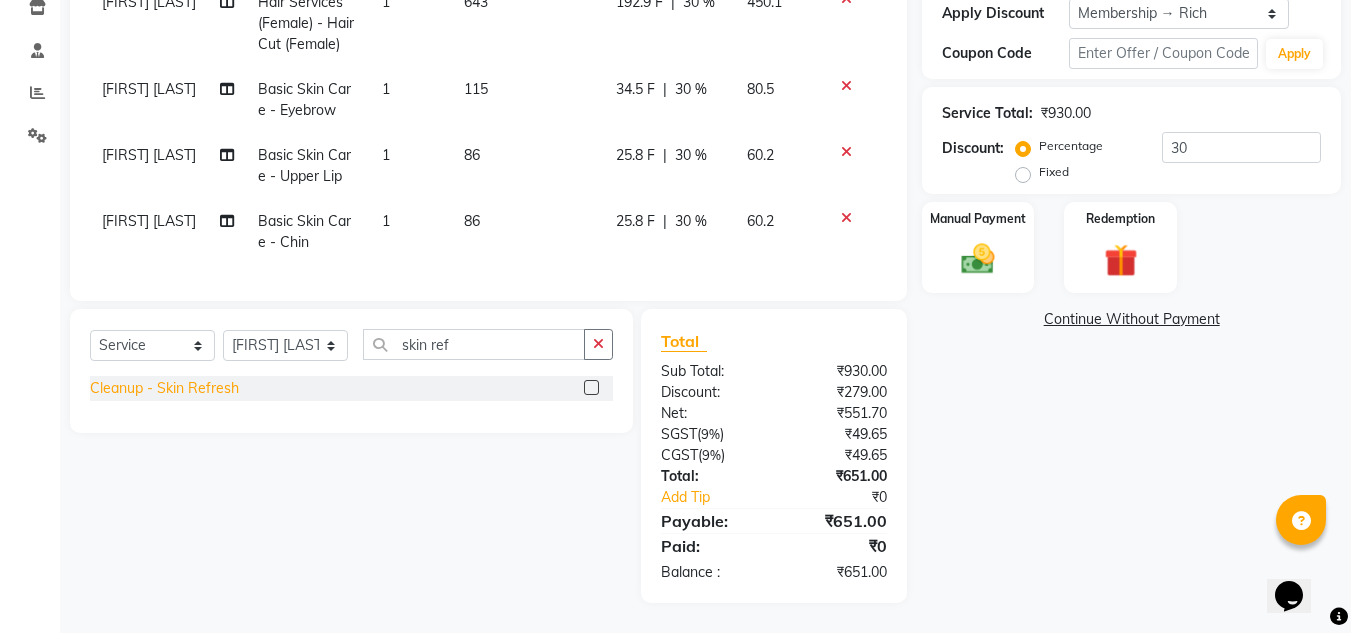 click on "Cleanup - Skin Refresh" 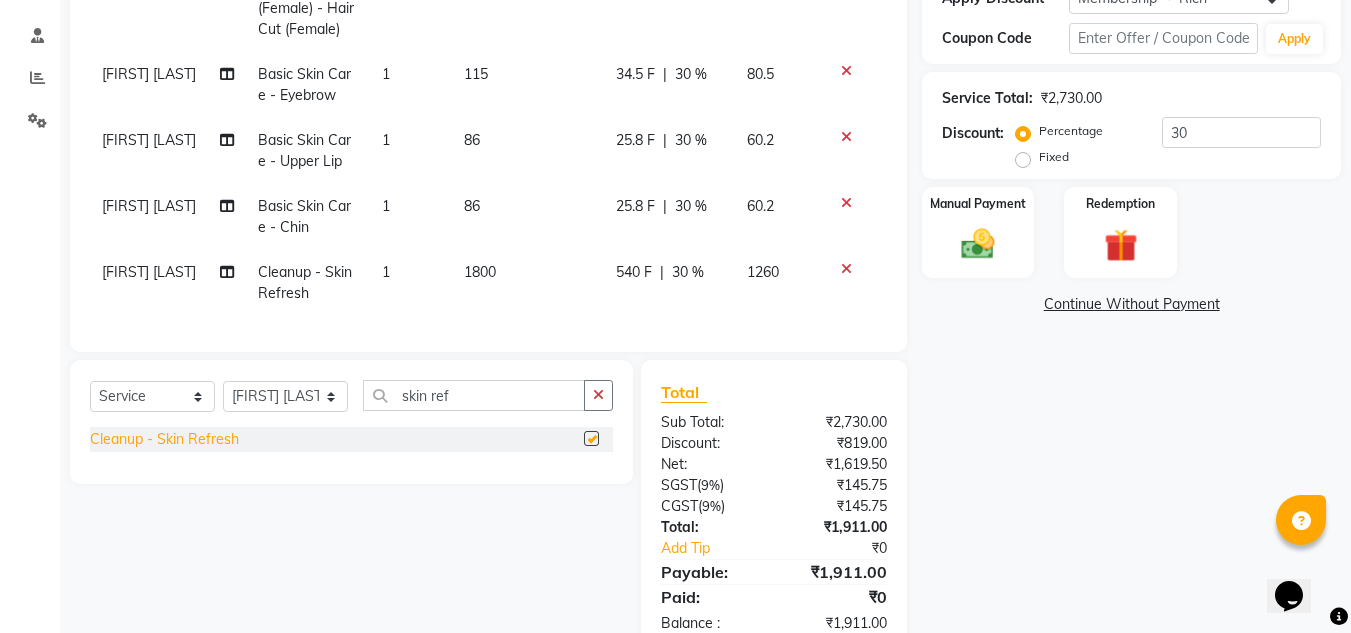 checkbox on "false" 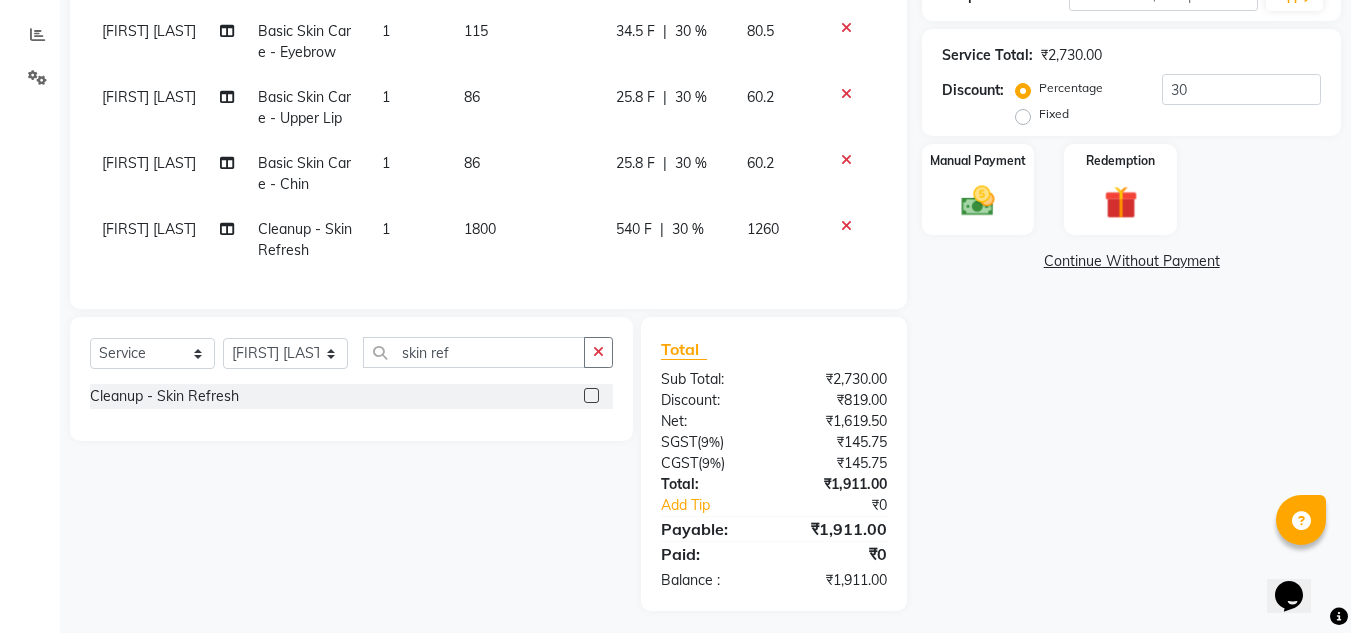 scroll, scrollTop: 431, scrollLeft: 0, axis: vertical 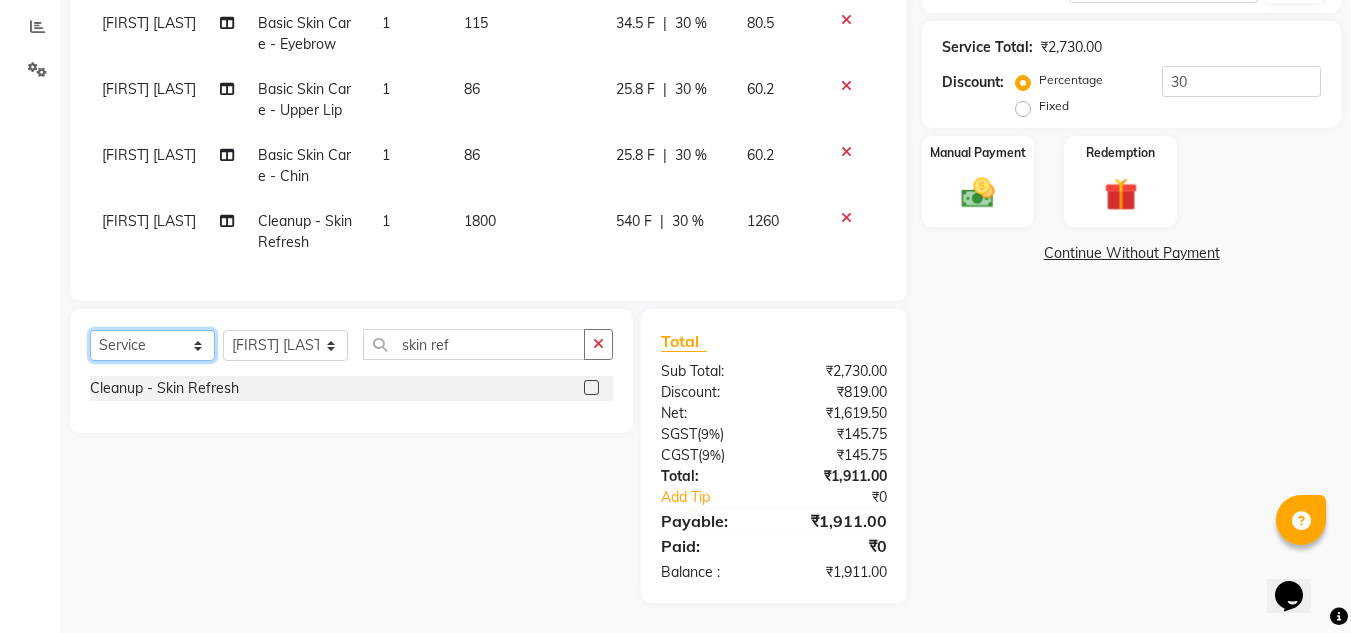 click on "Select  Service  Product  Membership  Package Voucher Prepaid Gift Card" 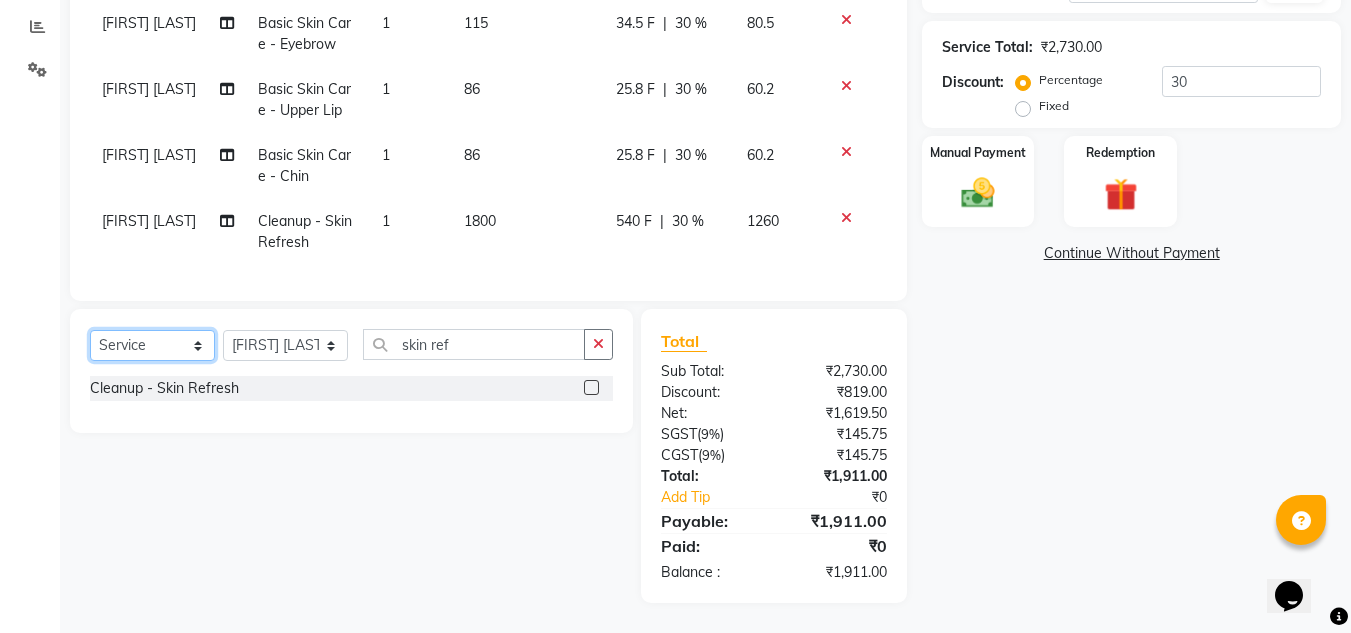select on "package" 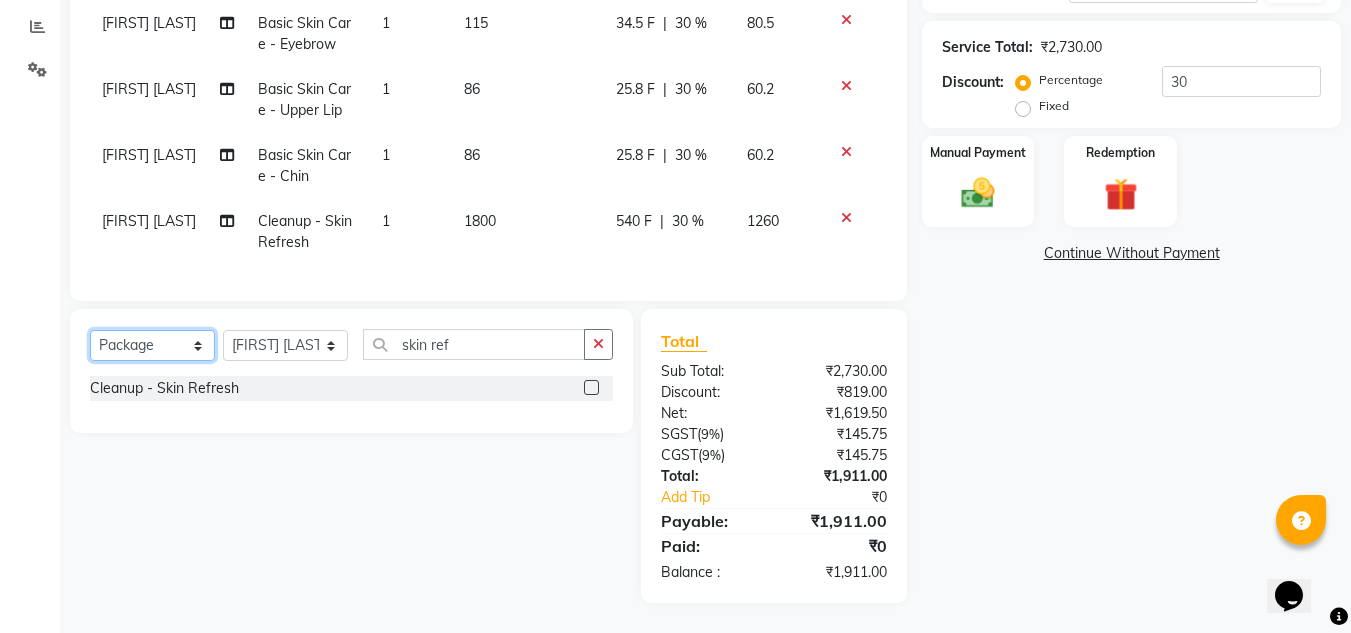 click on "Select  Service  Product  Membership  Package Voucher Prepaid Gift Card" 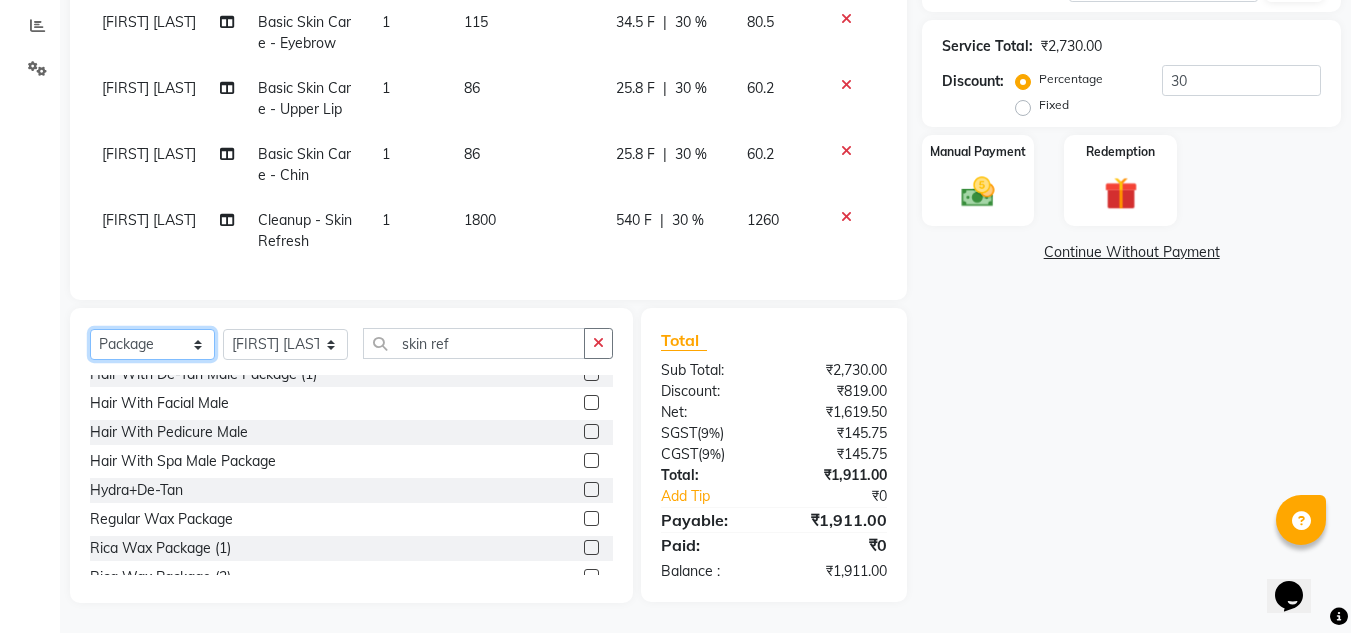 scroll, scrollTop: 148, scrollLeft: 0, axis: vertical 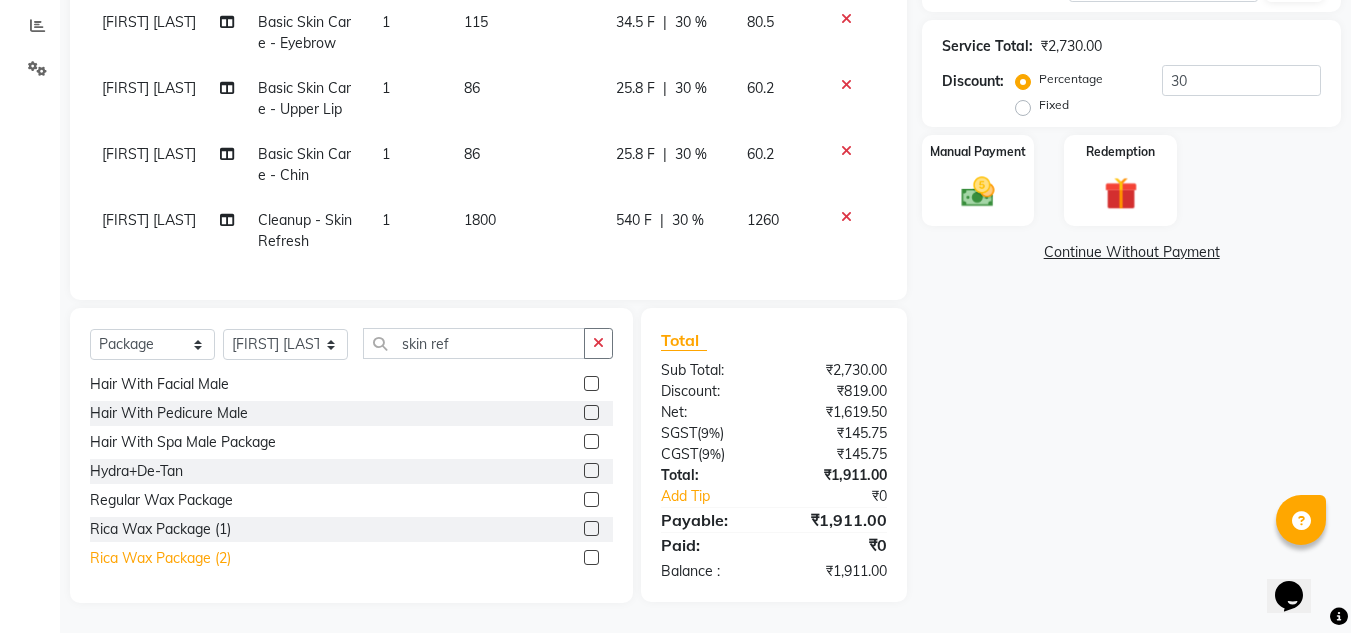 click on "Rica Wax Package (2)" 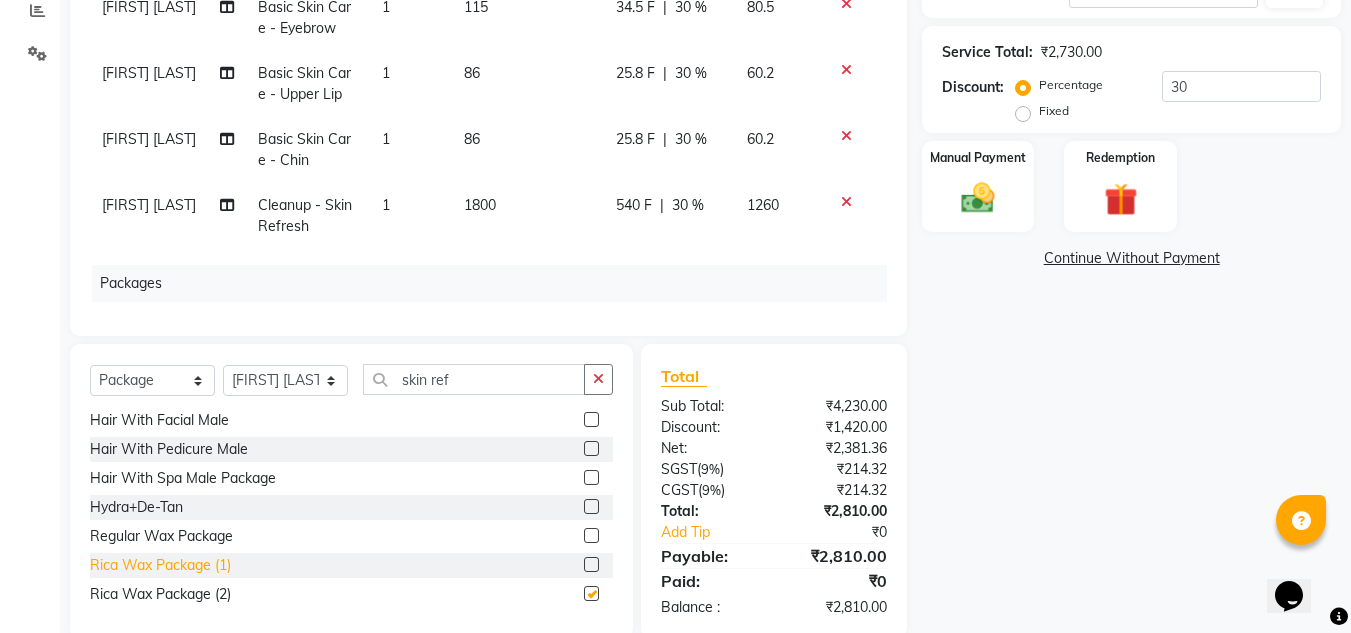 checkbox on "false" 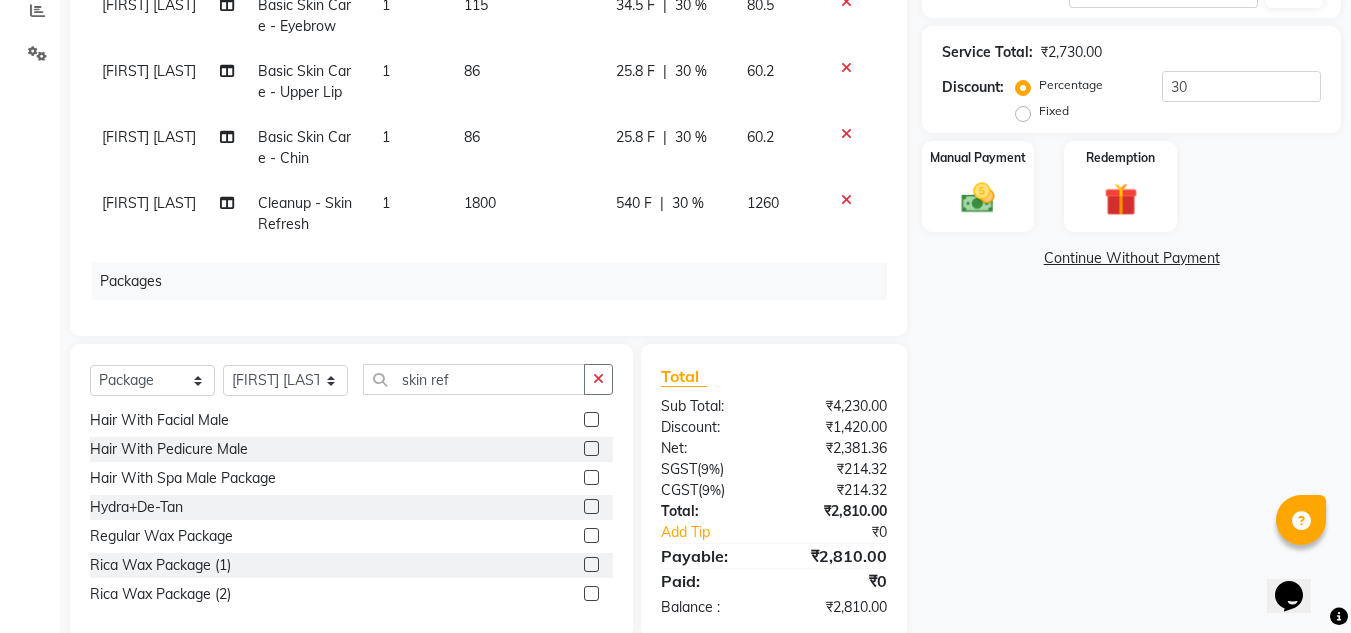 scroll, scrollTop: 0, scrollLeft: 0, axis: both 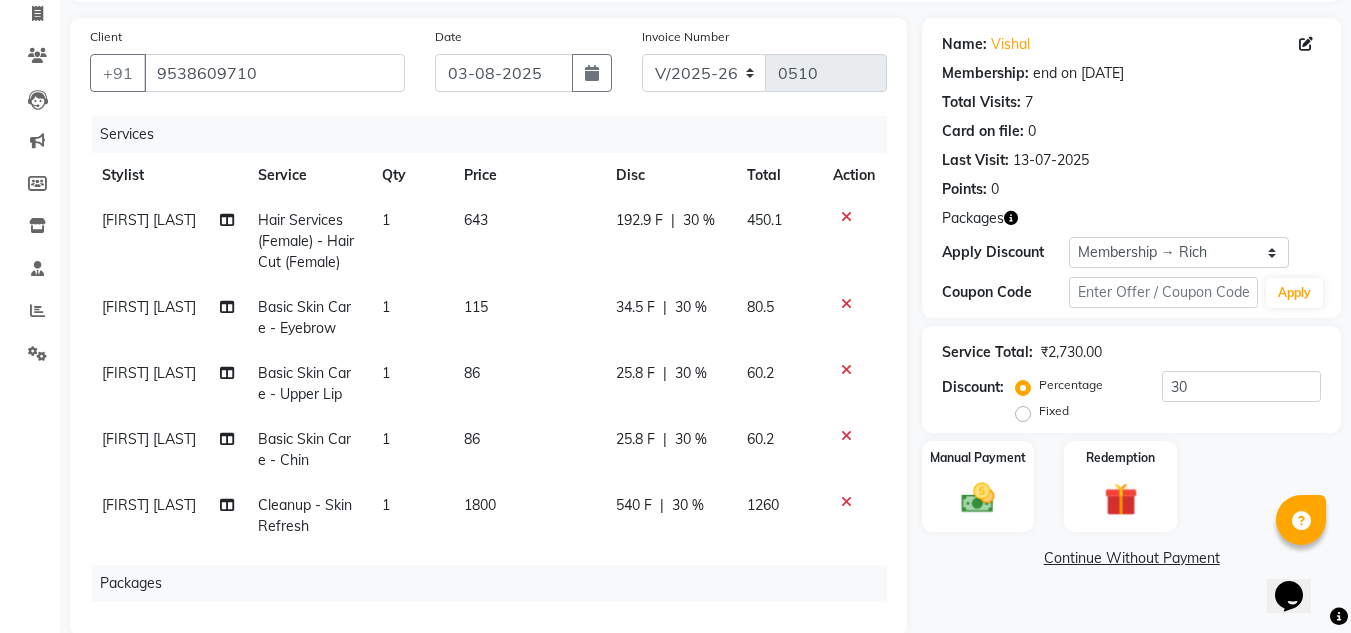 click on "34.5 F" 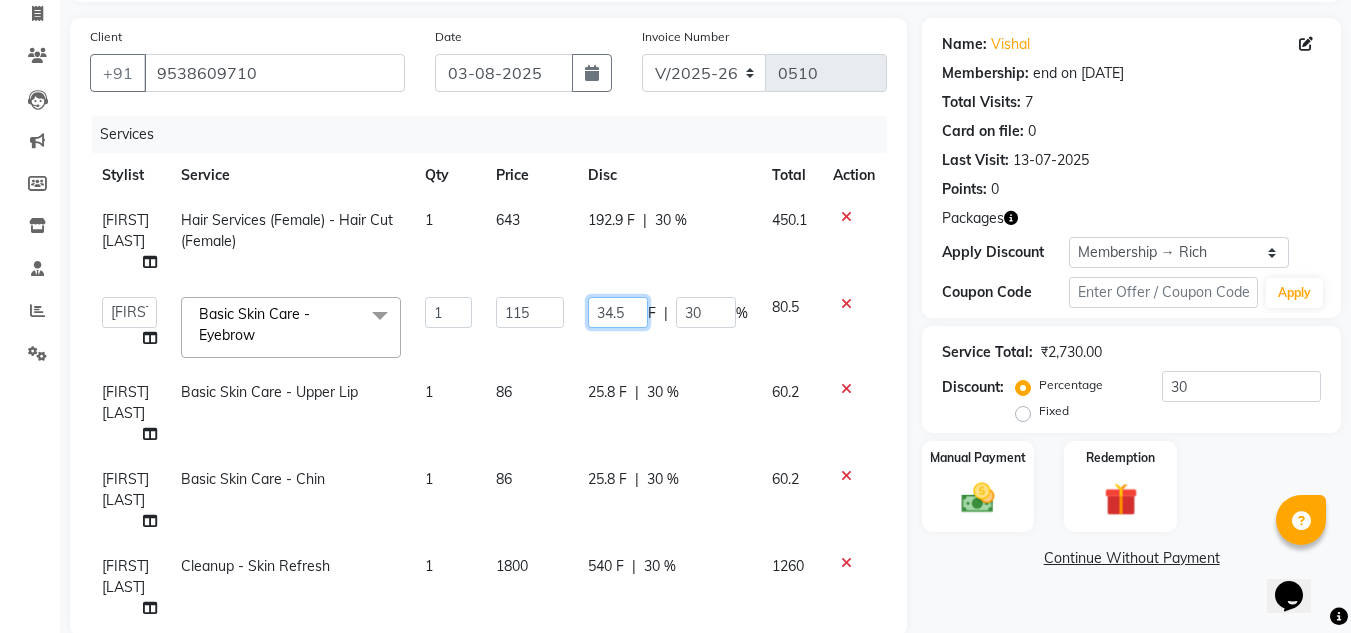 click on "34.5" 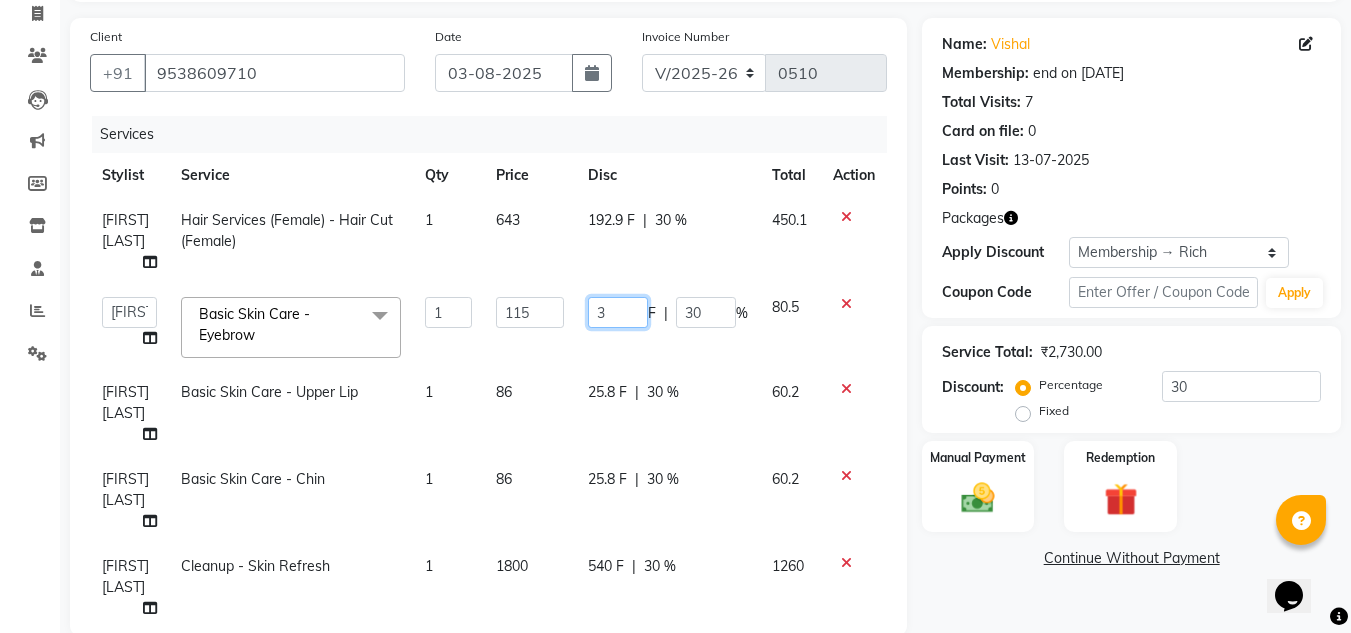 type on "35" 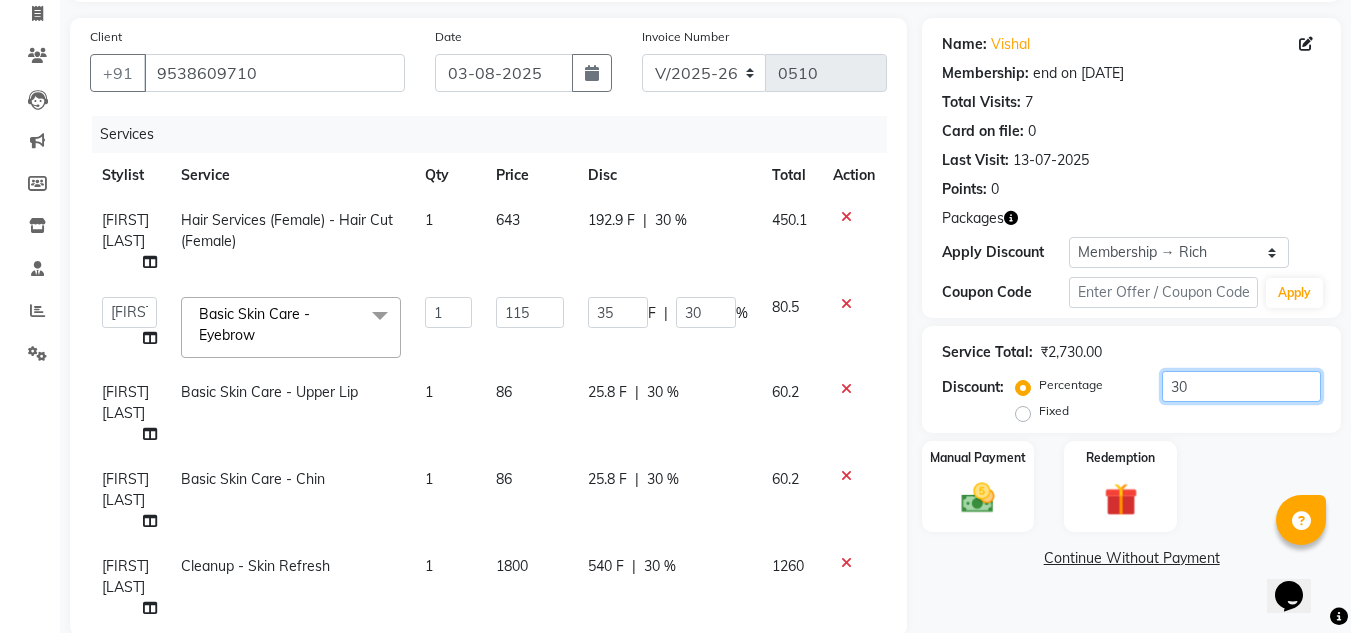 click on "30" 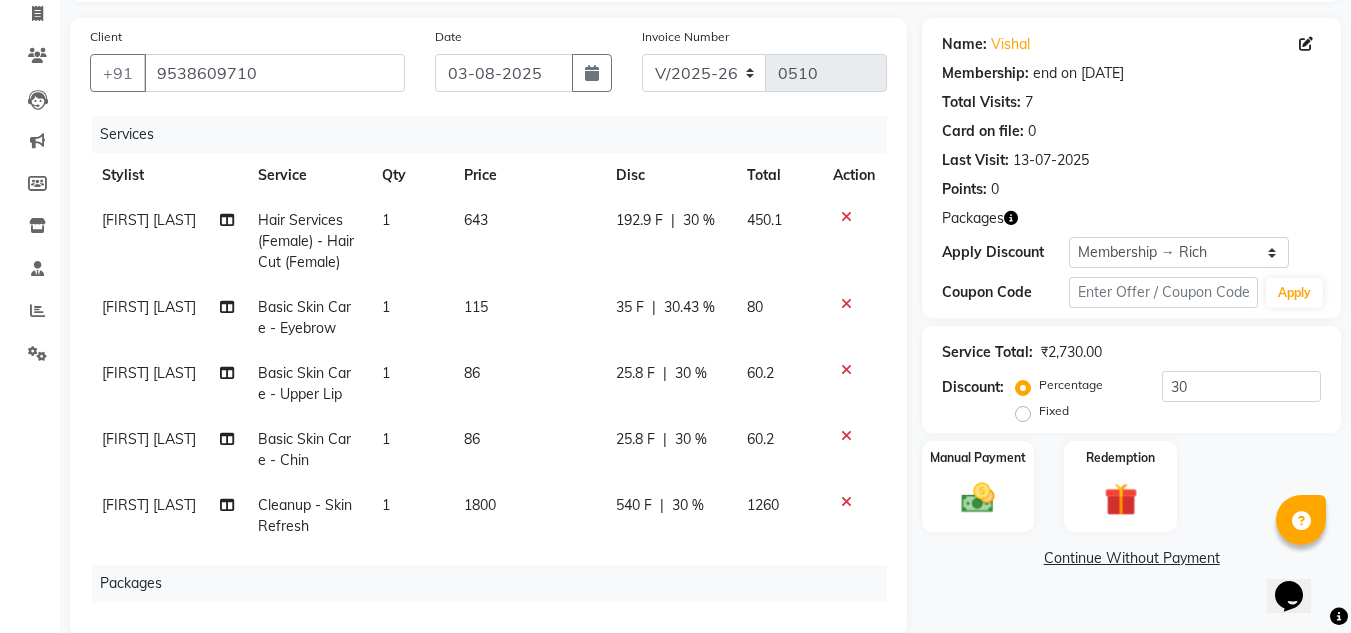 click on "25.8 F" 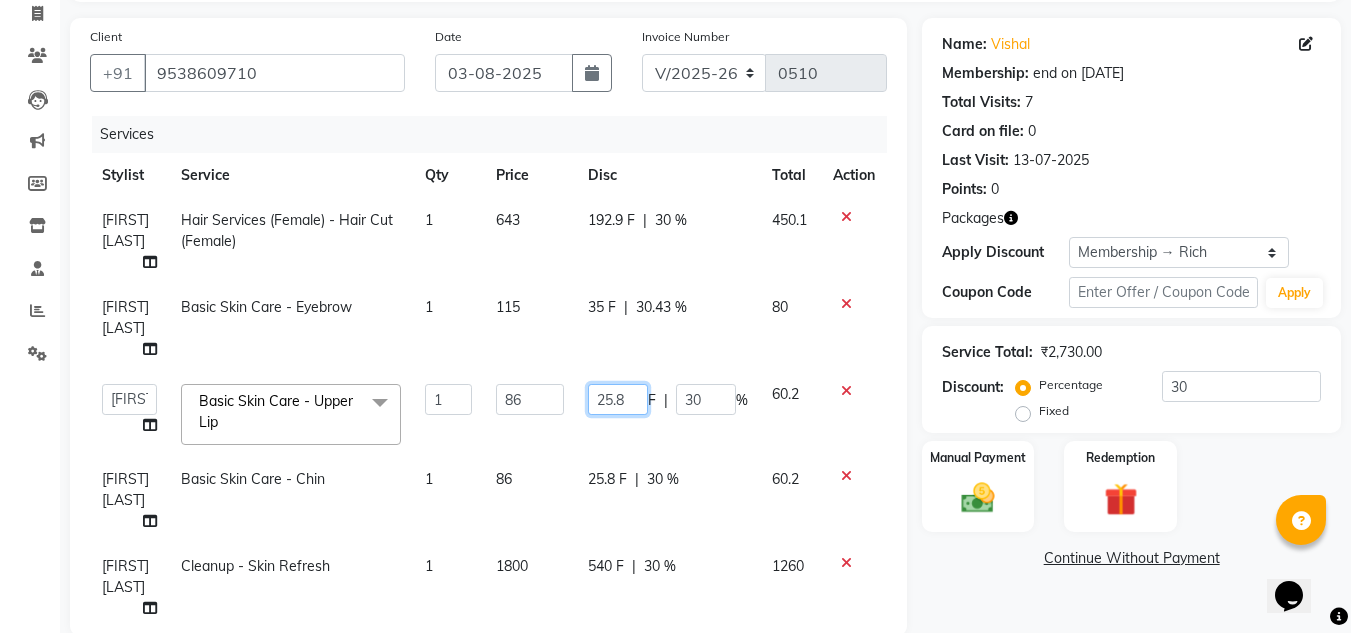 click on "25.8" 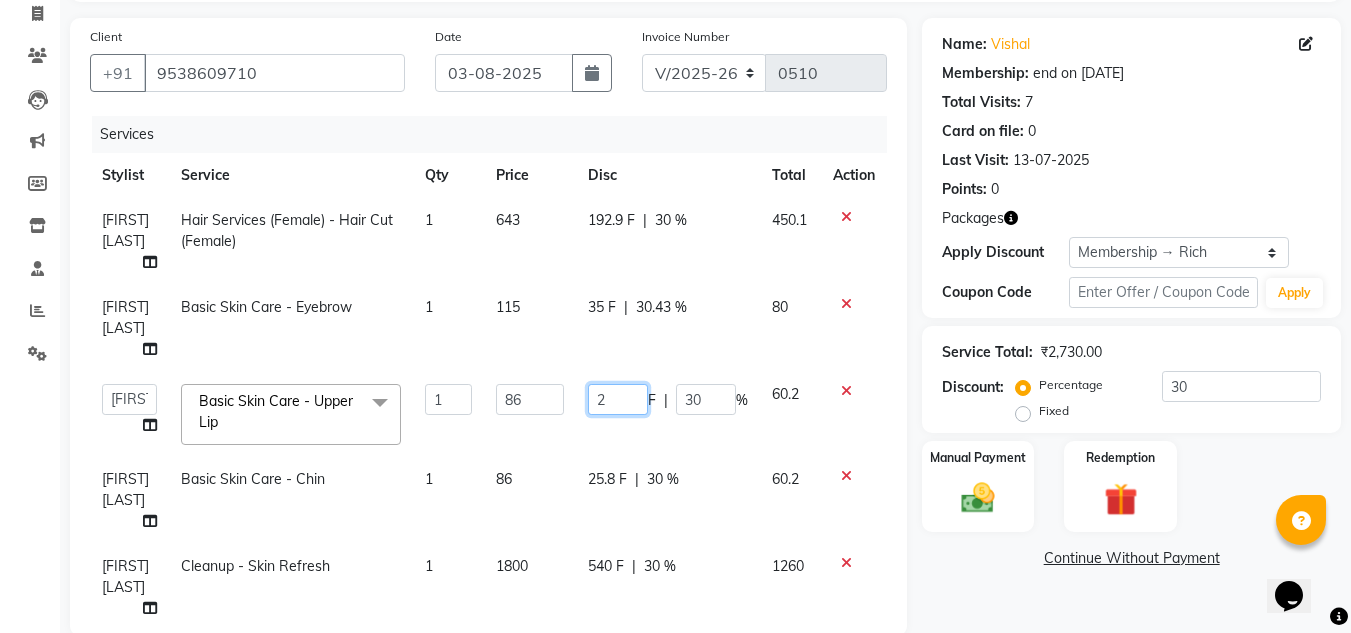 type on "26" 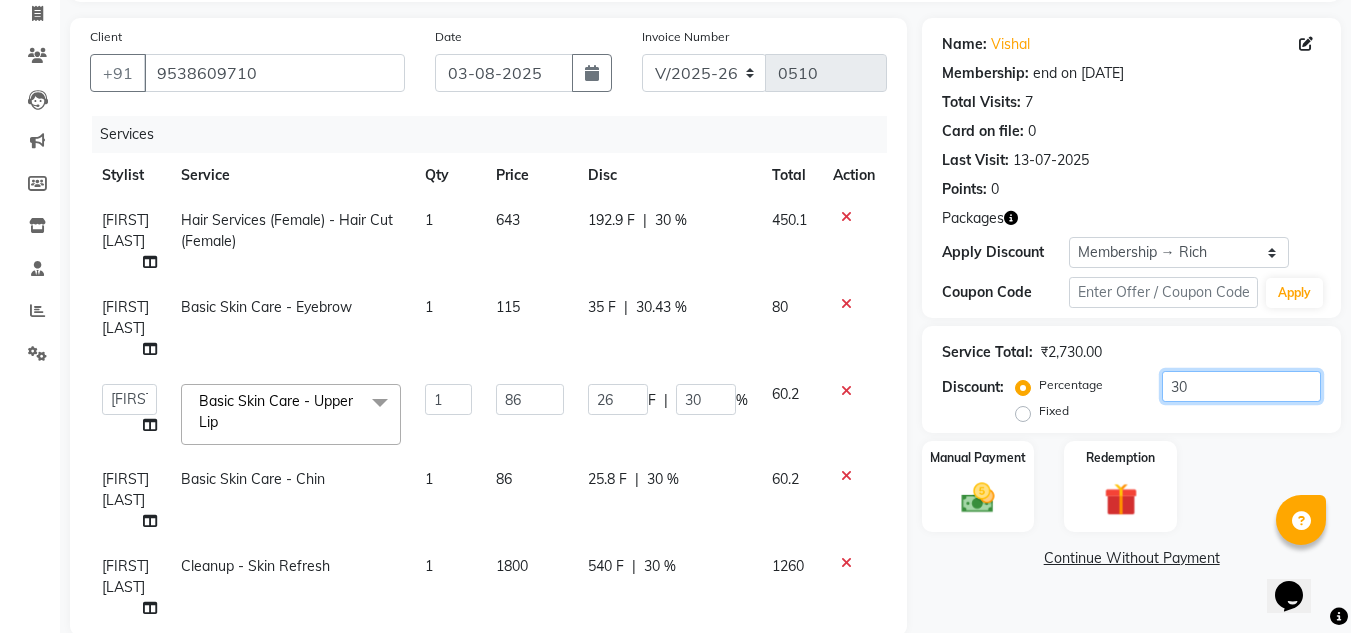 click on "30" 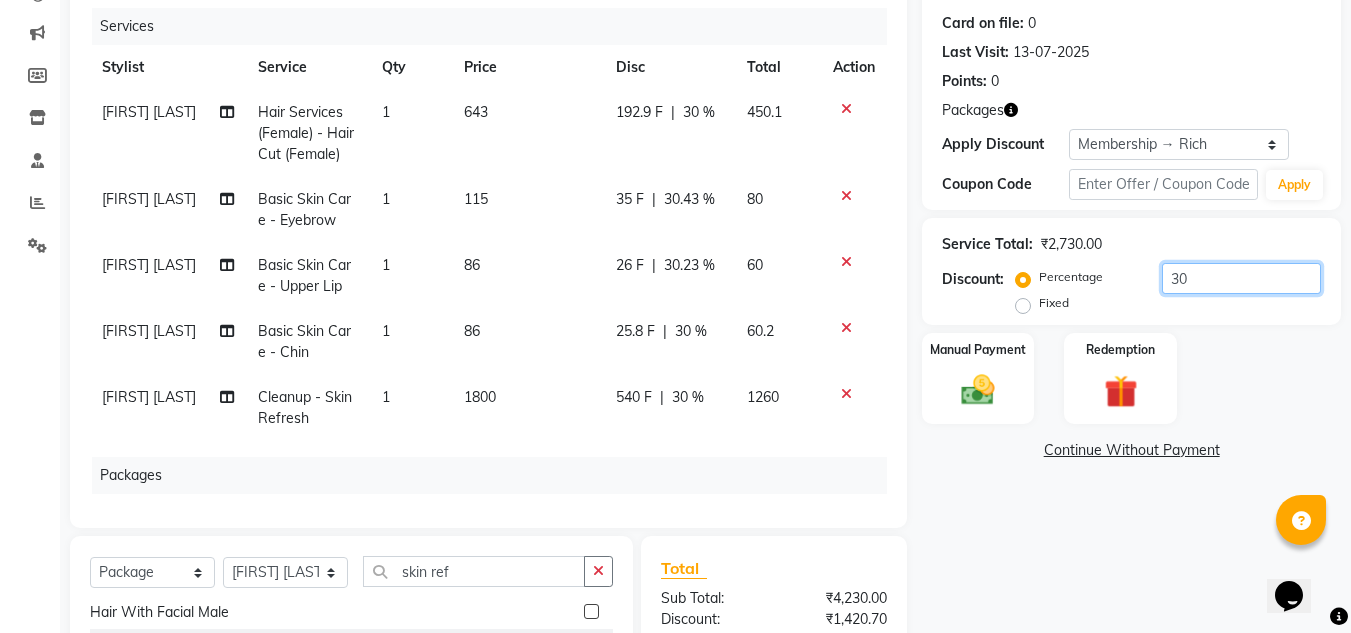 scroll, scrollTop: 332, scrollLeft: 0, axis: vertical 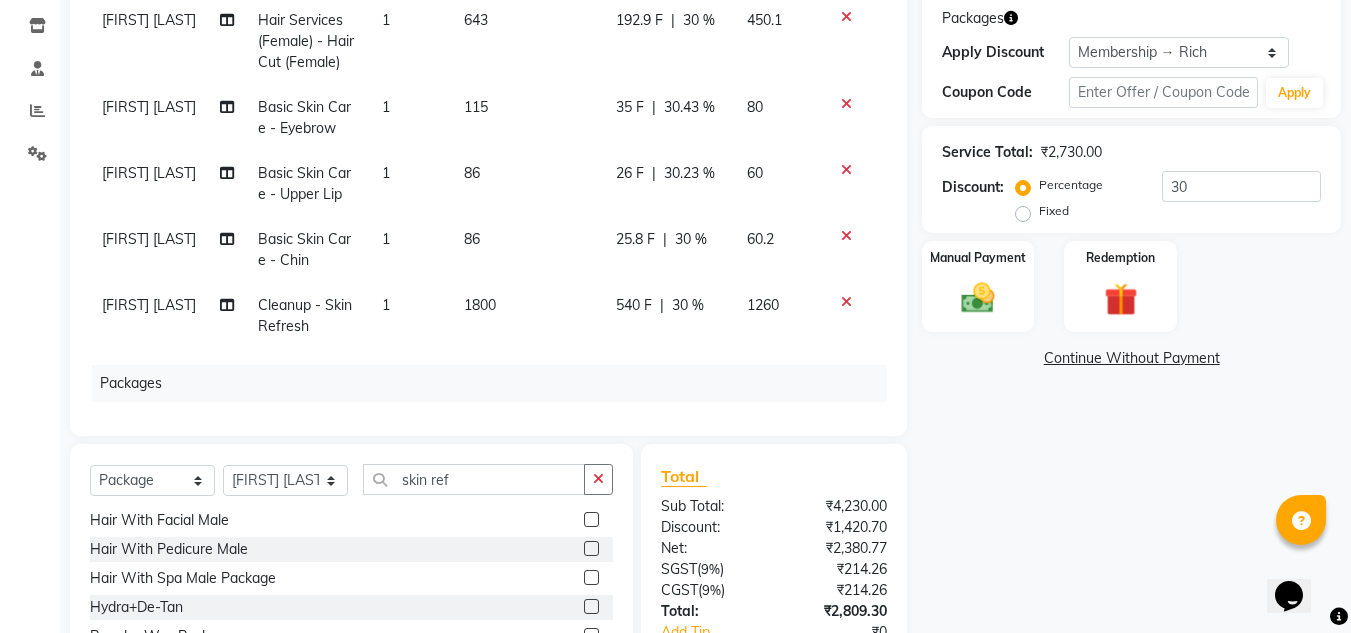 click on "25.8 F" 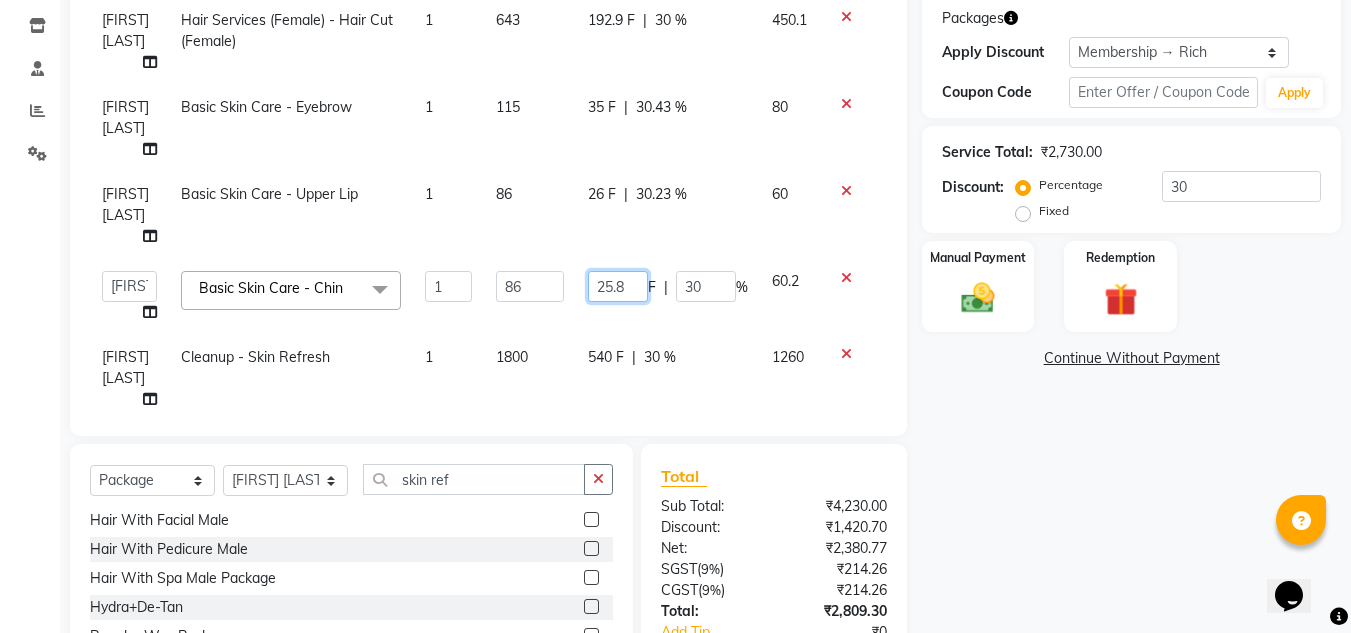 click on "25.8" 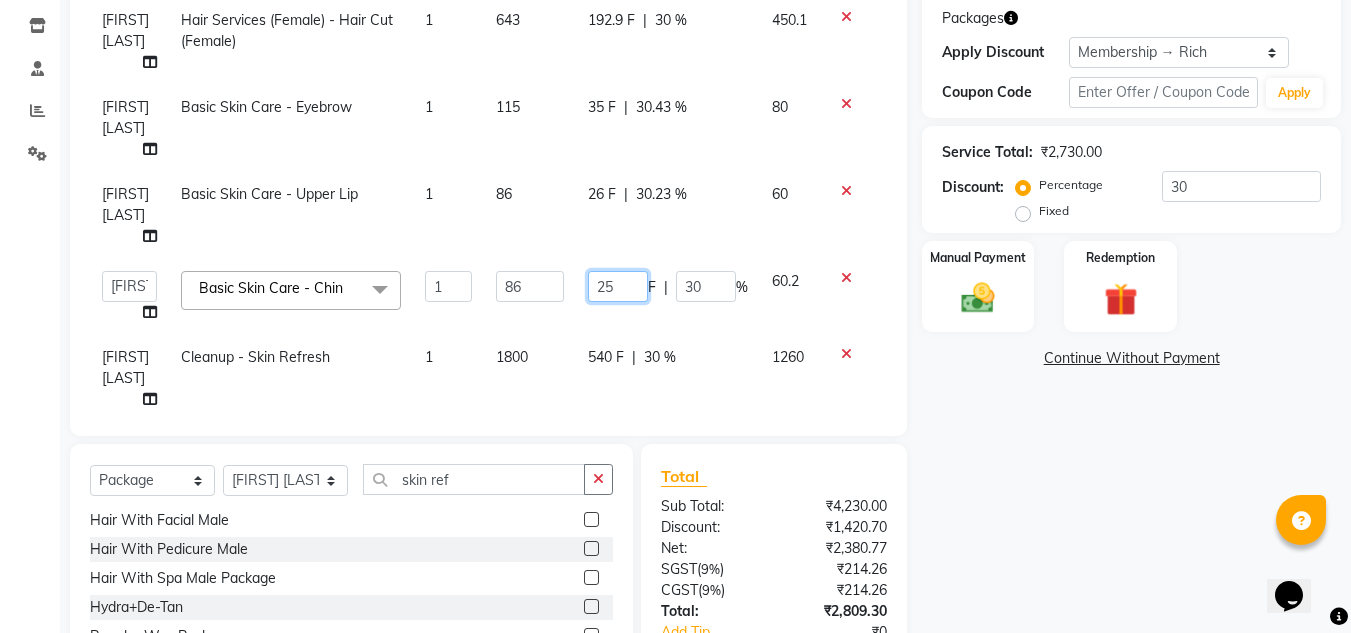 type on "2" 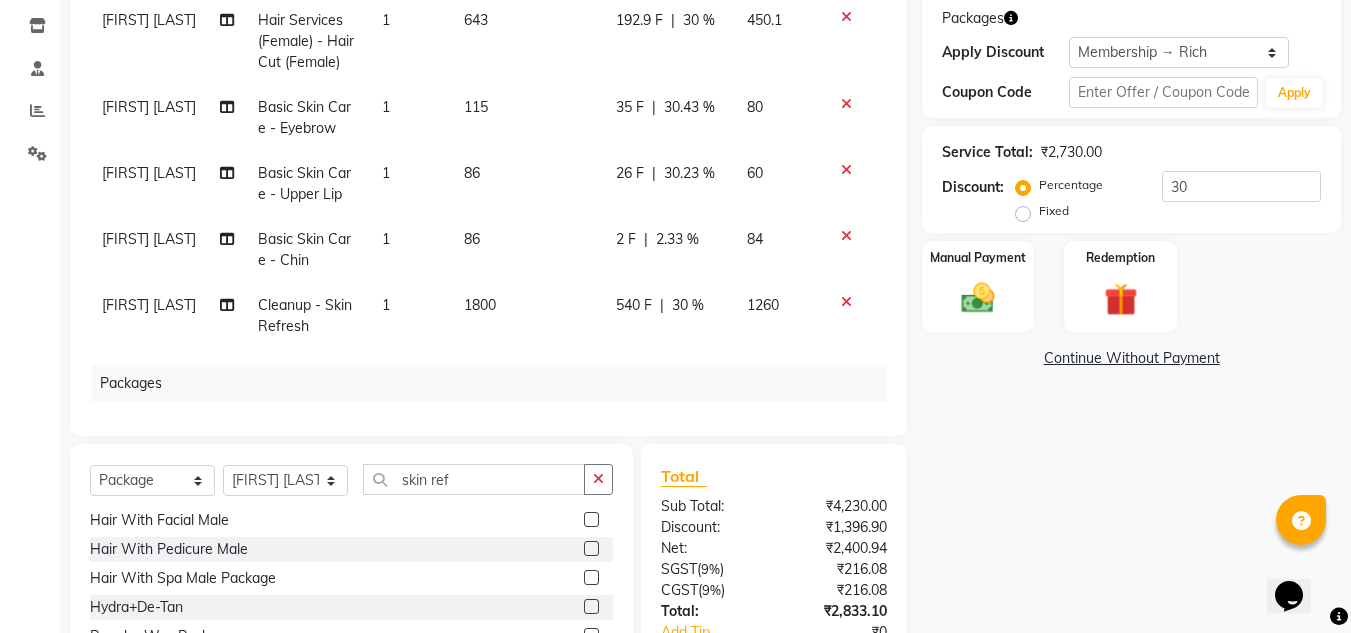 click 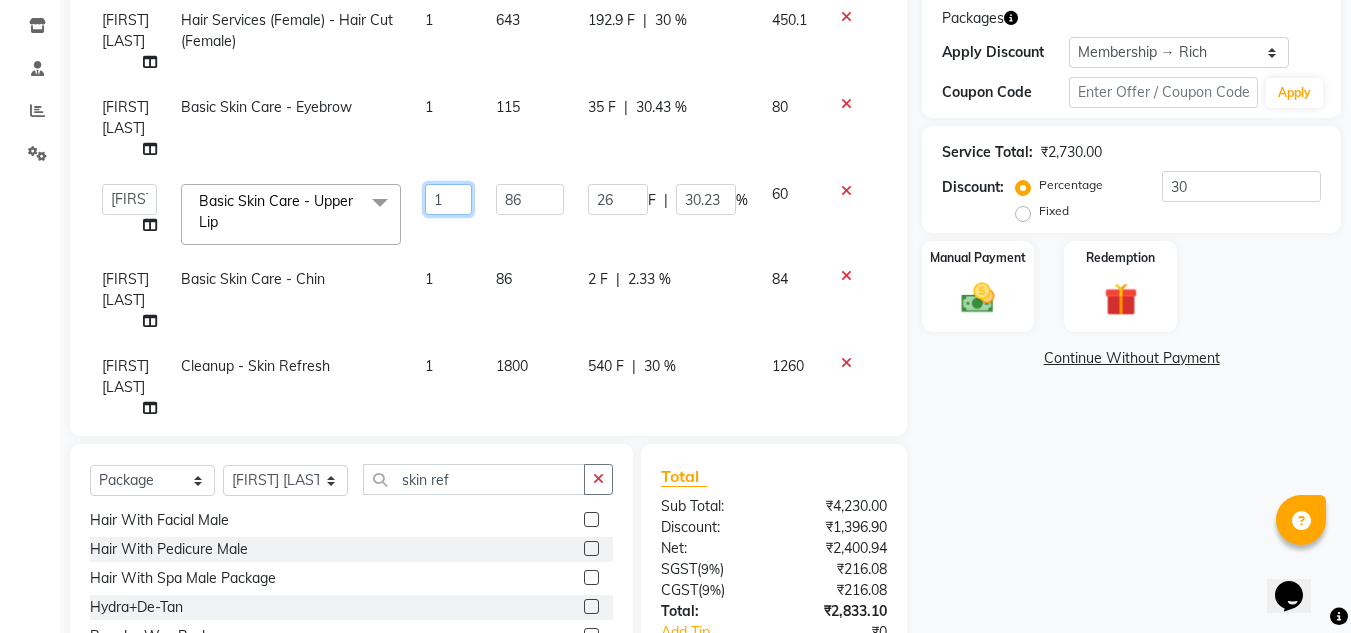 click on "1" 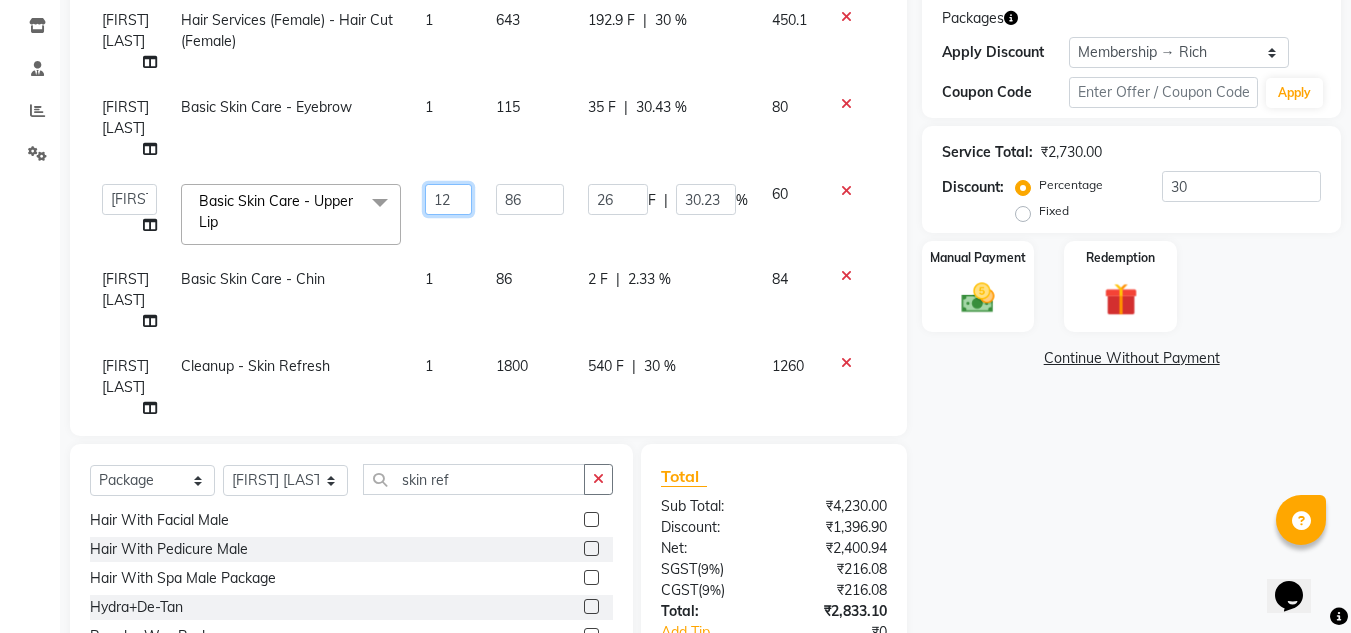 click on "12" 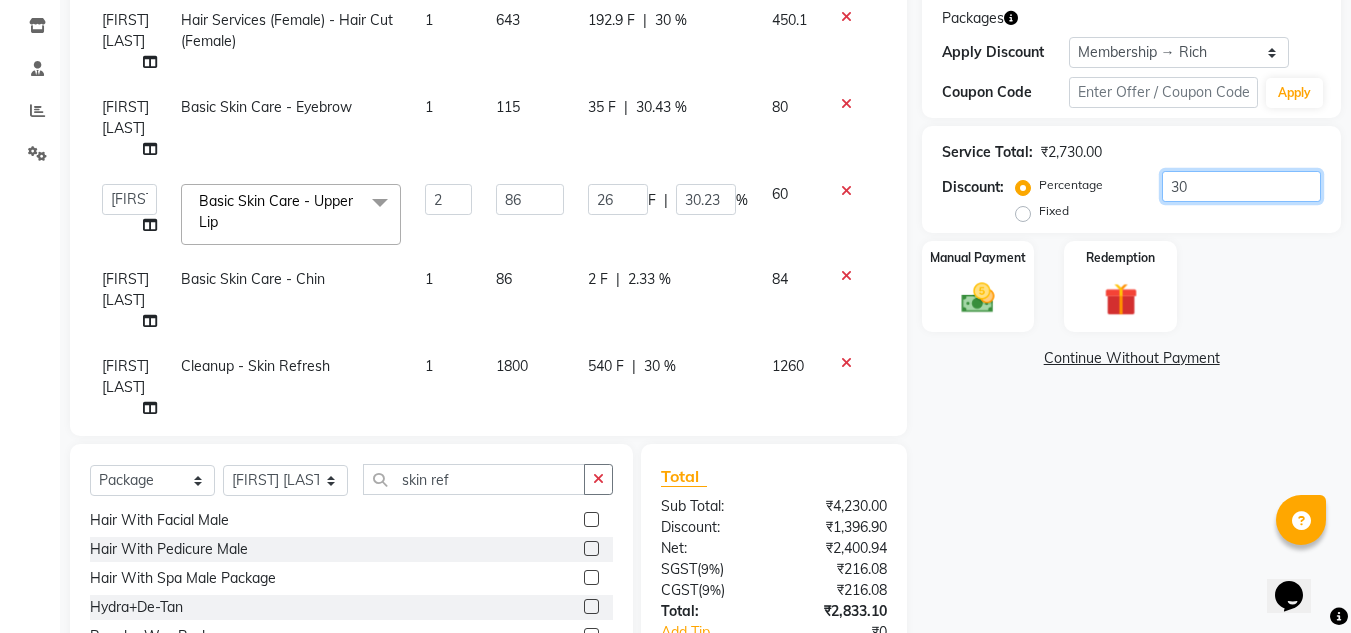 click on "30" 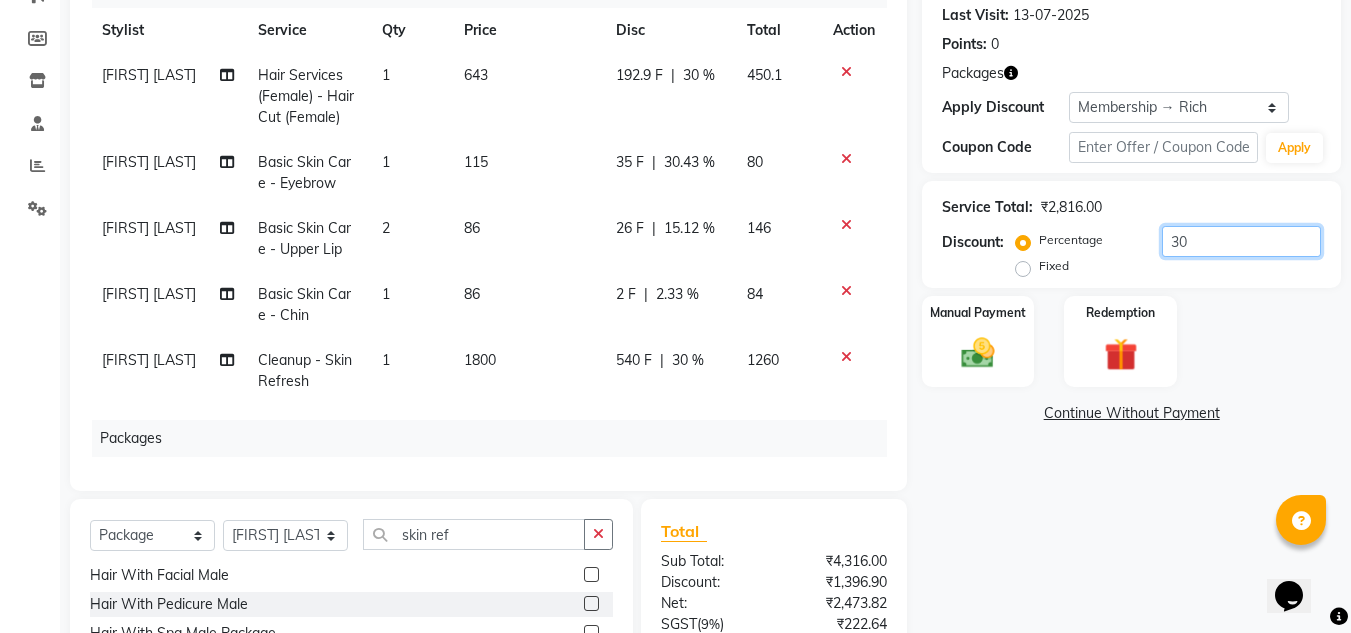 scroll, scrollTop: 232, scrollLeft: 0, axis: vertical 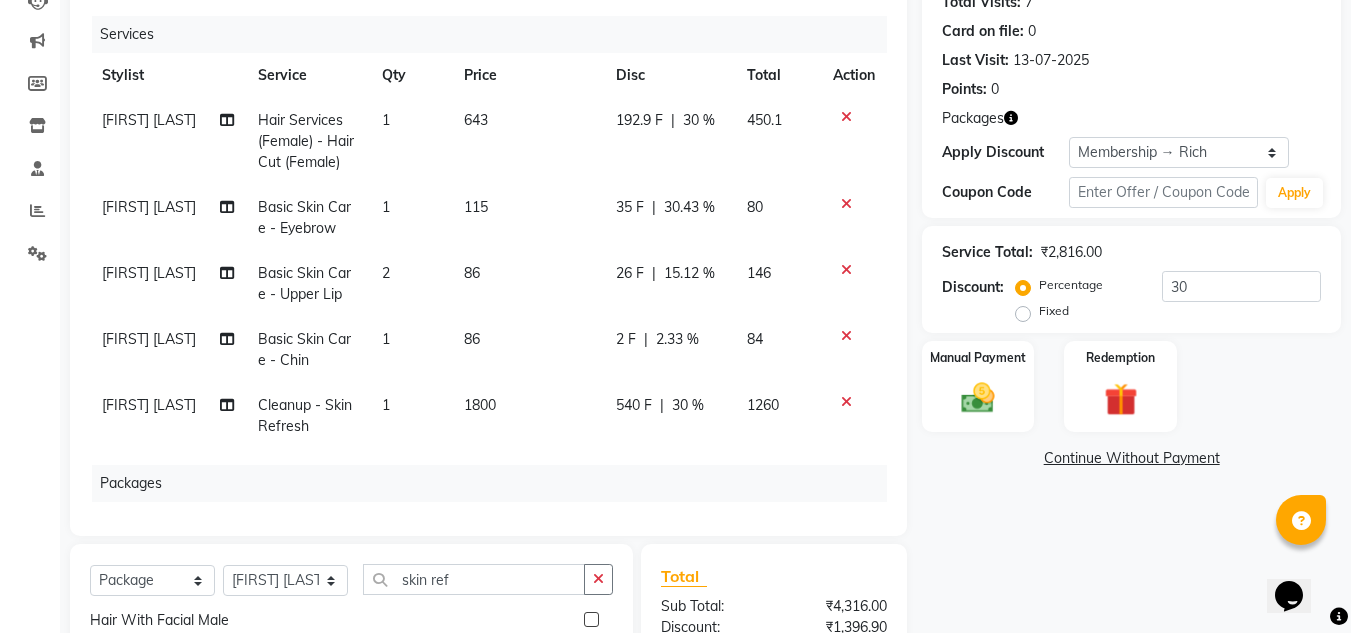click on "2" 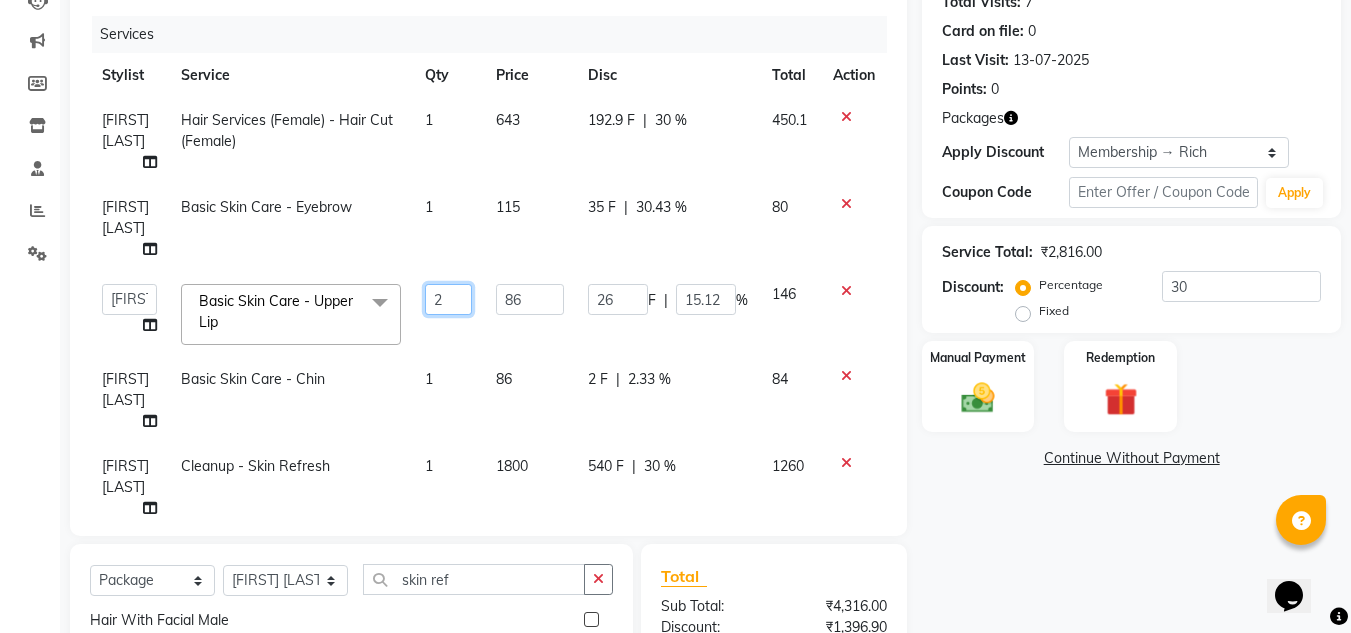 click on "2" 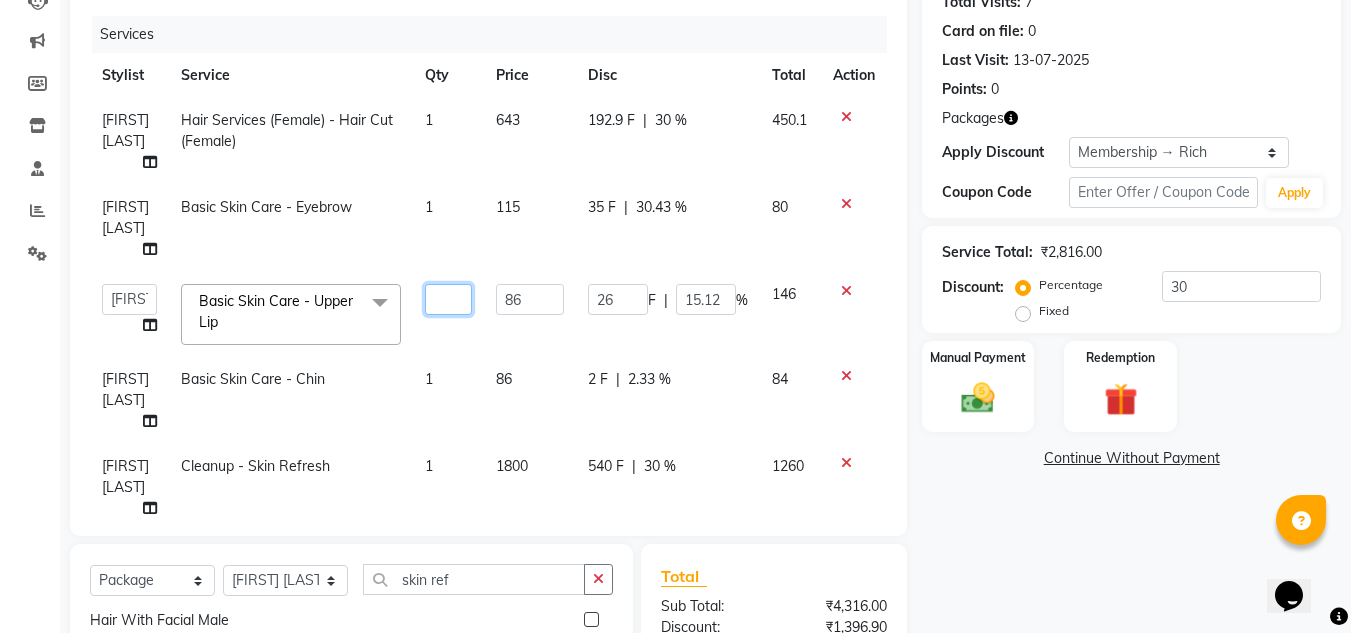 type on "1" 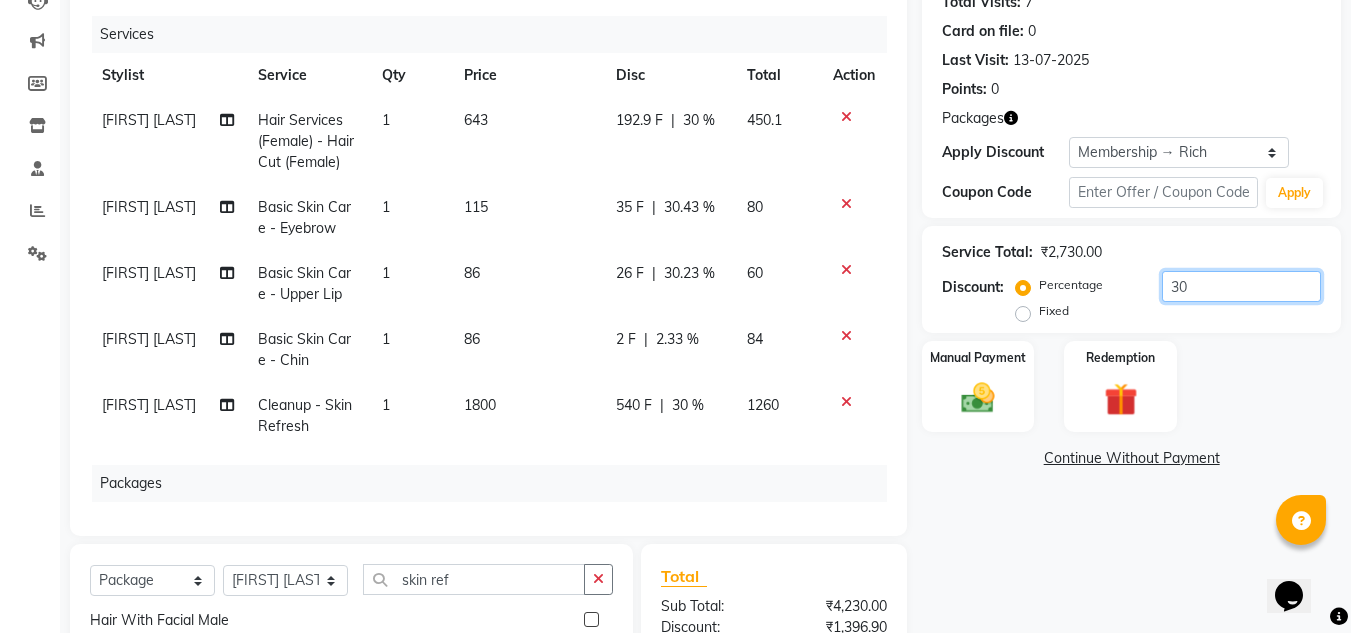 click on "30" 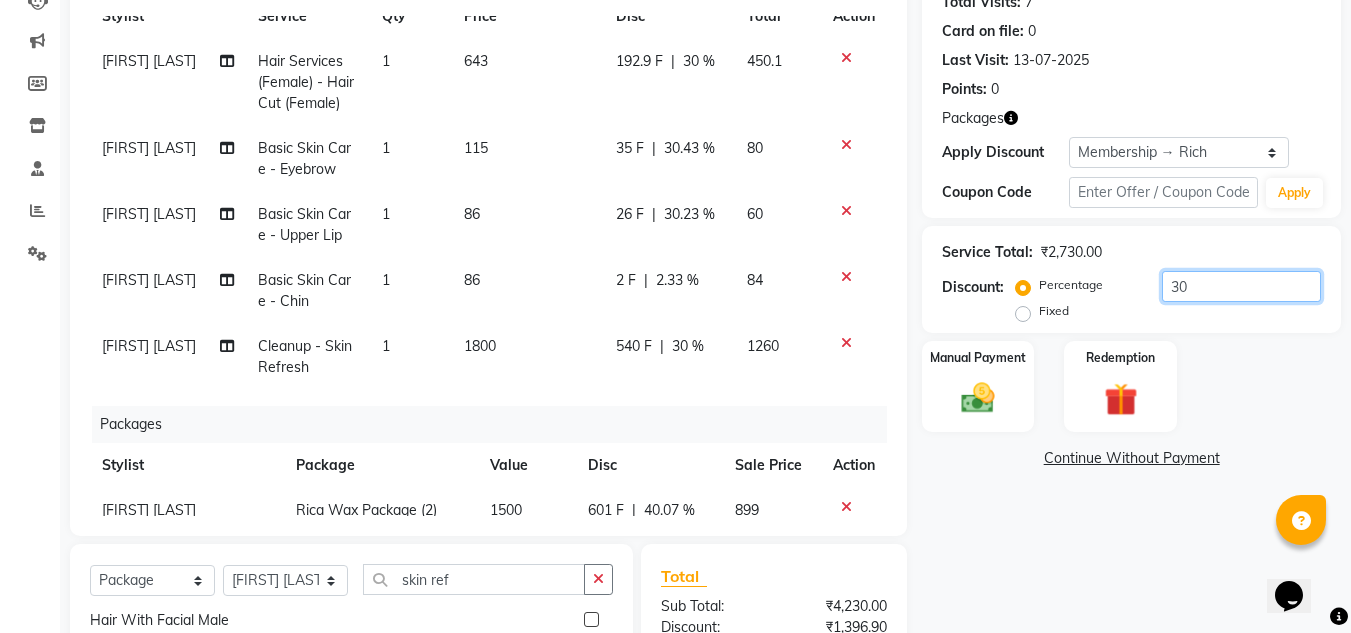 scroll, scrollTop: 107, scrollLeft: 0, axis: vertical 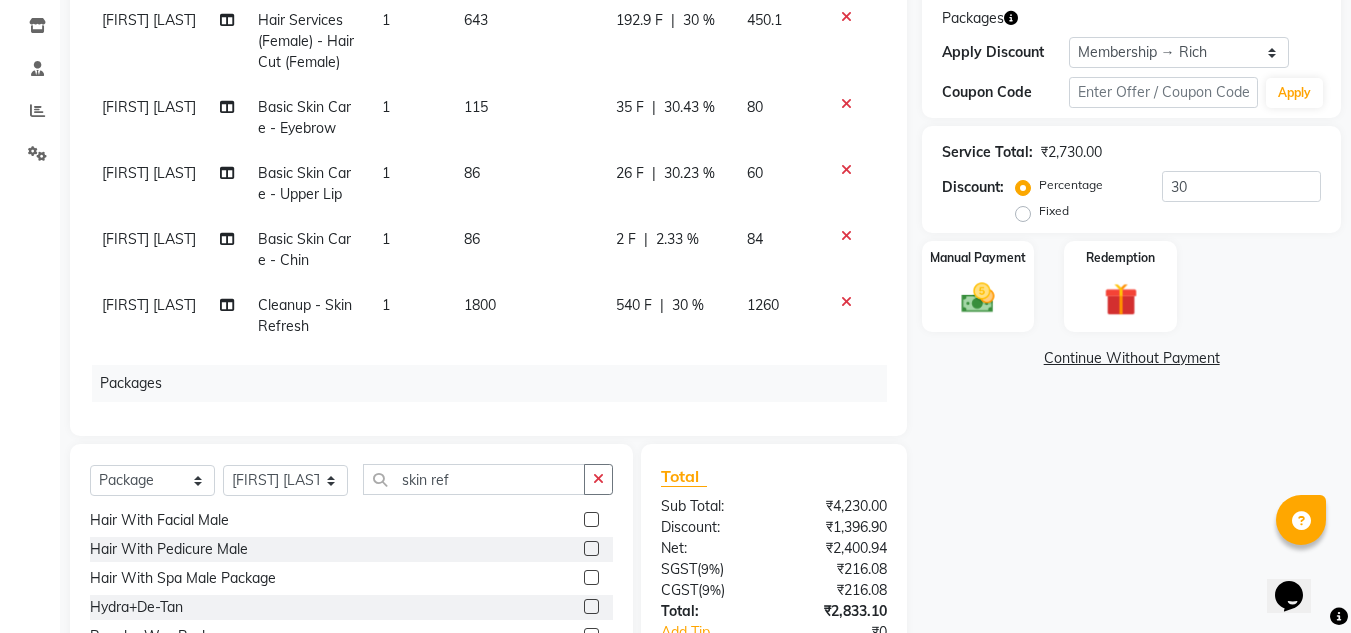 click on "2.33 %" 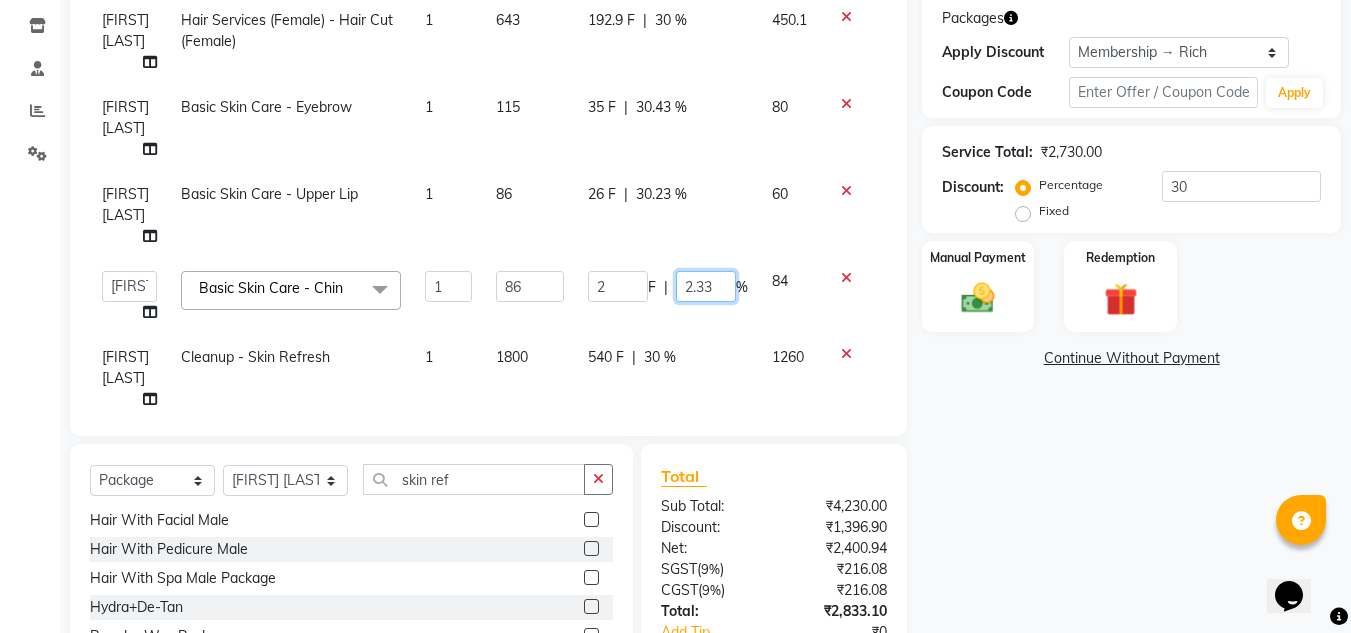 click on "2.33" 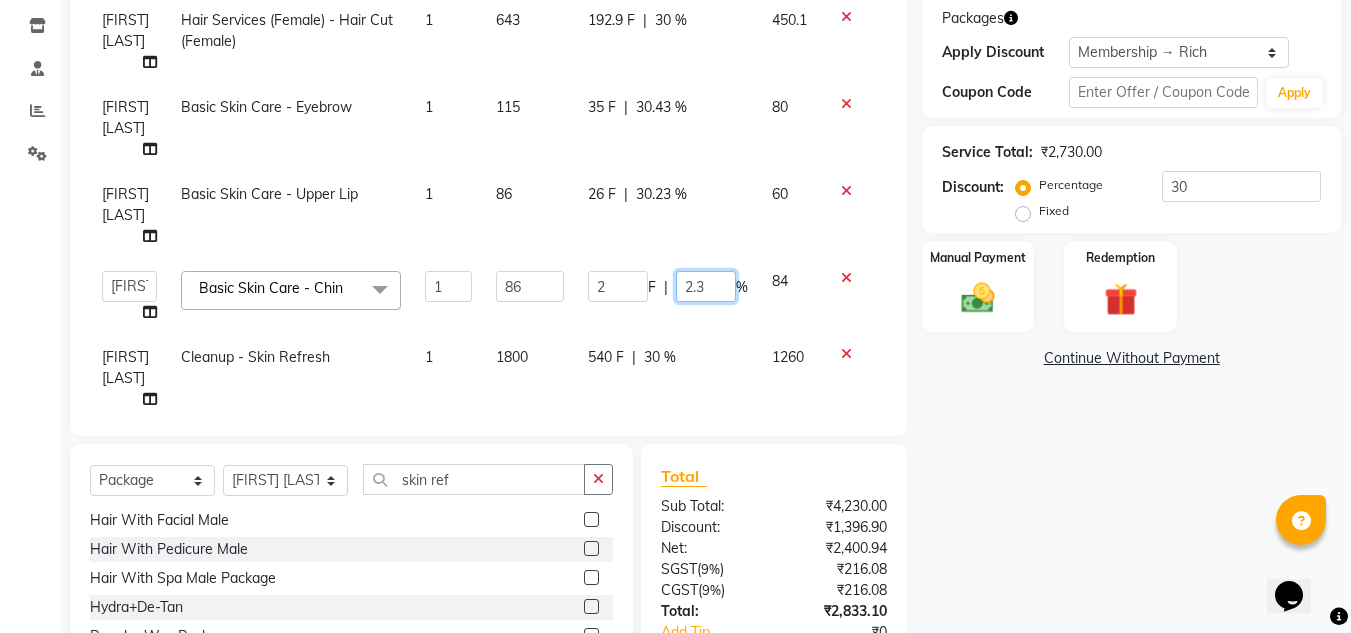 type on "2" 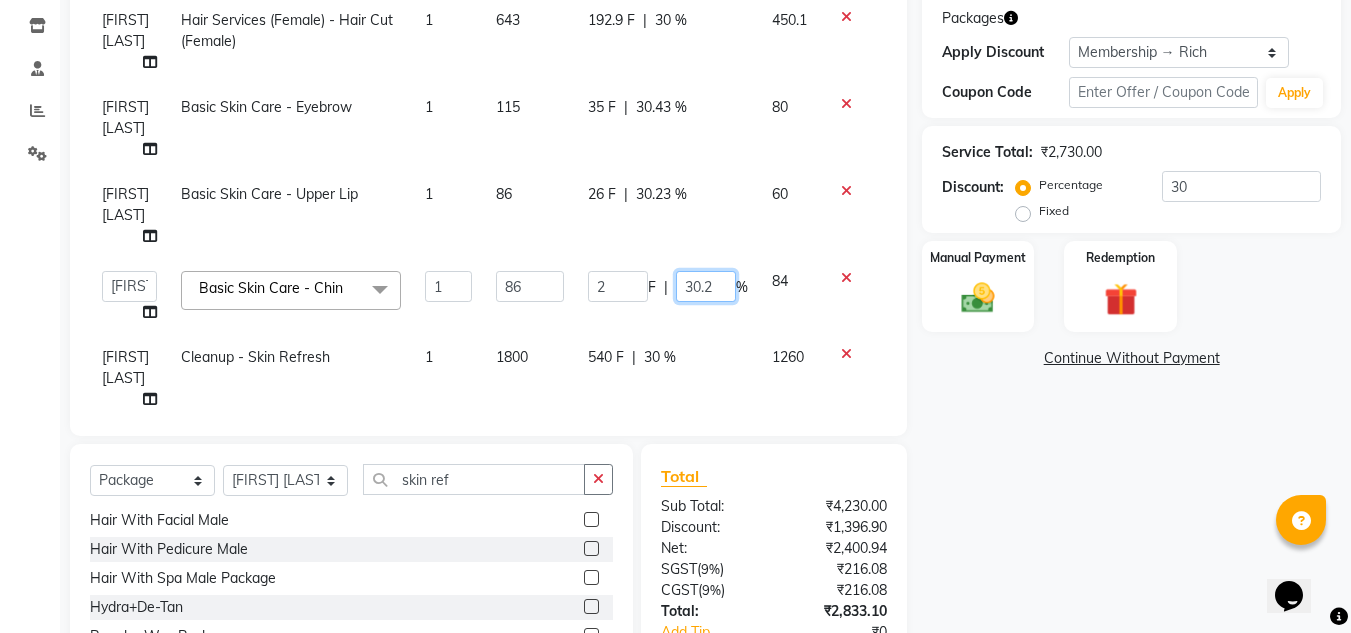 type on "30.23" 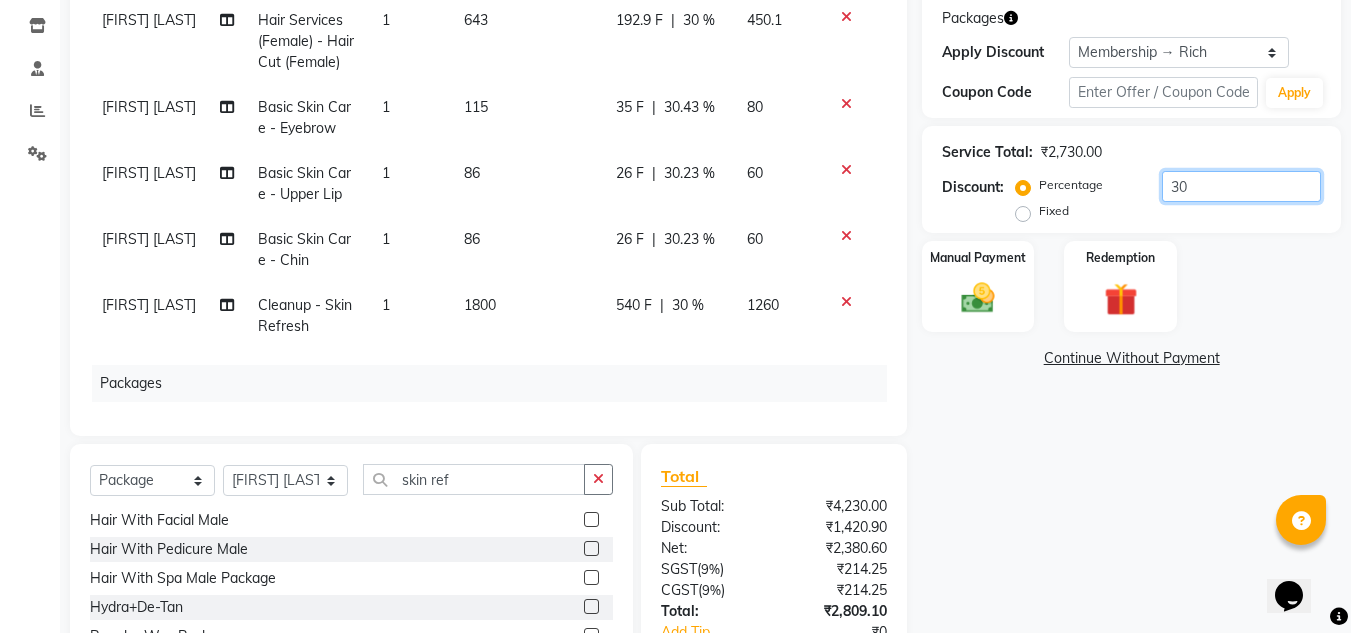 click on "Service Total:  ₹2,730.00  Discount:  Percentage   Fixed  30" 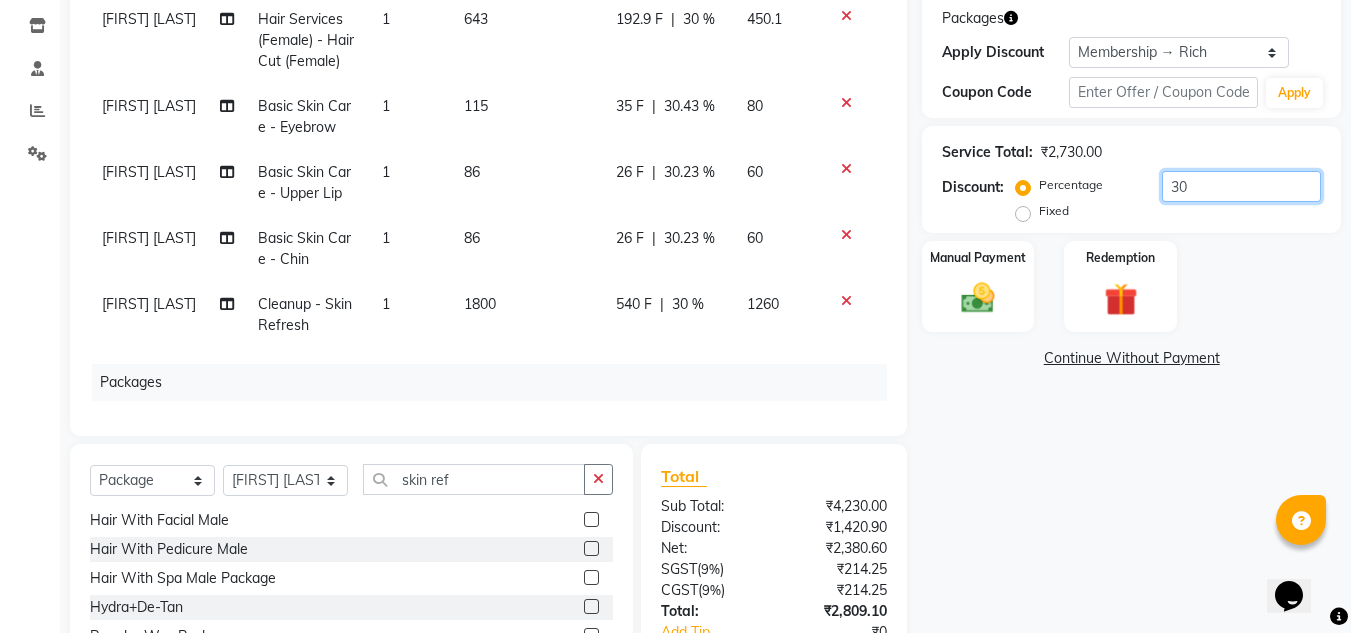 scroll, scrollTop: 0, scrollLeft: 0, axis: both 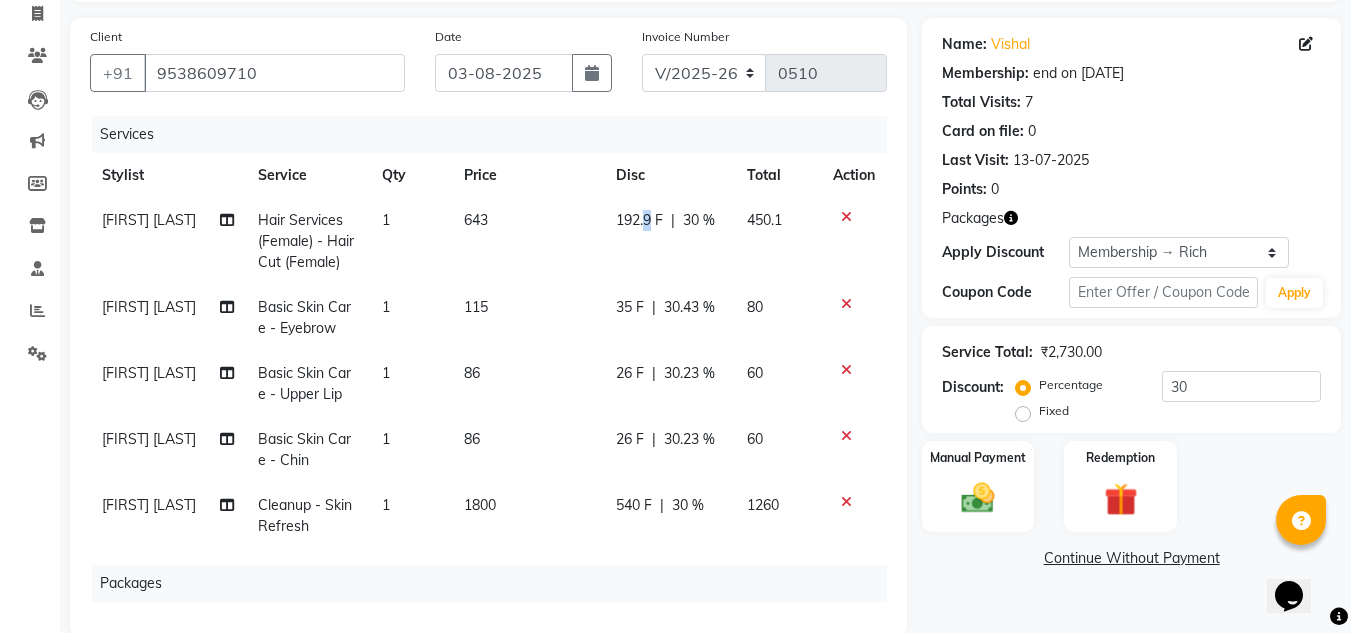 click on "192.9 F" 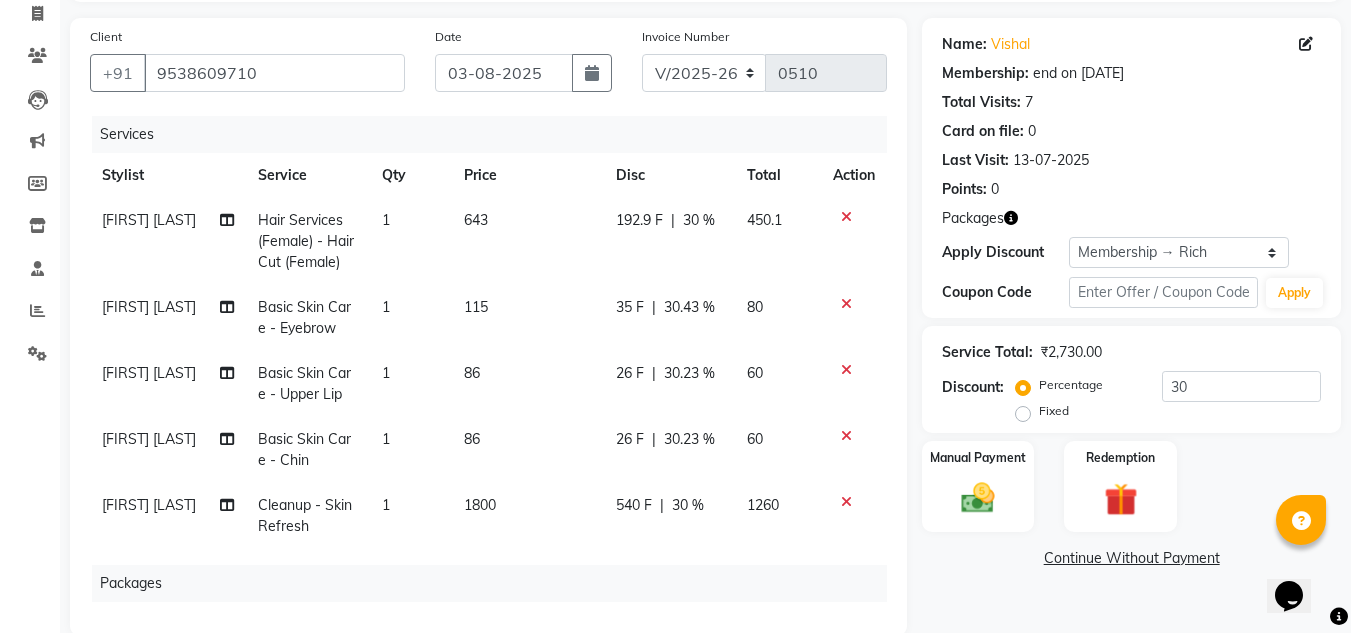 select on "39151" 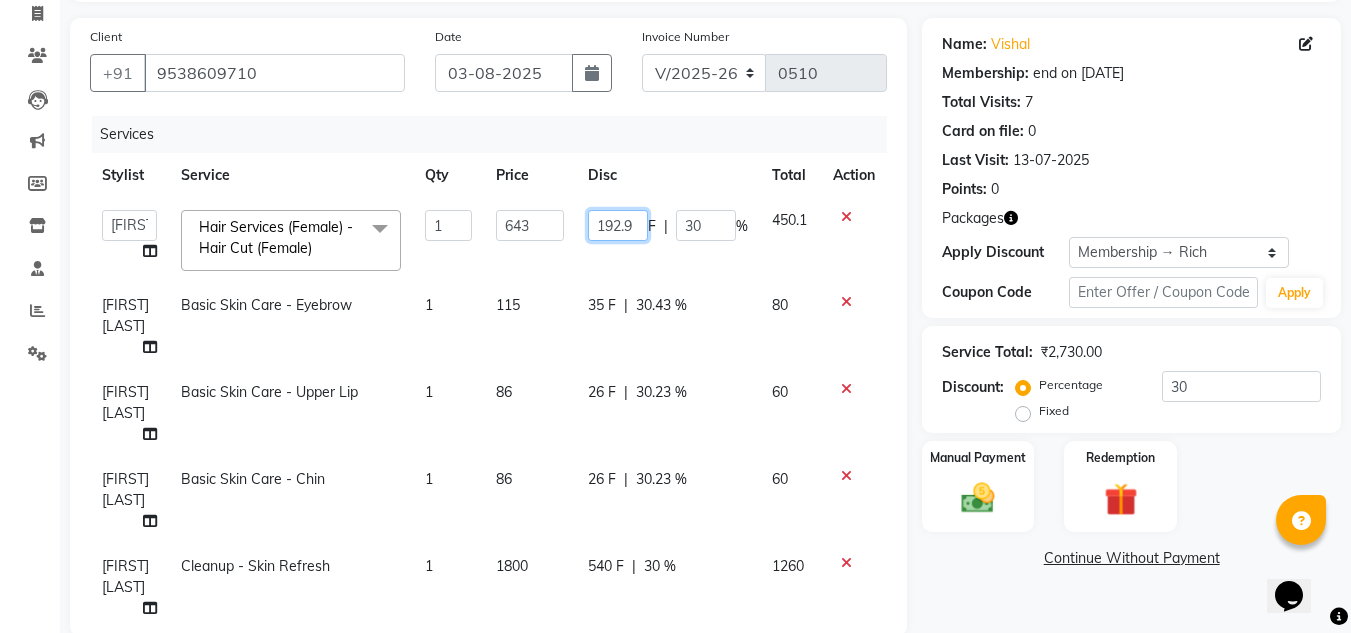 click on "192.9" 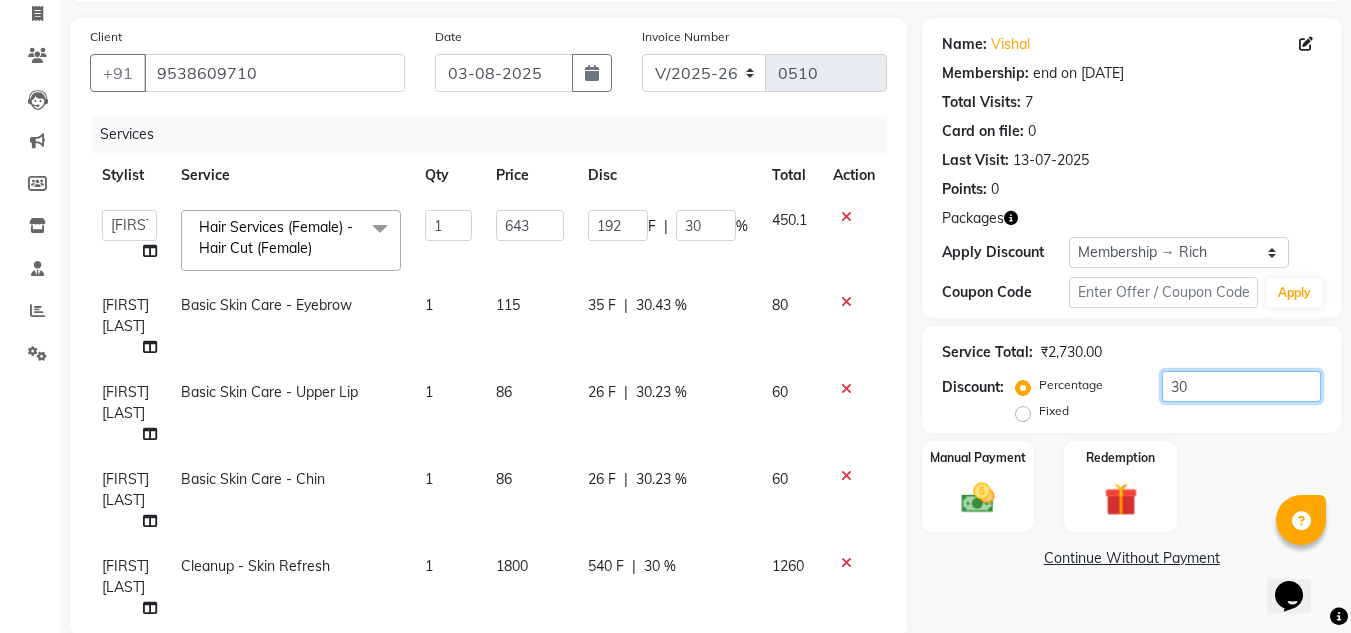 click on "30" 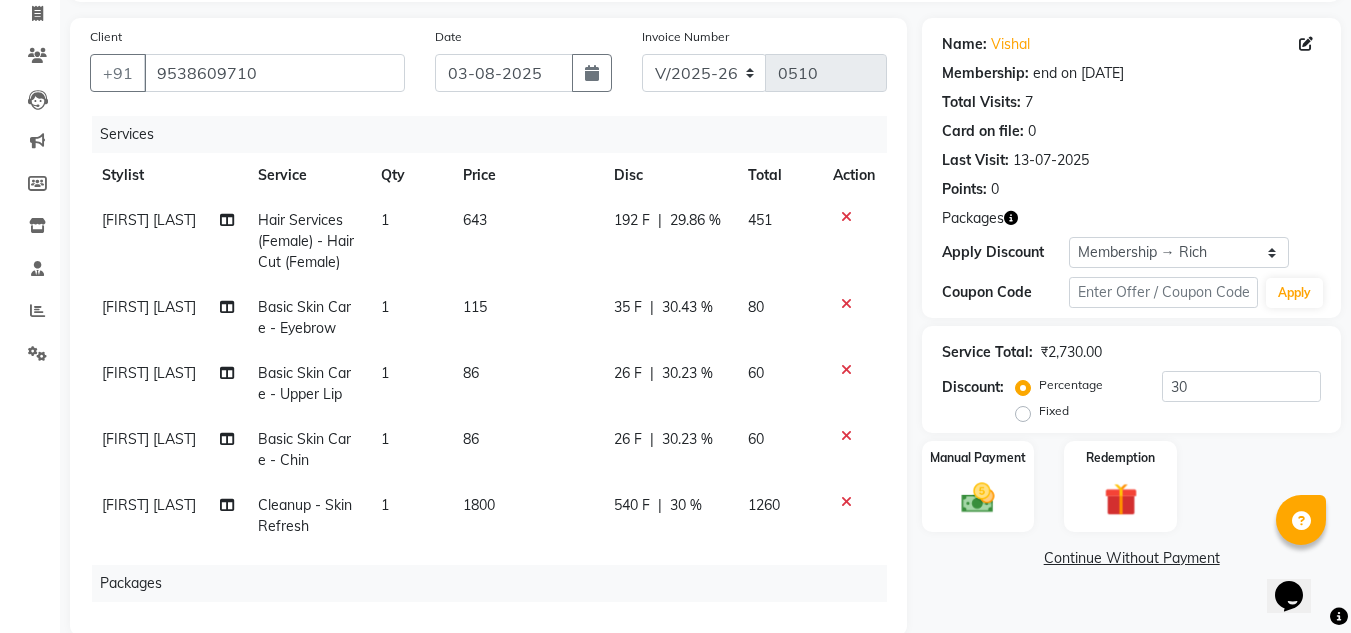click on "29.86 %" 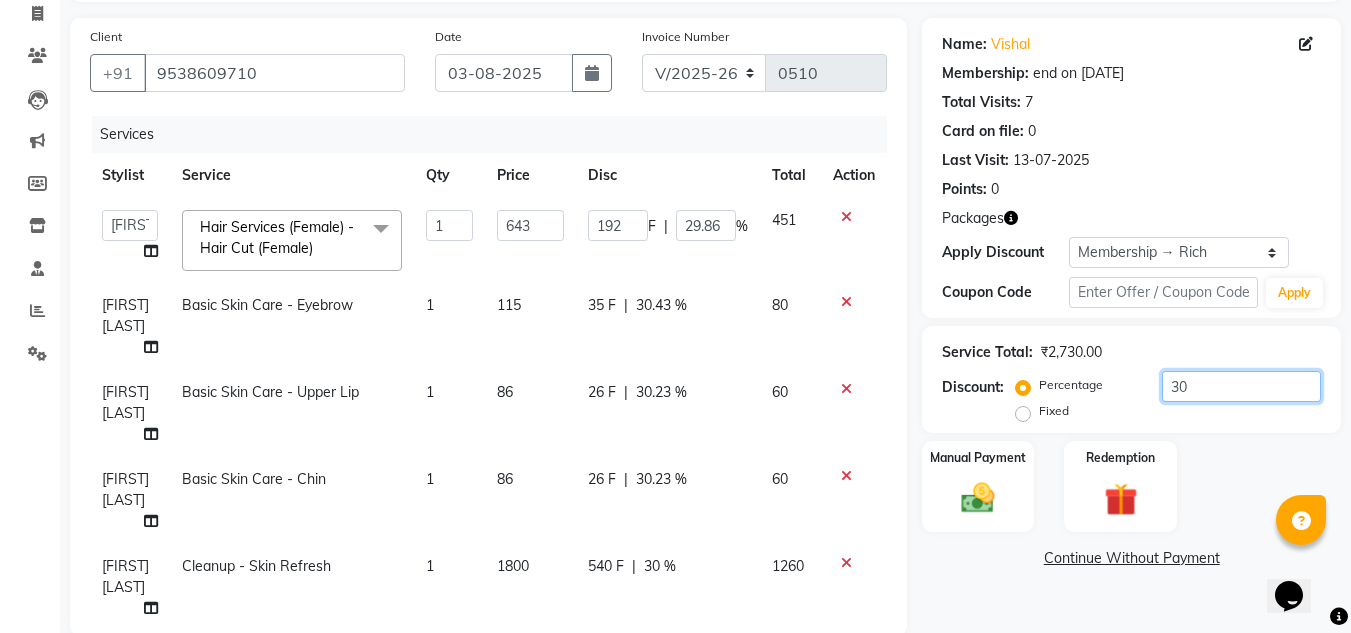 click on "30" 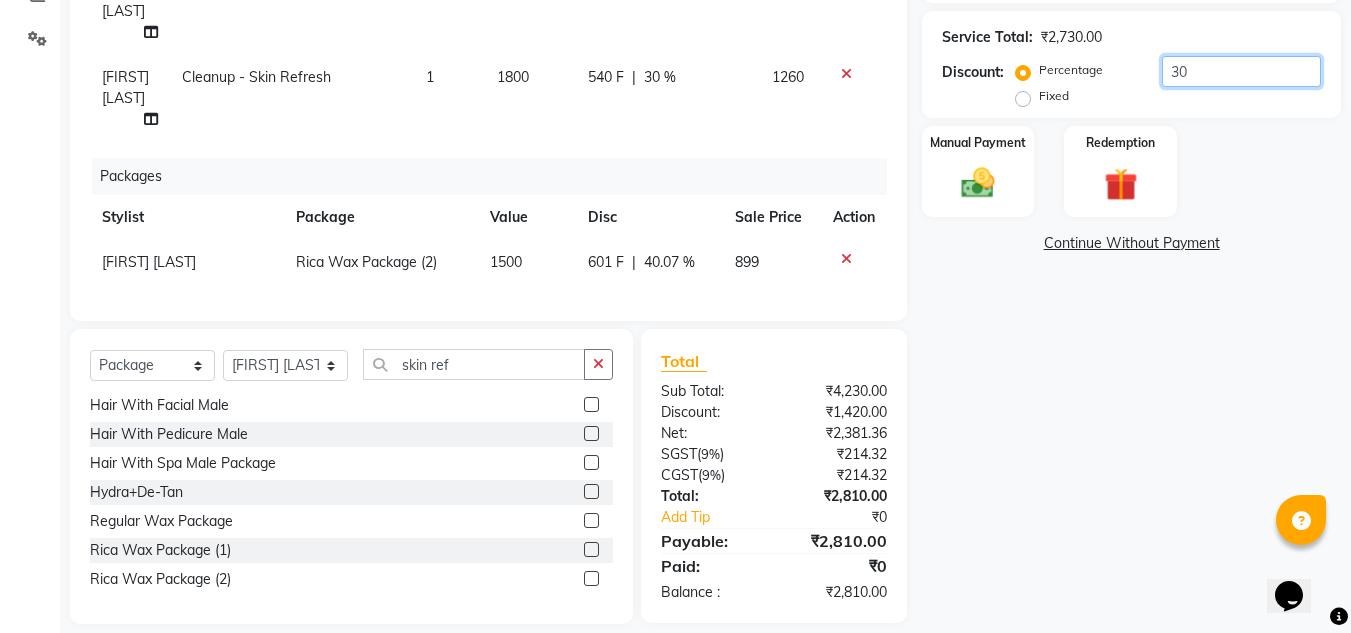 scroll, scrollTop: 468, scrollLeft: 0, axis: vertical 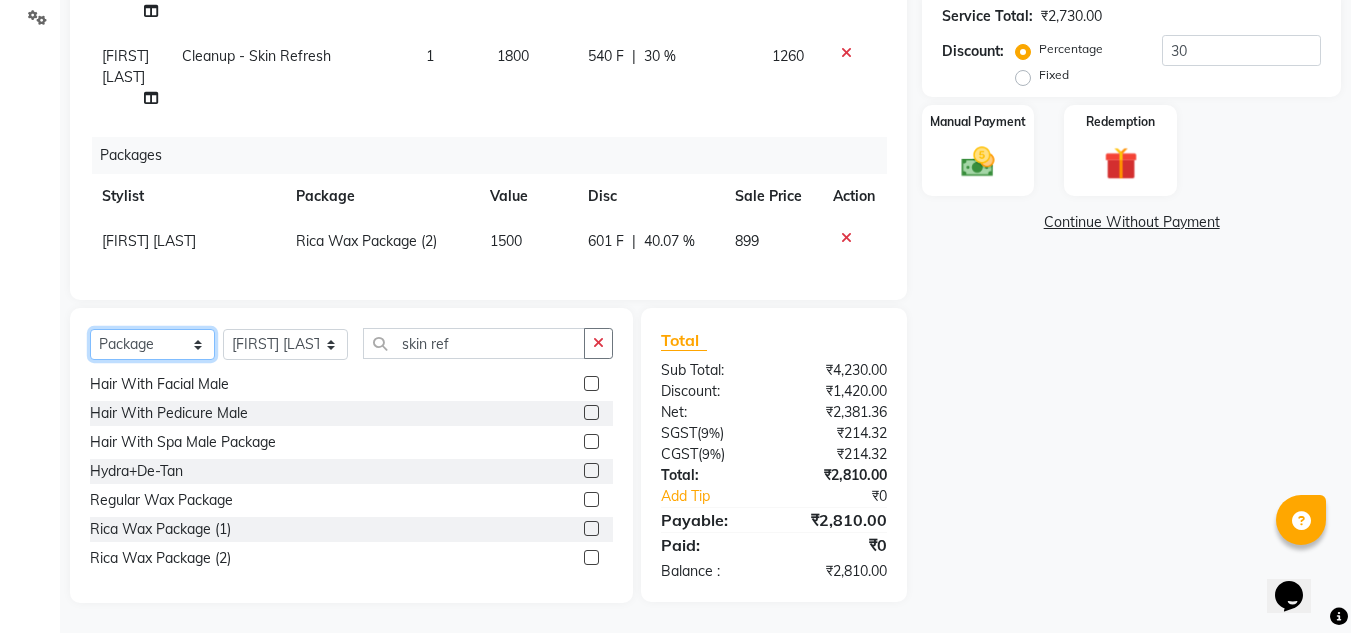 click on "Select  Service  Product  Membership  Package Voucher Prepaid Gift Card" 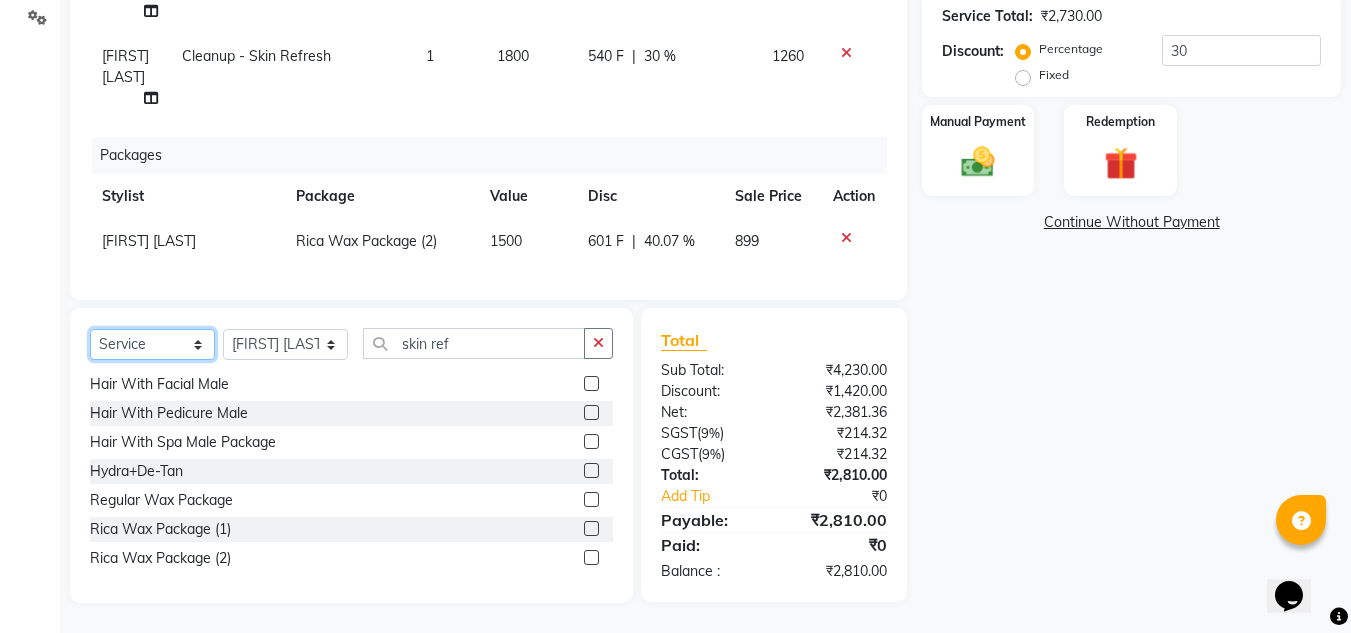 click on "Select  Service  Product  Membership  Package Voucher Prepaid Gift Card" 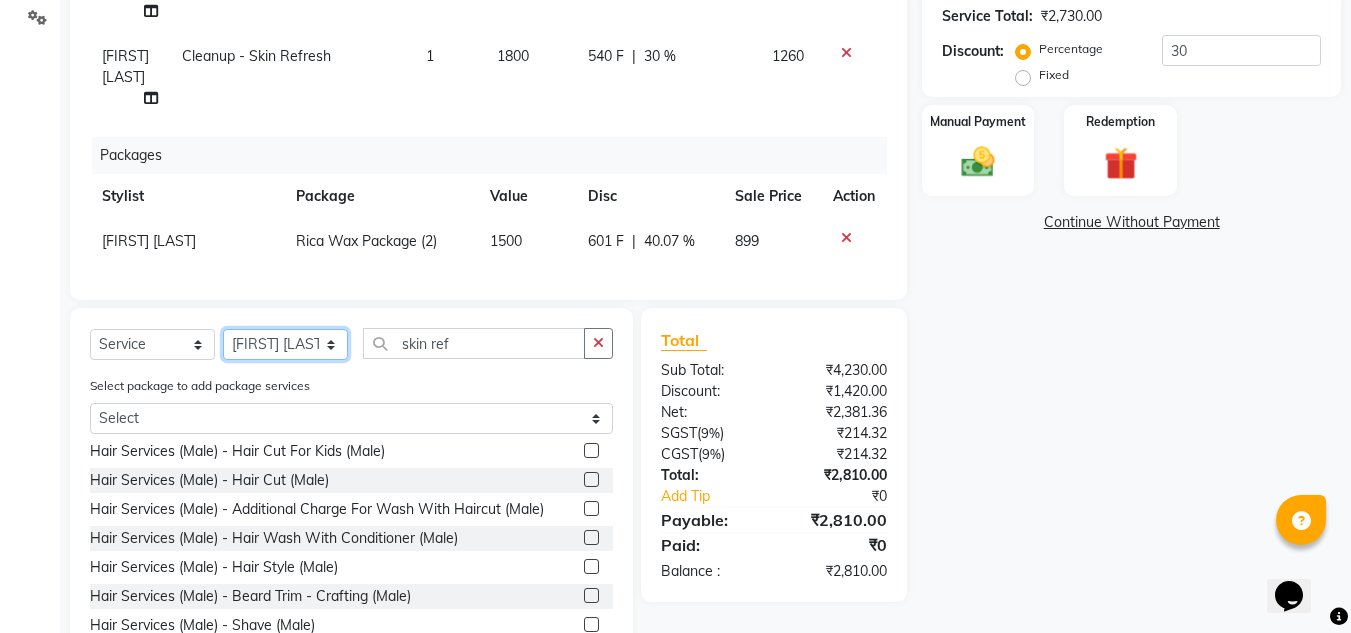 click on "Select Stylist Ankita nivangune Deepali Palsule Gopal Kadam Rohit Suravase Vandana Panikar" 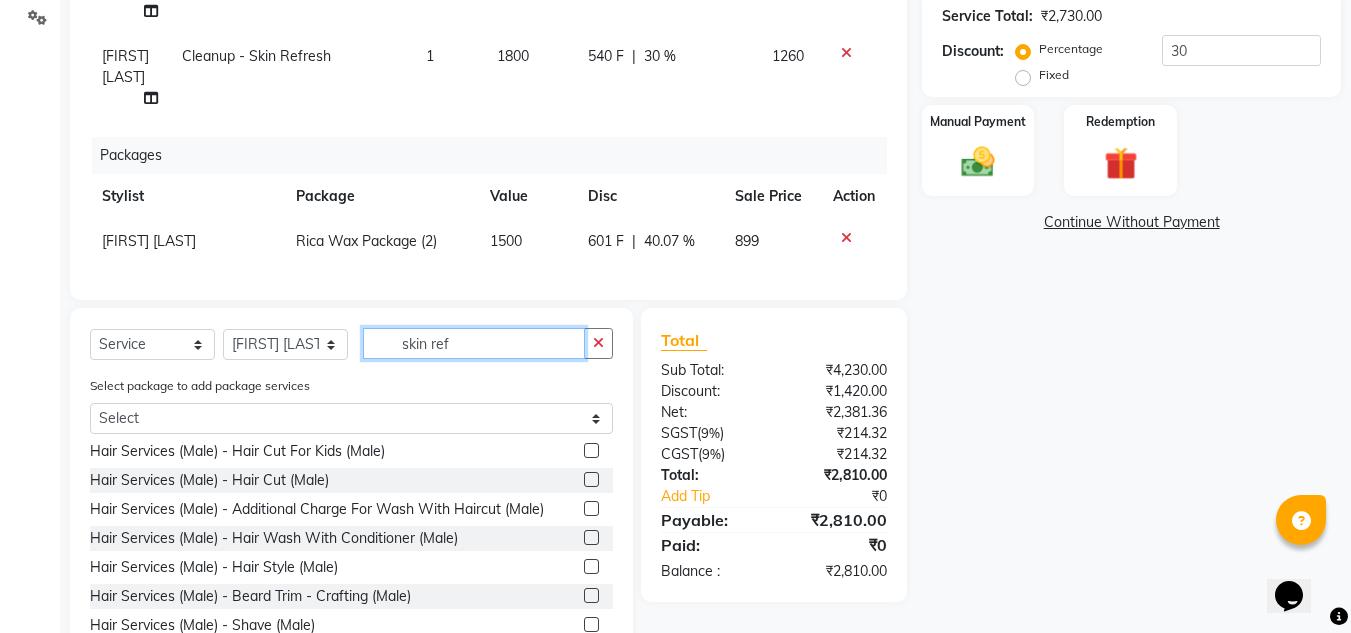 click on "skin ref" 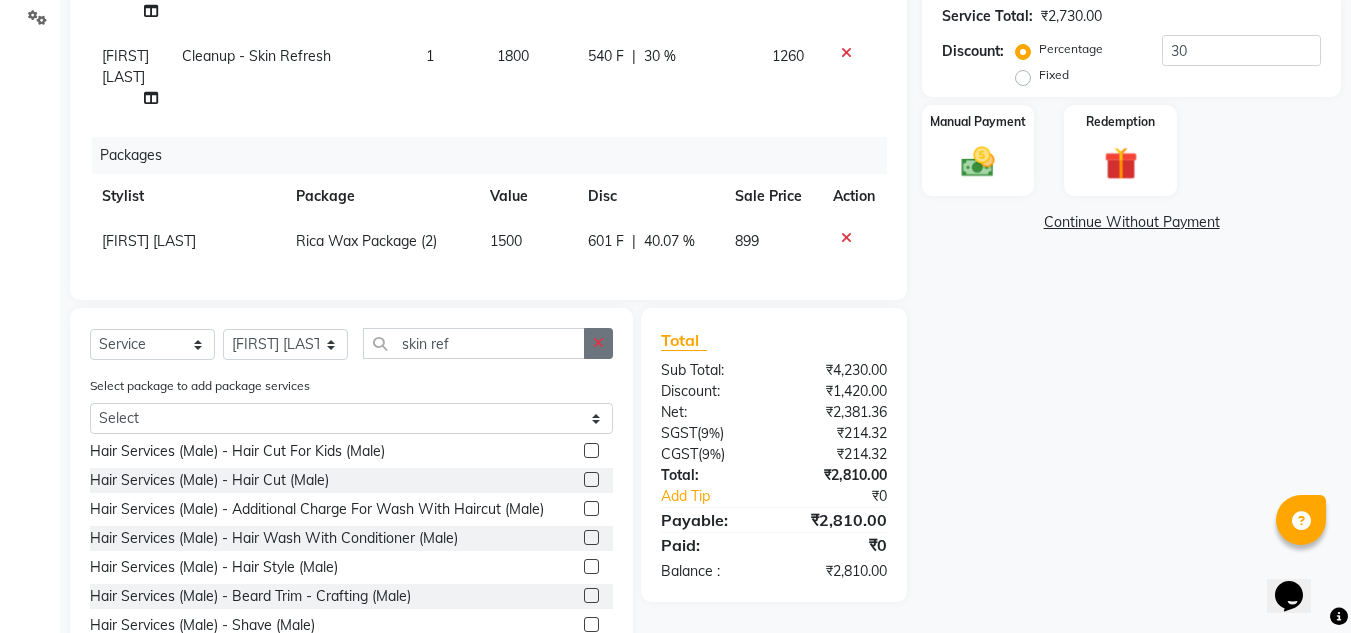 click 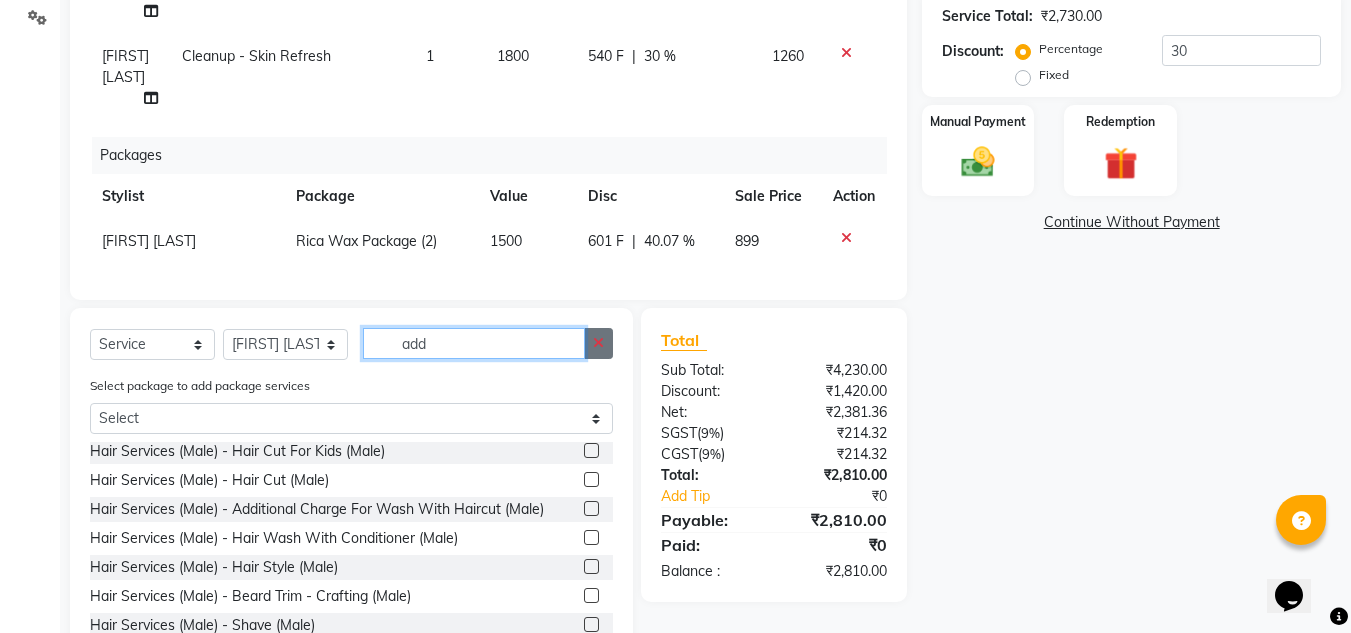 scroll, scrollTop: 0, scrollLeft: 0, axis: both 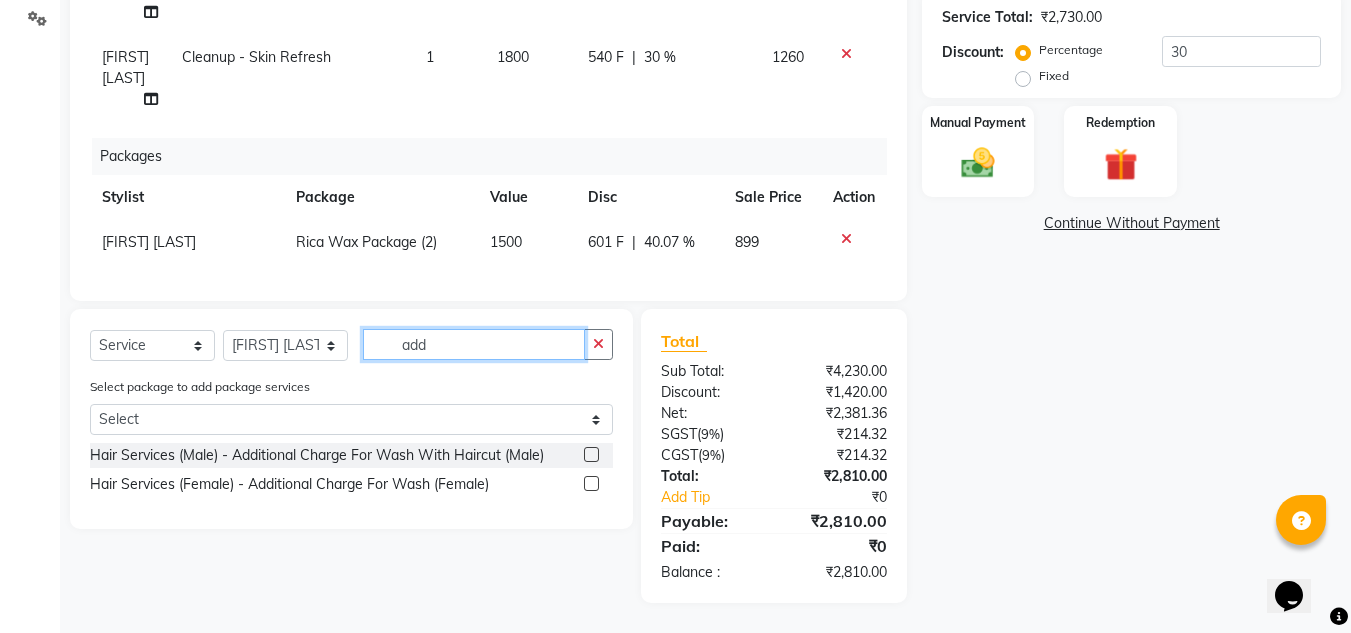 type on "add" 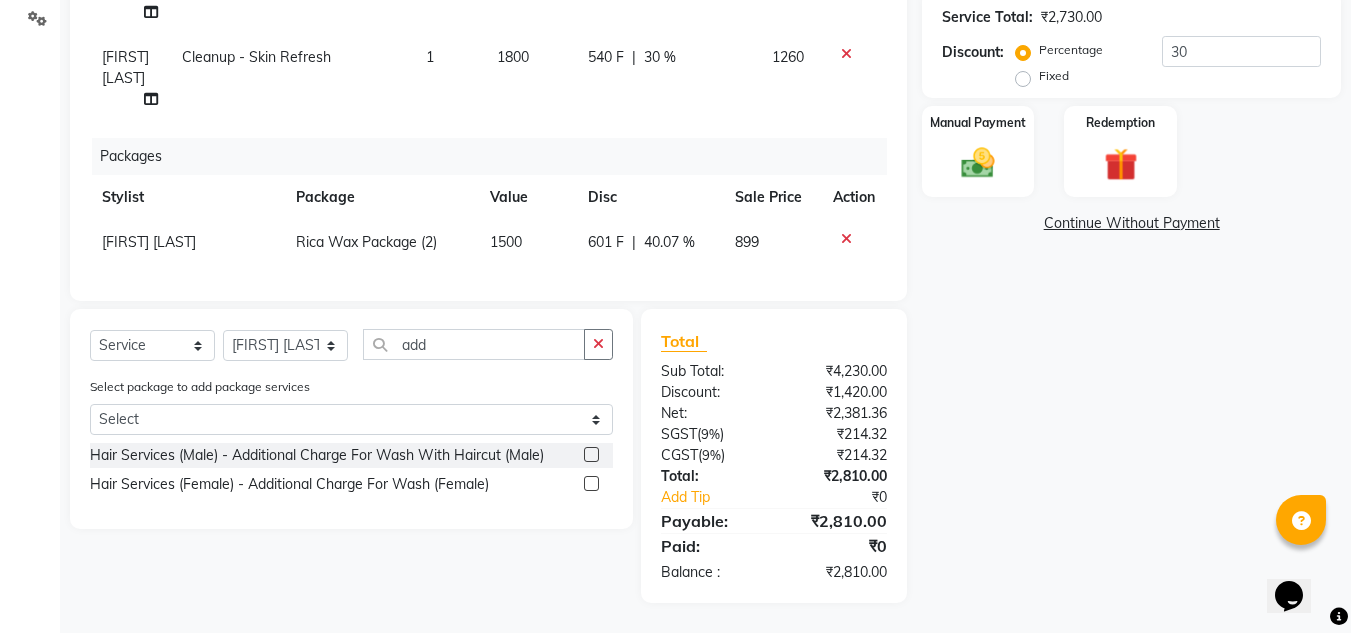 click 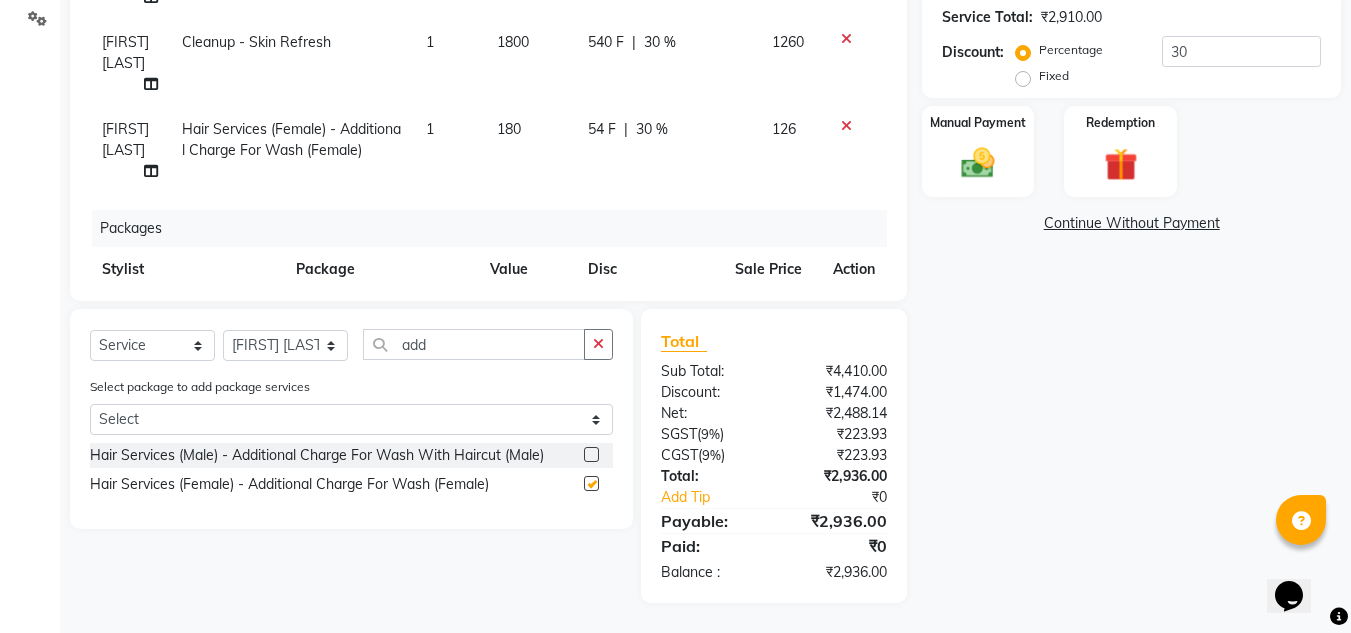 checkbox on "false" 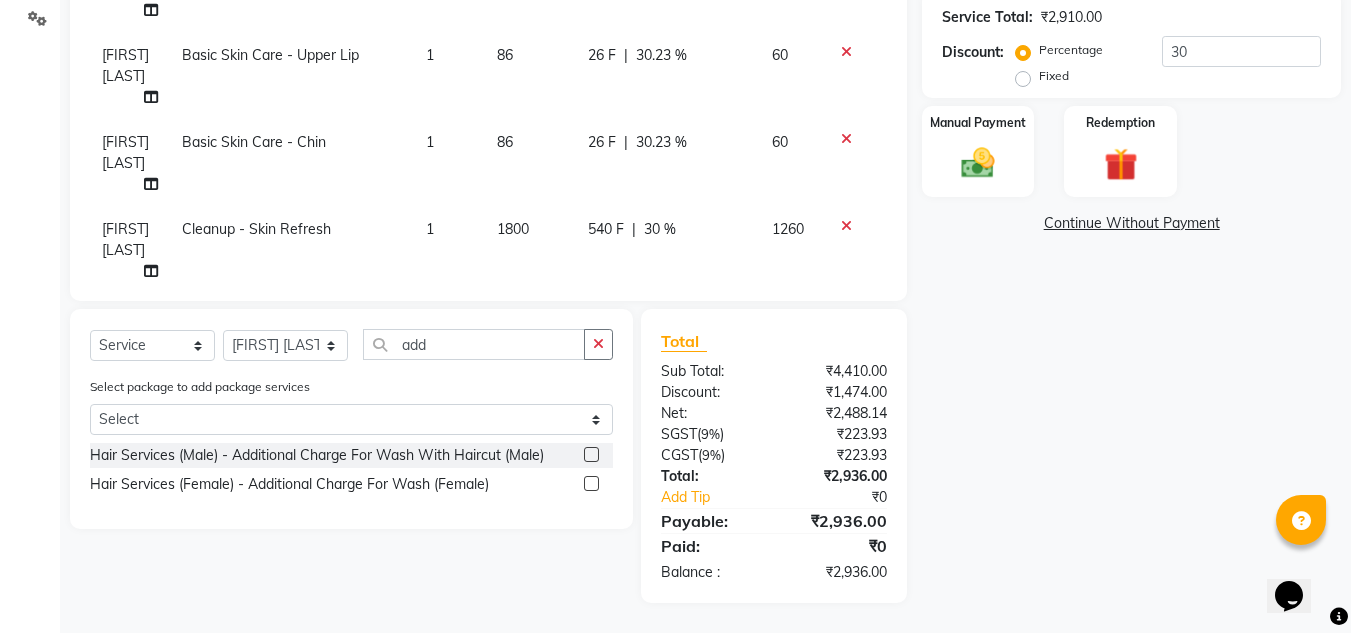scroll, scrollTop: 0, scrollLeft: 0, axis: both 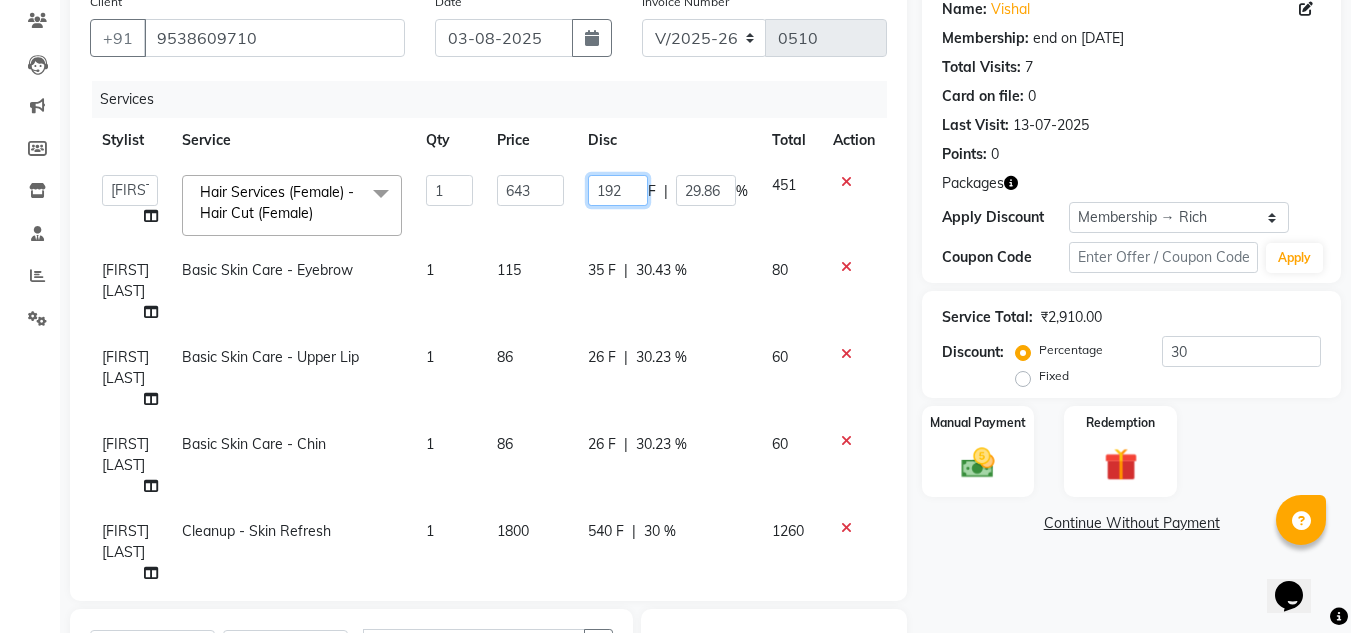 click on "192" 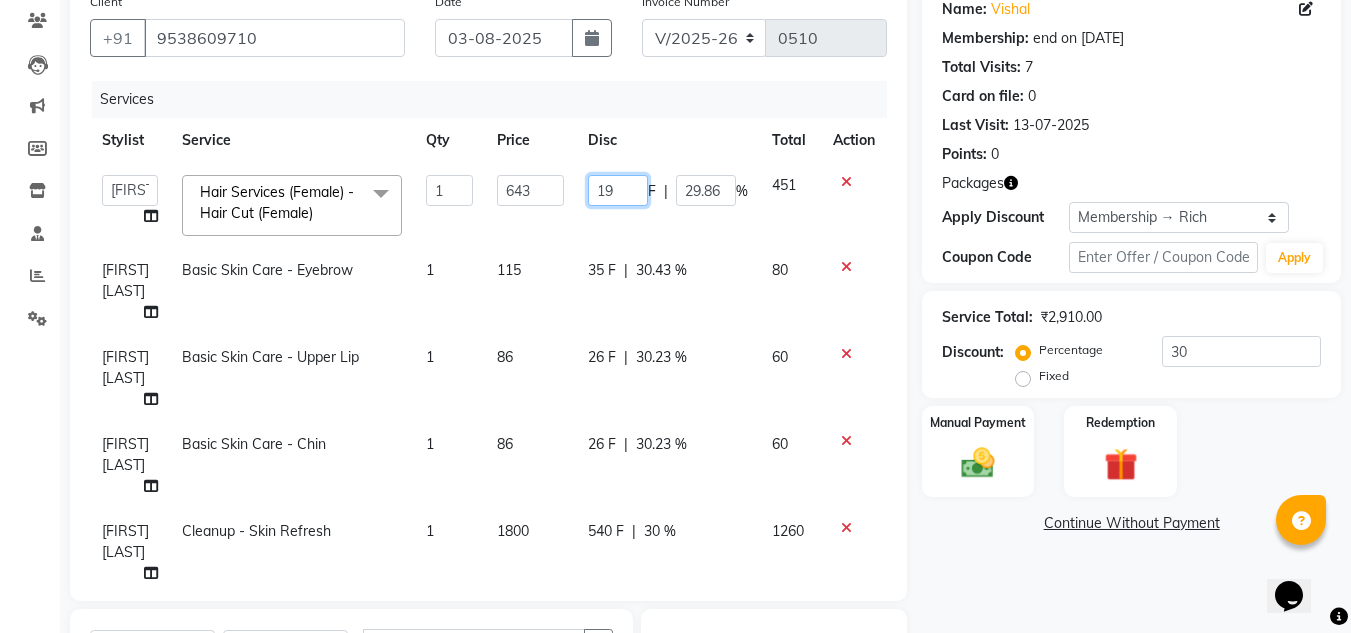 type on "193" 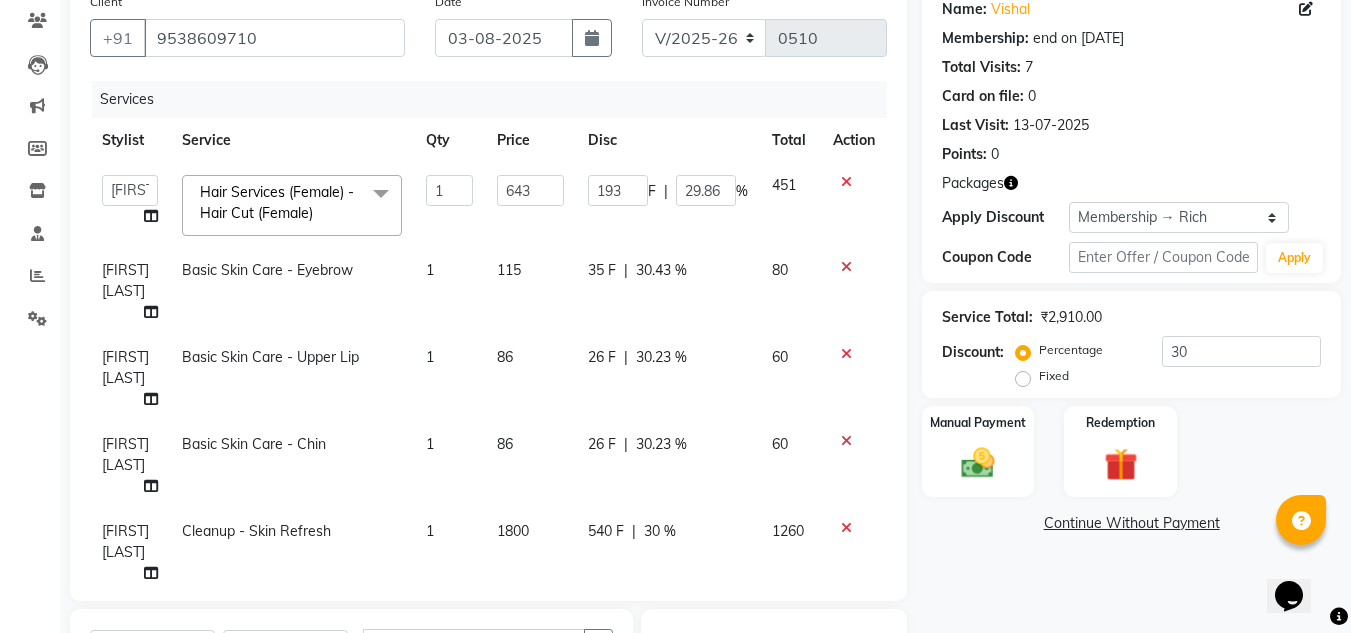 click on "193 F | 29.86 %" 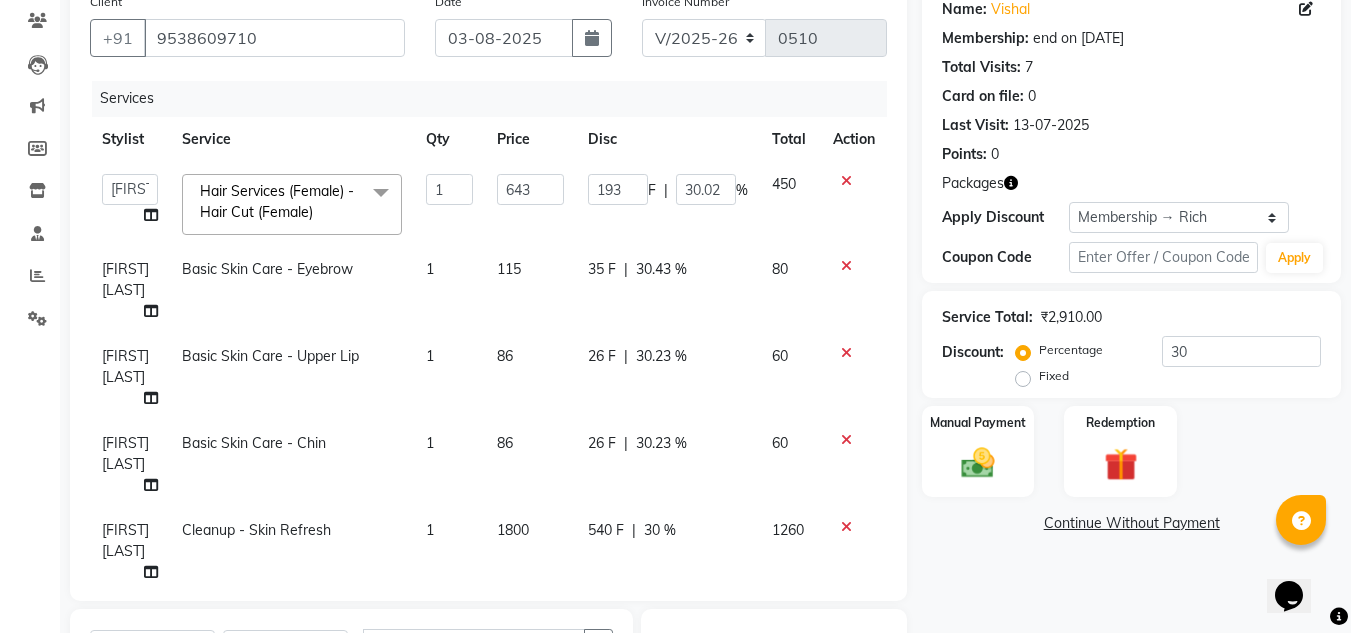 scroll, scrollTop: 0, scrollLeft: 0, axis: both 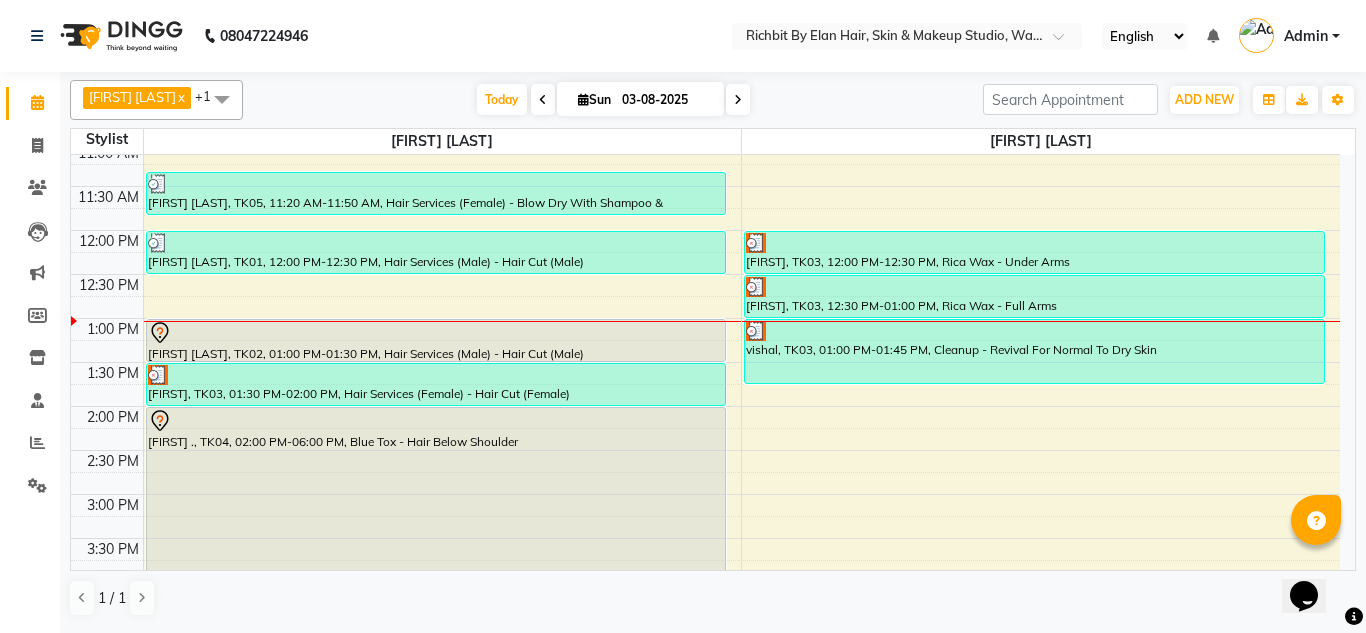 click on "[PHONE] Select Location × Richbit By Elan Hair, Skin & Makeup Studio, Wakad English ENGLISH Español العربية मराठी हिंदी ગુજરાતી தமிழ் 中文 Notifications nothing to show Admin Manage Profile Change Password Sign out  Version:3.15.11" 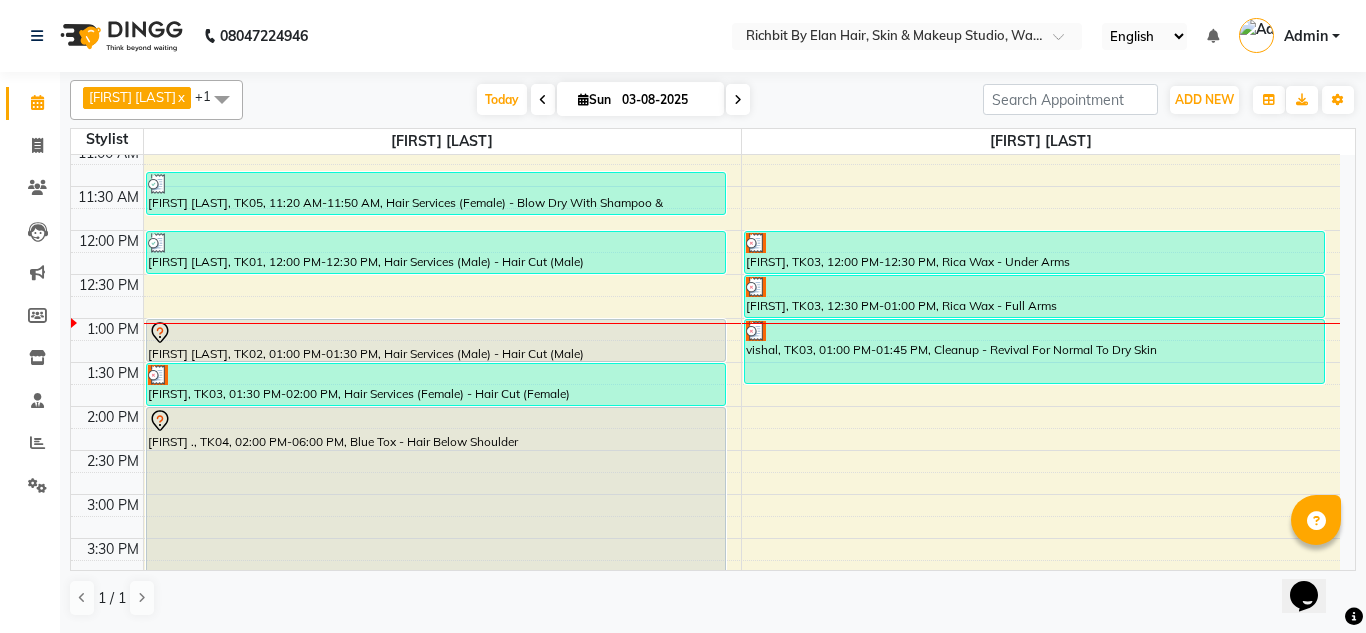 click on "[PHONE] Select Location × Richbit By Elan Hair, Skin & Makeup Studio, Wakad English ENGLISH Español العربية मराठी हिंदी ગુજરાતી தமிழ் 中文 Notifications nothing to show Admin Manage Profile Change Password Sign out  Version:3.15.11" 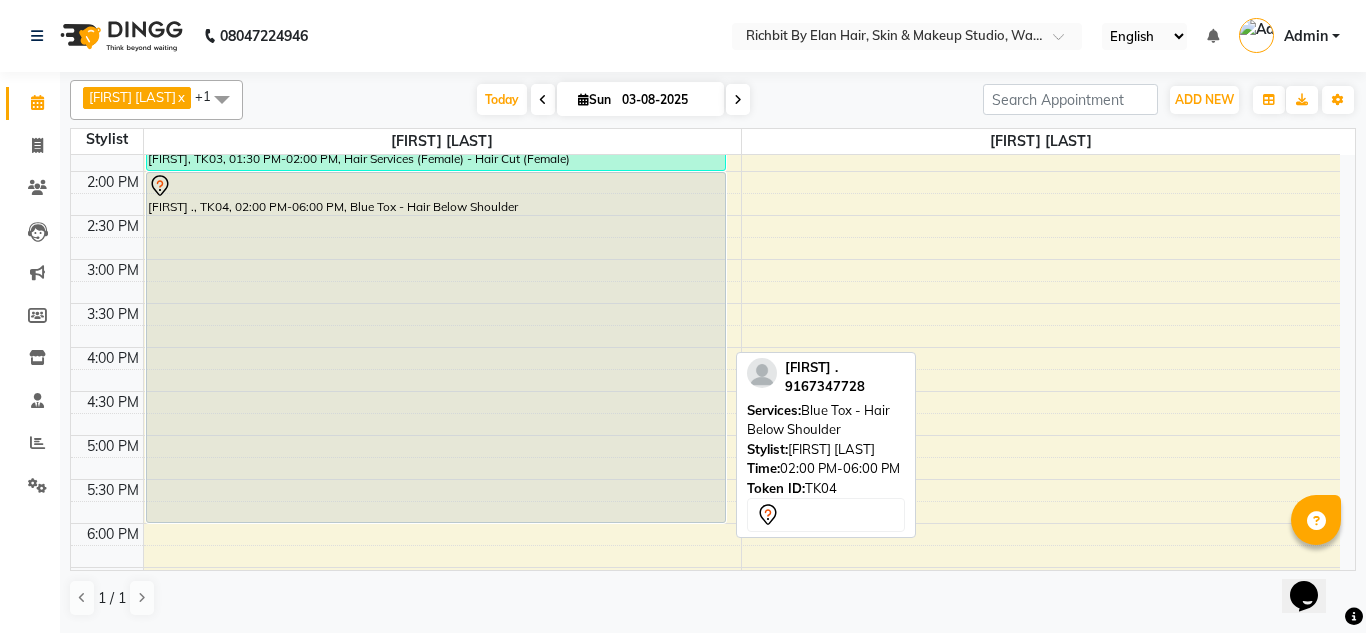 scroll, scrollTop: 300, scrollLeft: 0, axis: vertical 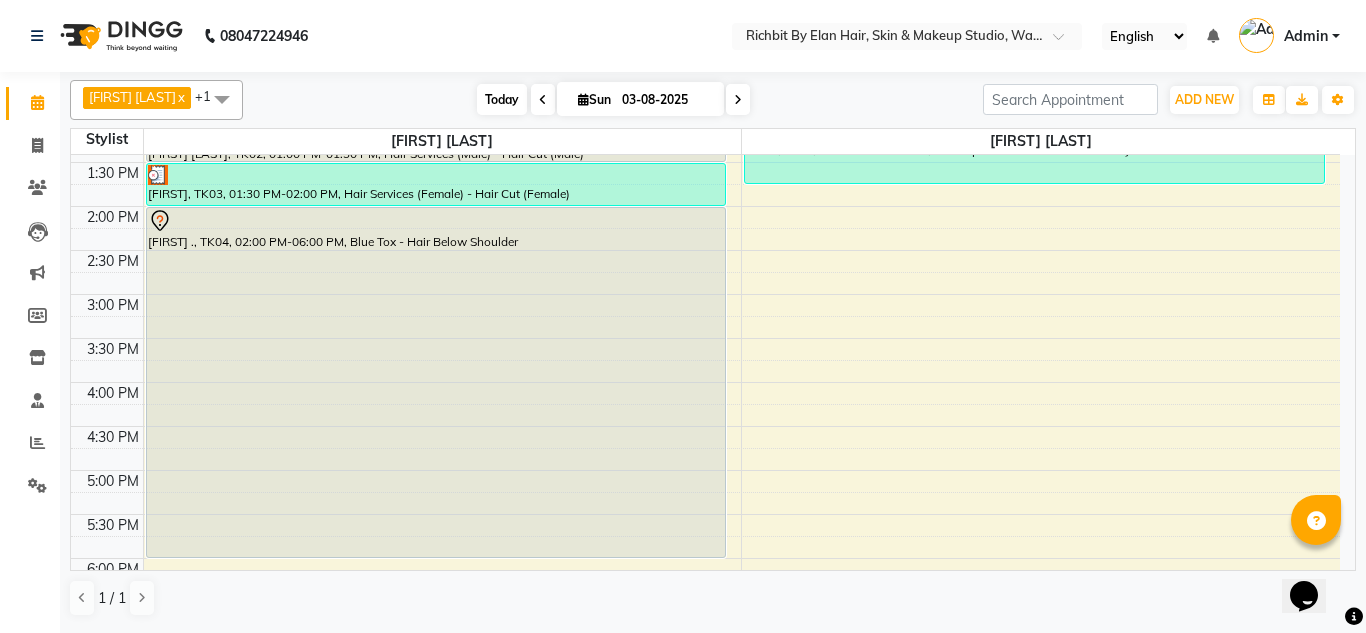 click on "Today" at bounding box center [502, 99] 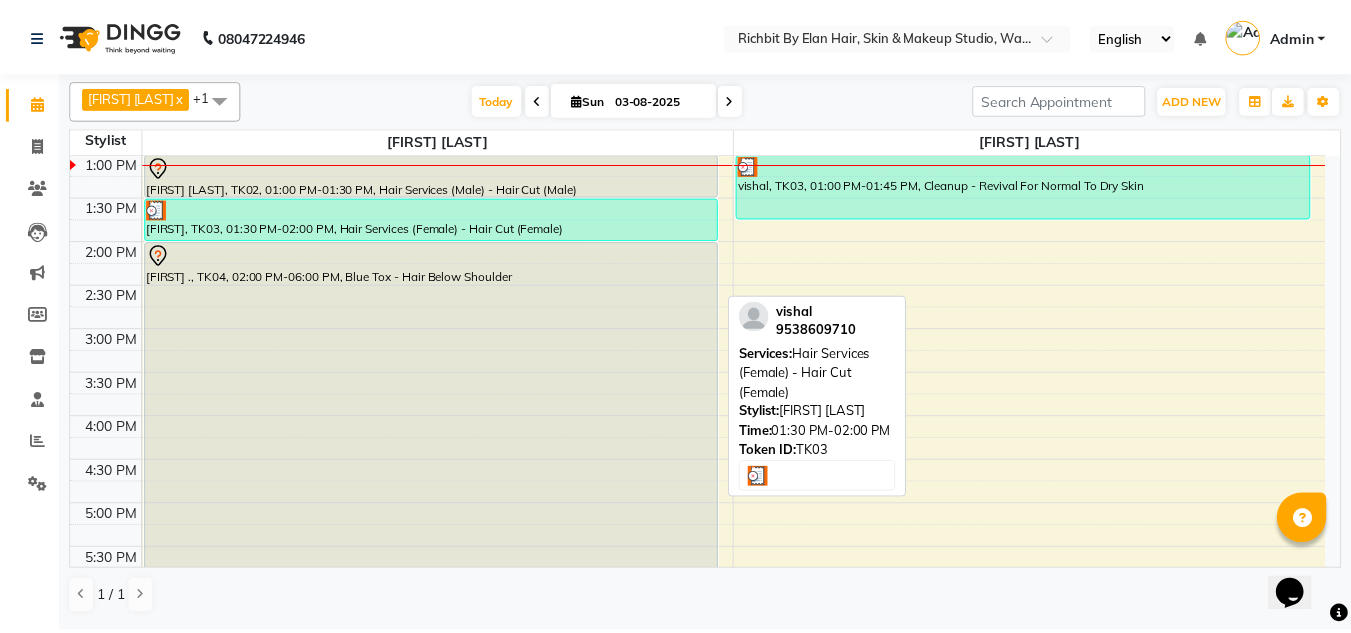 scroll, scrollTop: 300, scrollLeft: 0, axis: vertical 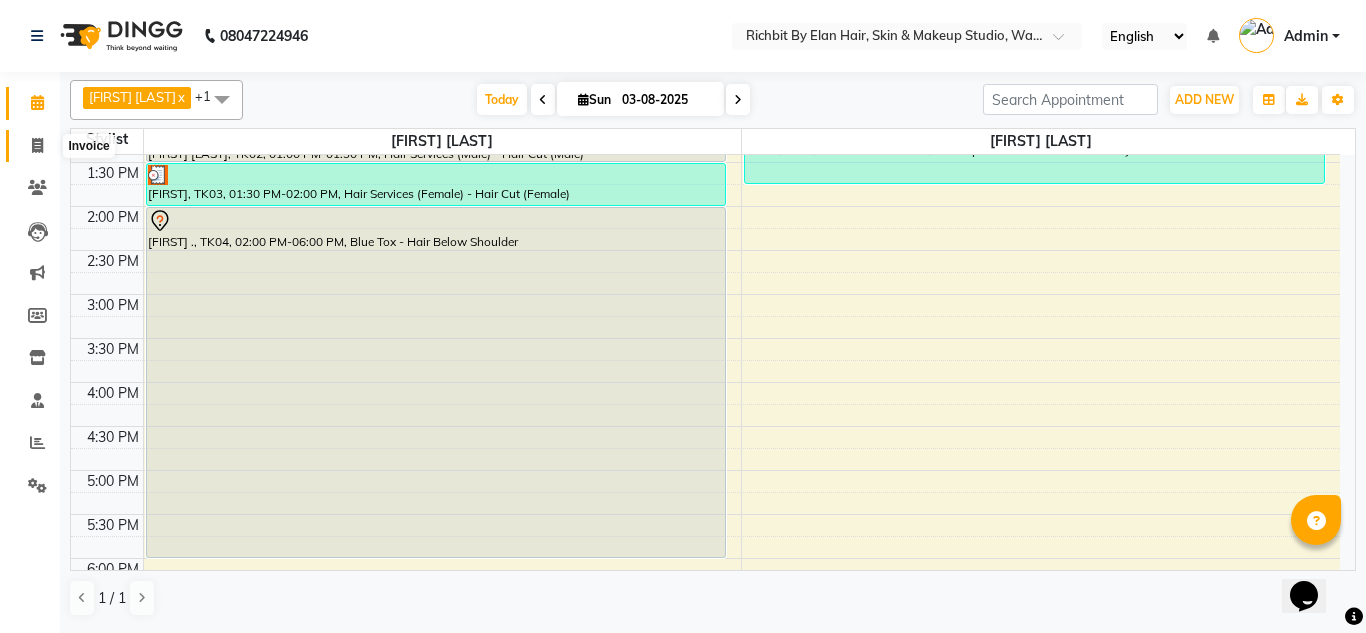 click 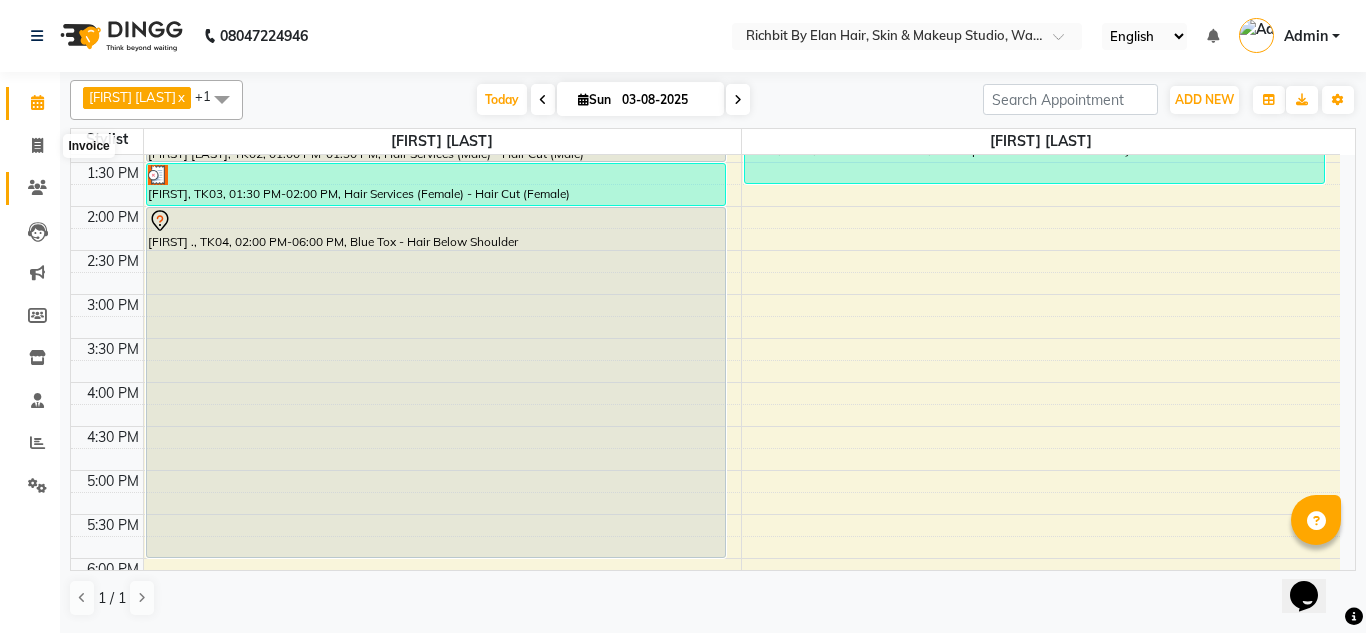 select on "4114" 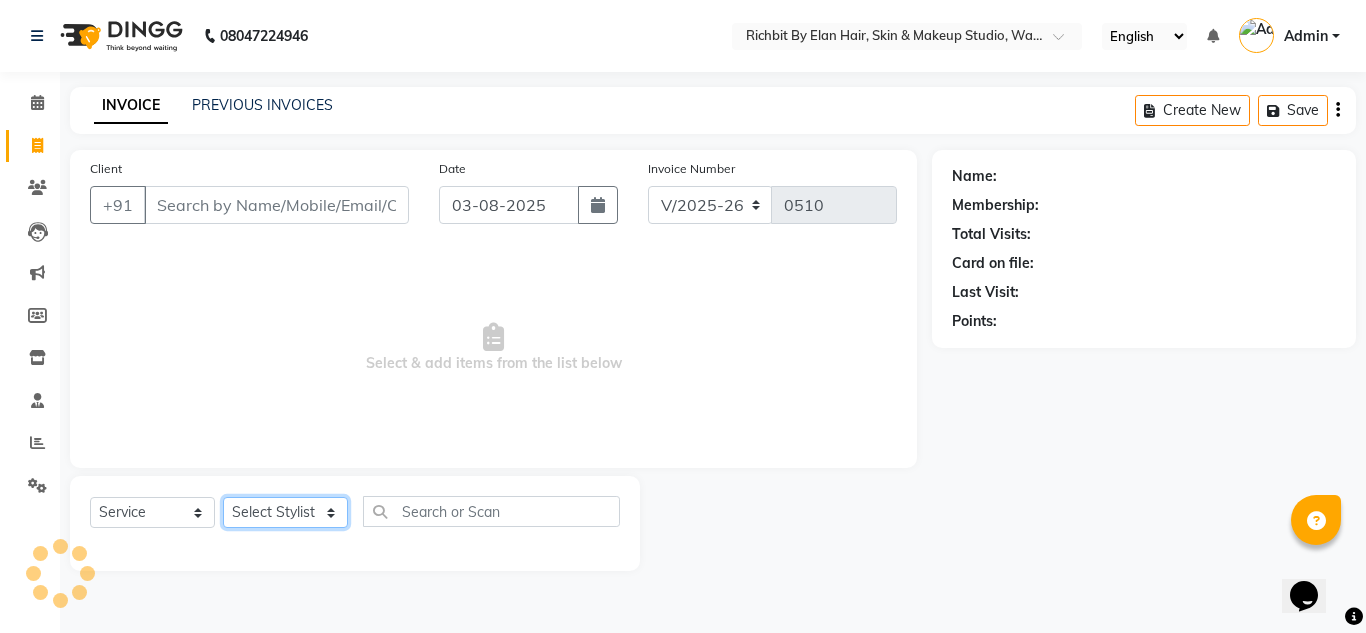 drag, startPoint x: 261, startPoint y: 519, endPoint x: 270, endPoint y: 502, distance: 19.235384 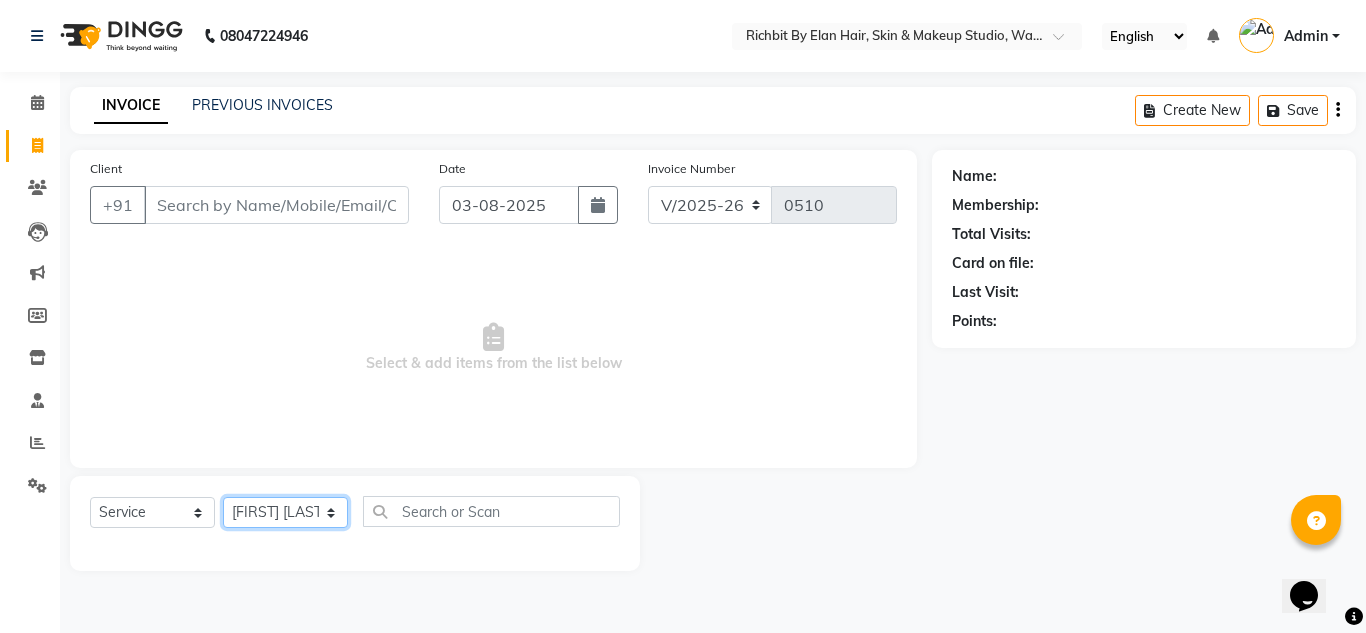 click on "Select Stylist Ankita nivangune Deepali Palsule Gopal Kadam Rohit Suravase Vandana Panikar" 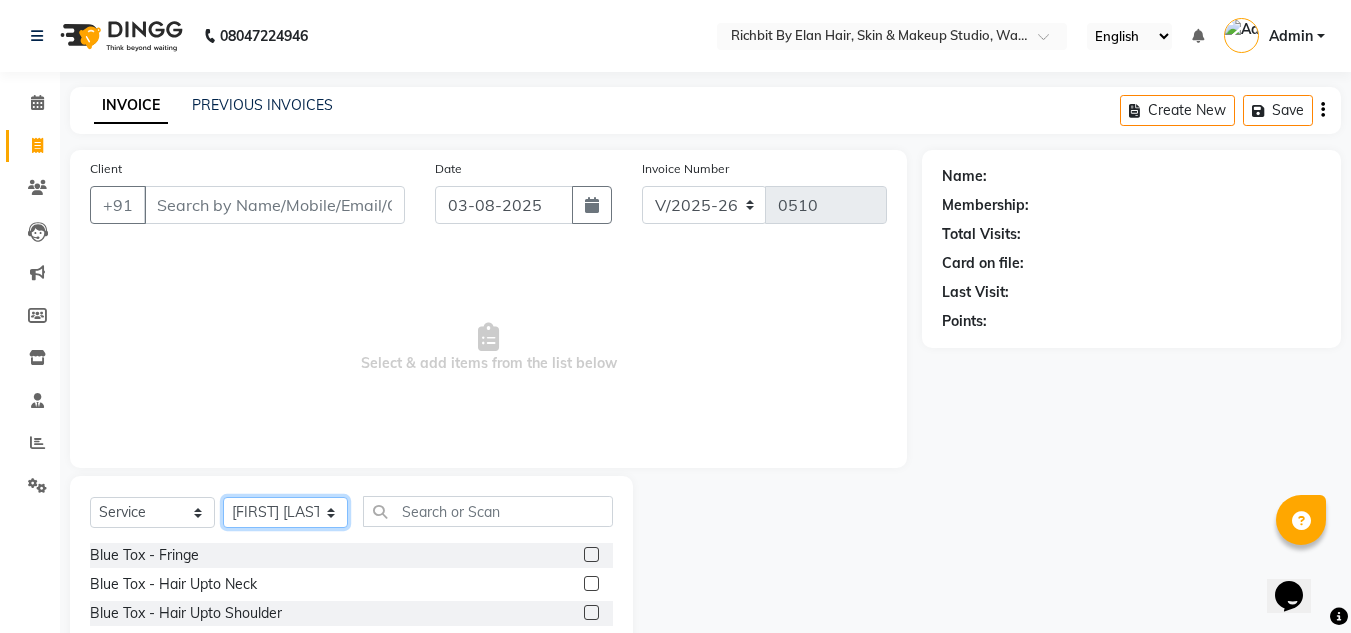 click on "Select Stylist Ankita nivangune Deepali Palsule Gopal Kadam Rohit Suravase Vandana Panikar" 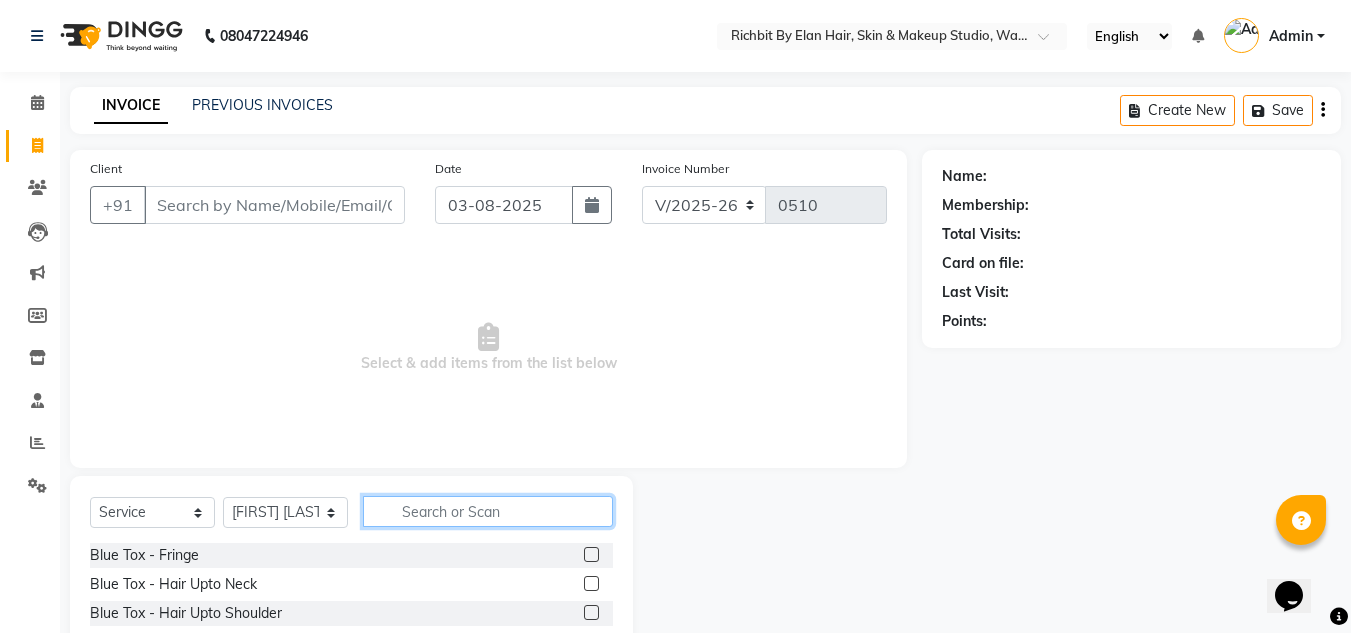 click 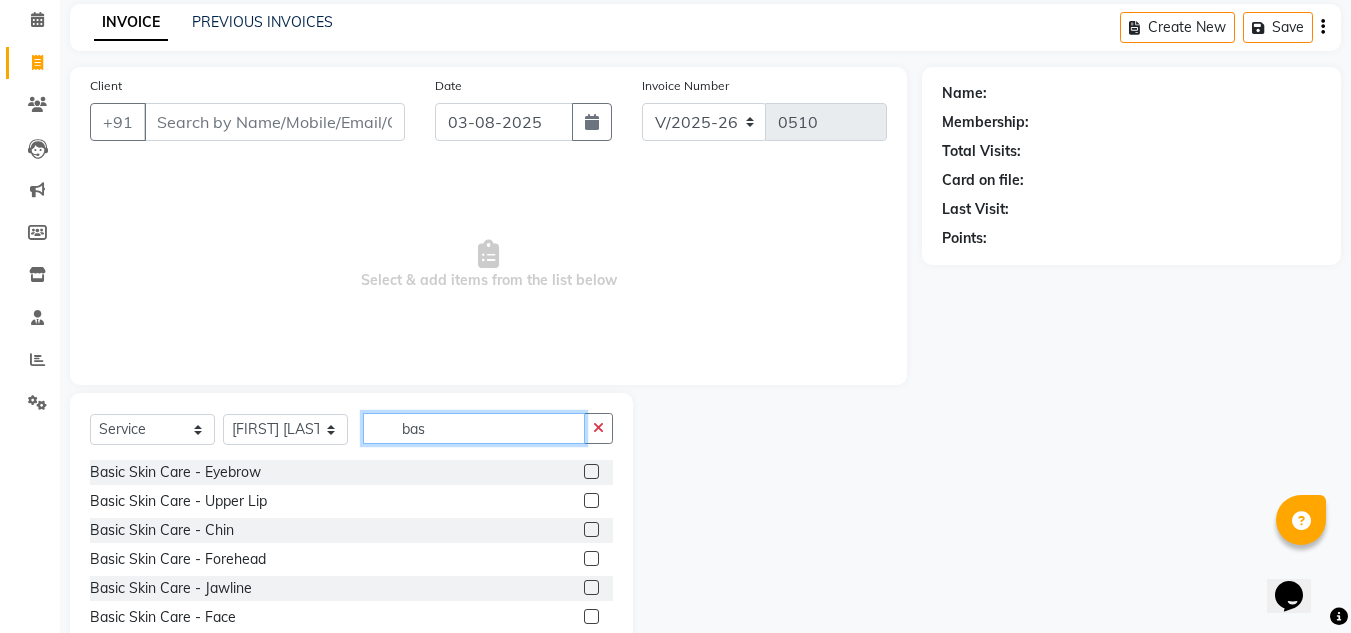 scroll, scrollTop: 168, scrollLeft: 0, axis: vertical 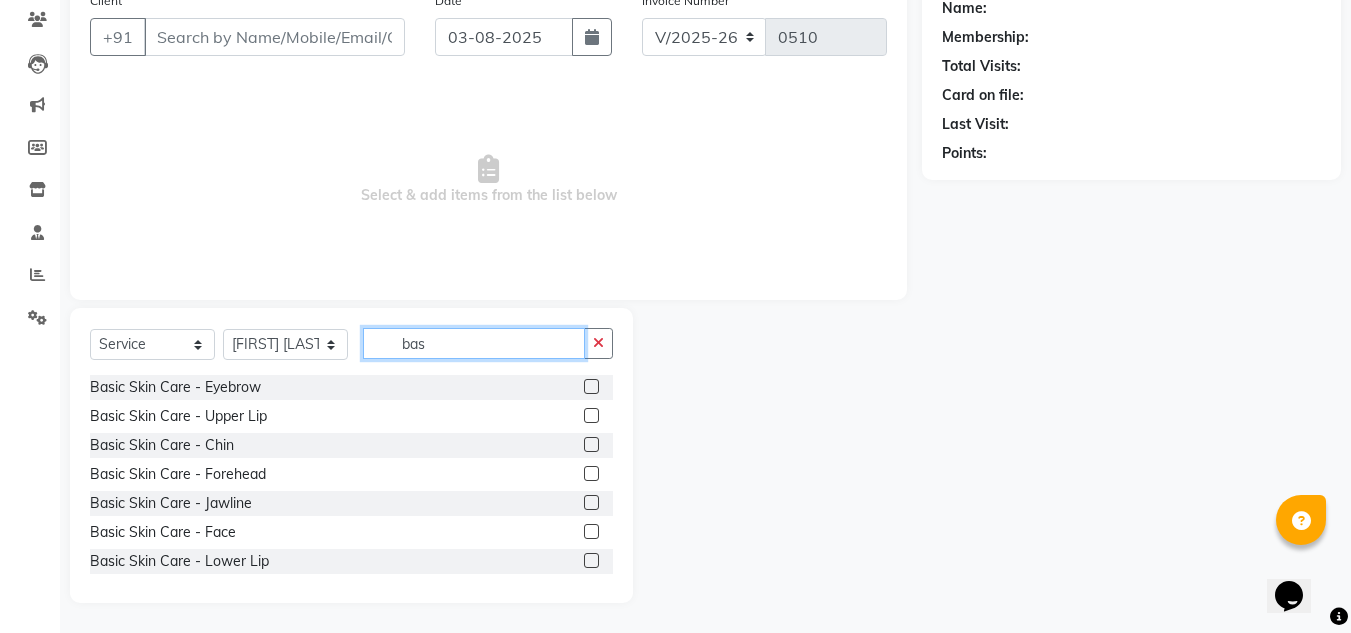 type on "bas" 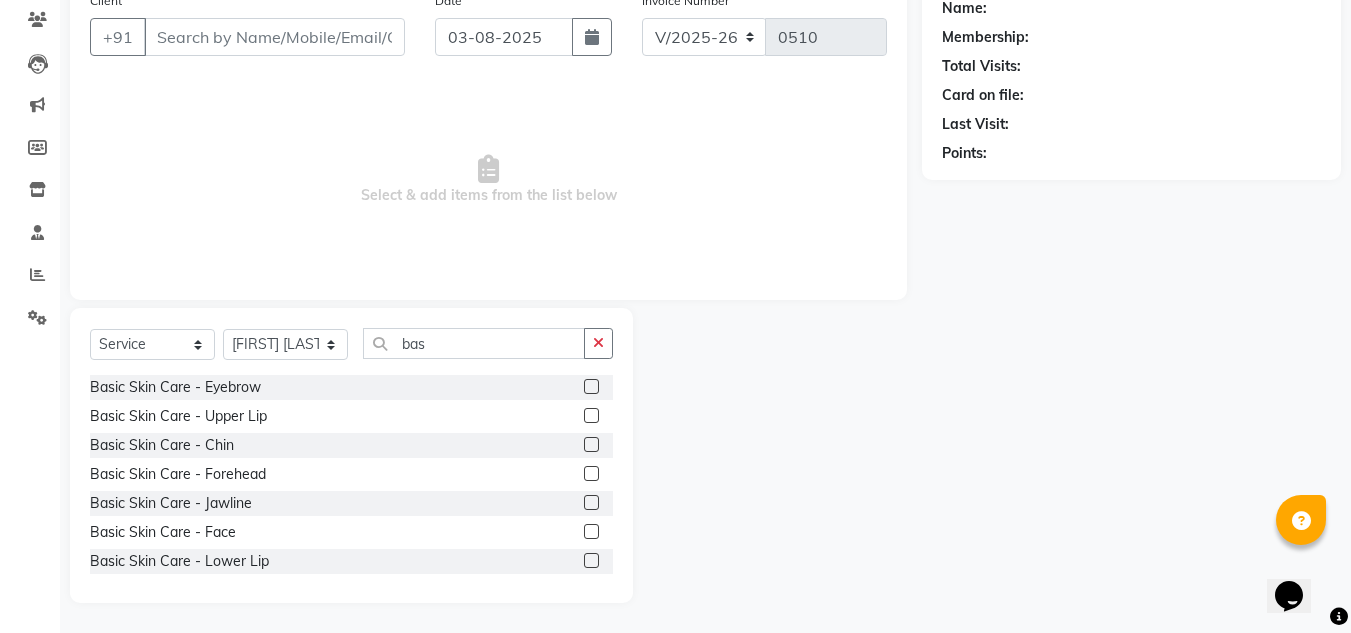 click 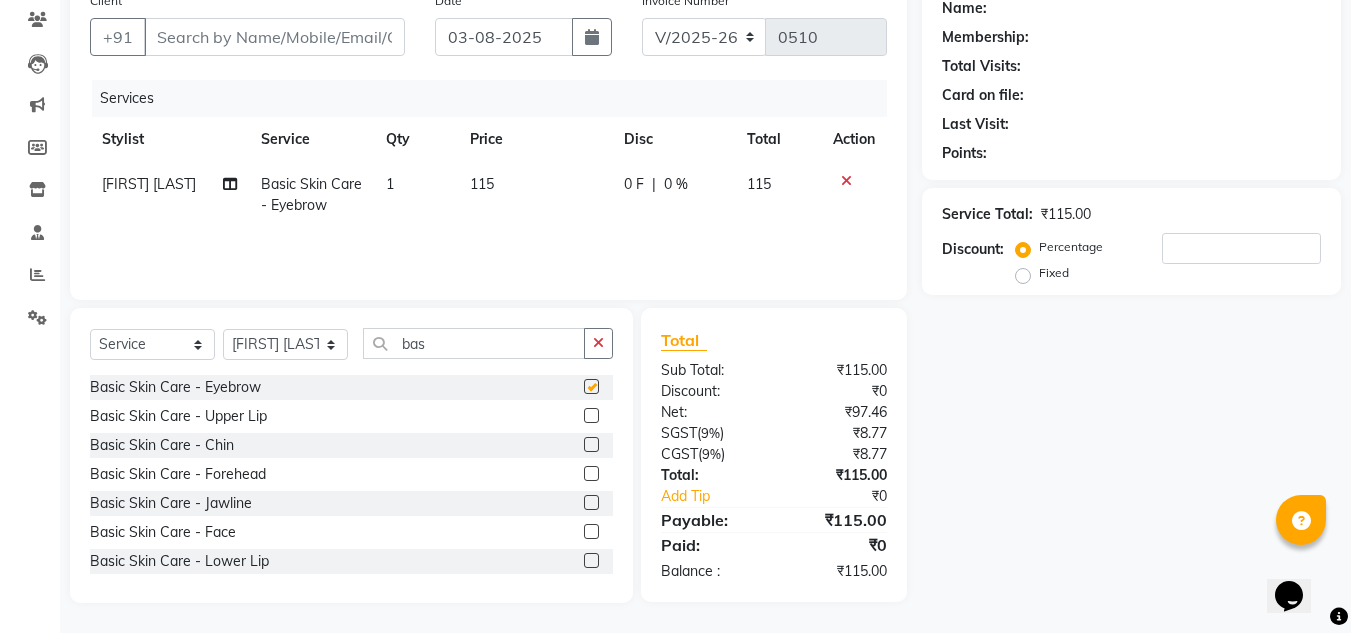 checkbox on "false" 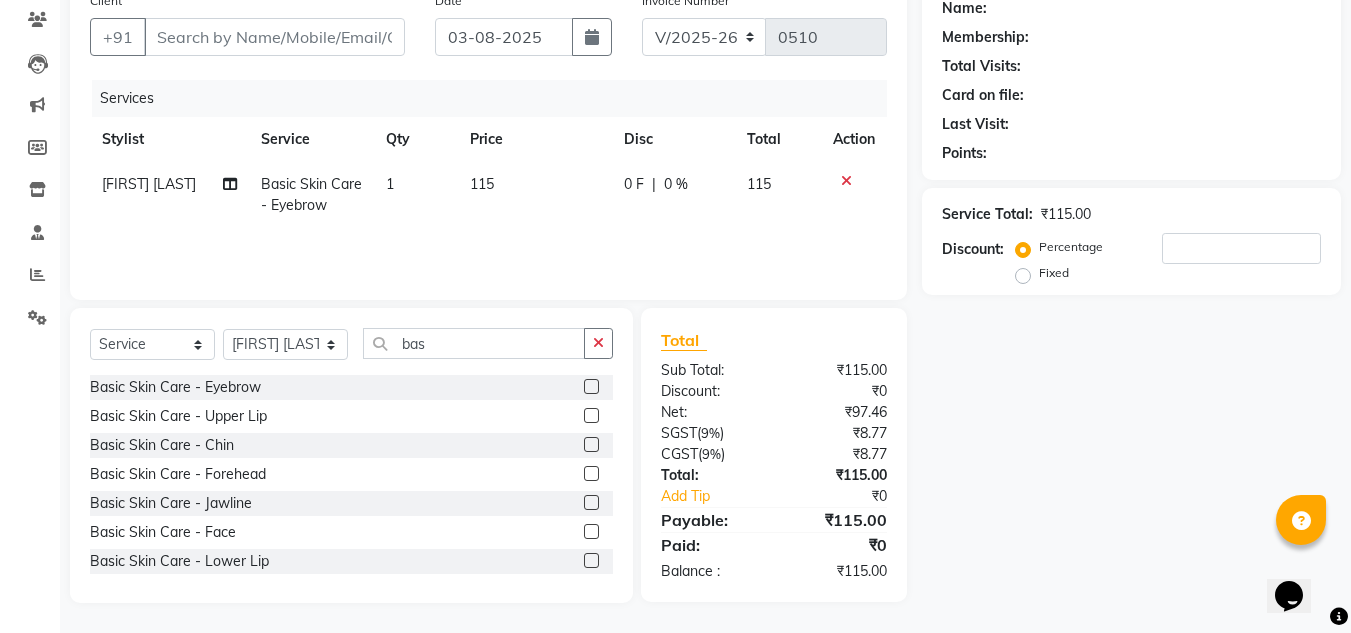 click 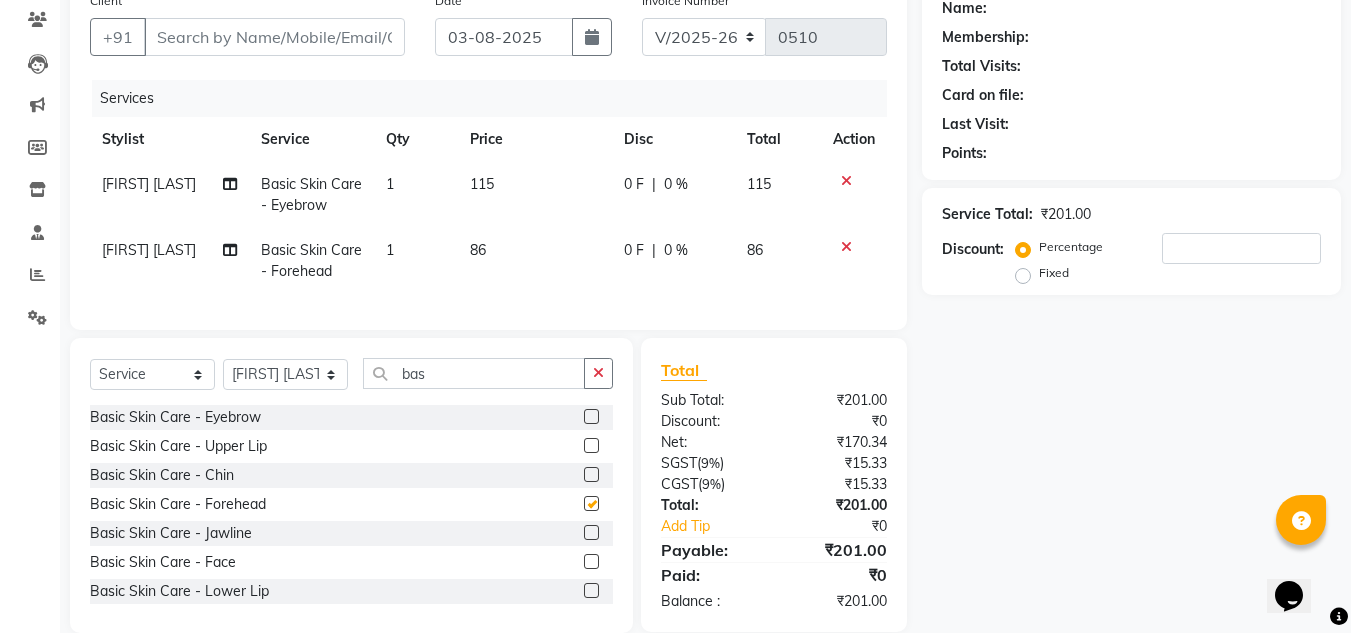checkbox on "false" 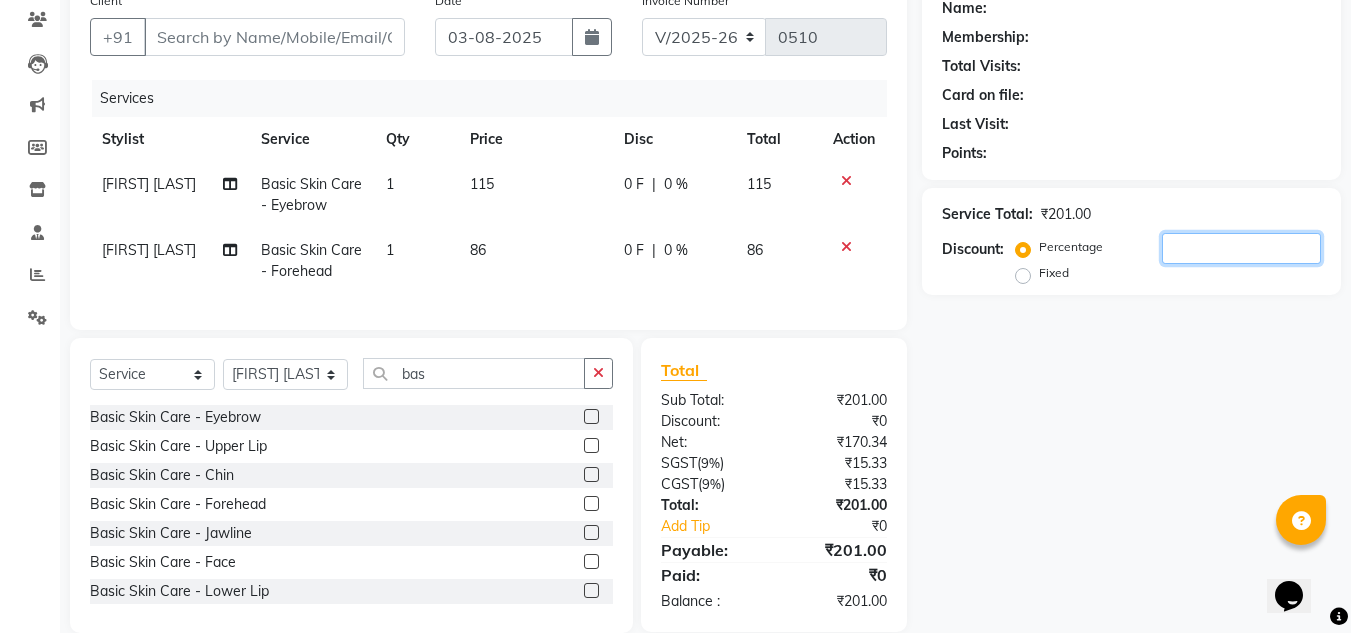 click 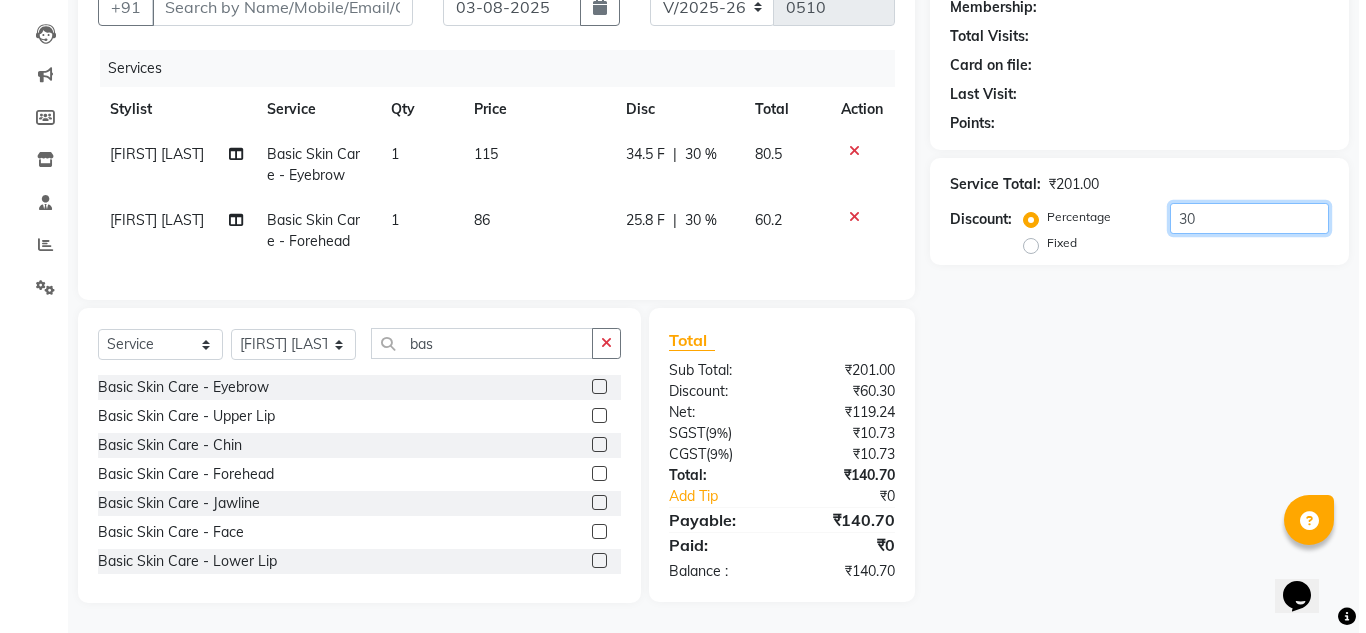 scroll, scrollTop: 0, scrollLeft: 0, axis: both 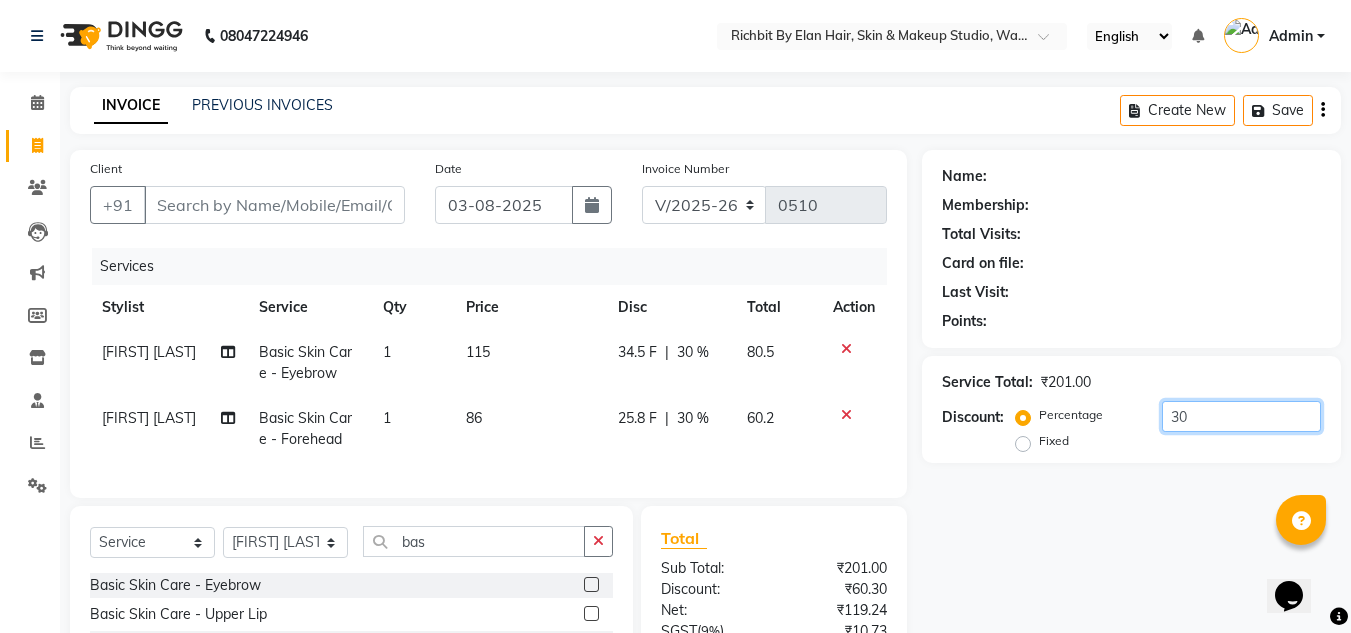 type on "30" 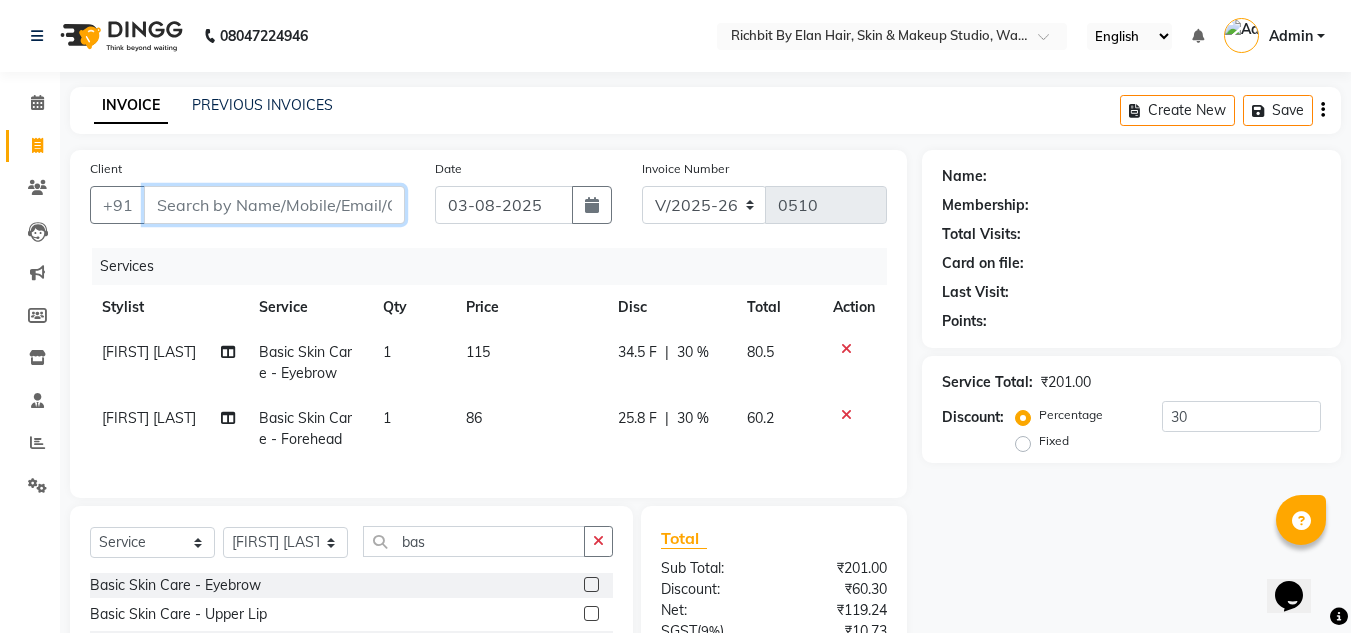 click on "Client" at bounding box center (274, 205) 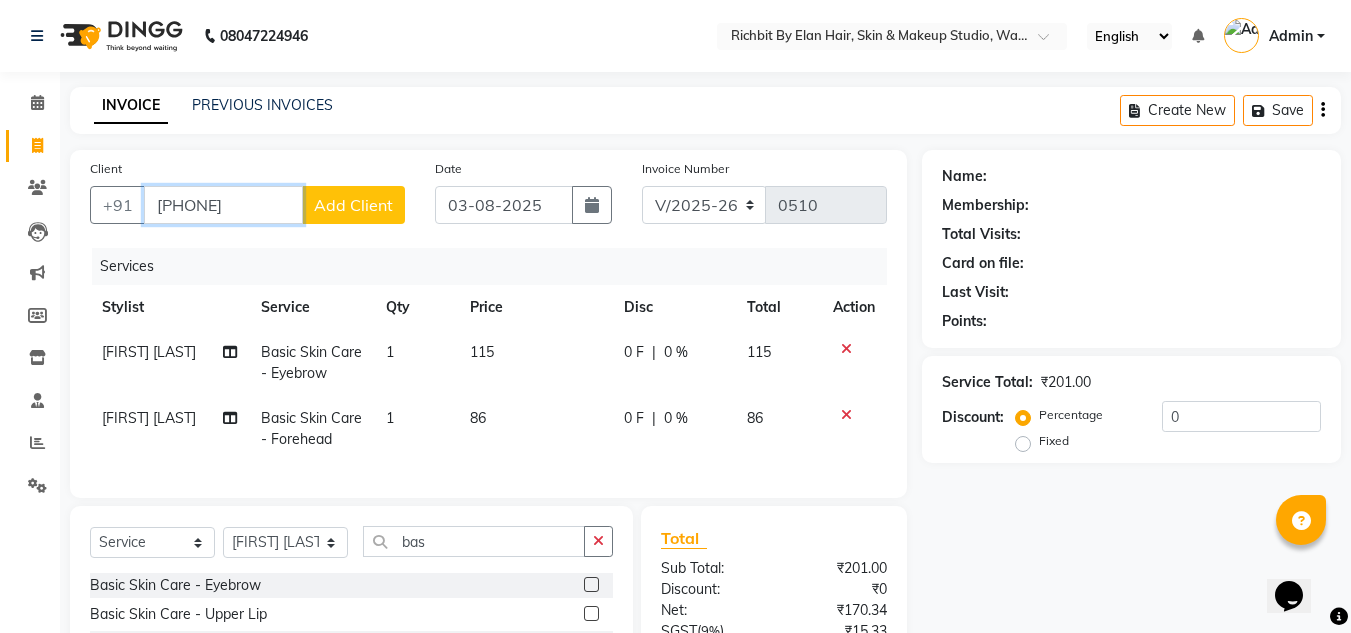 type on "9881153331" 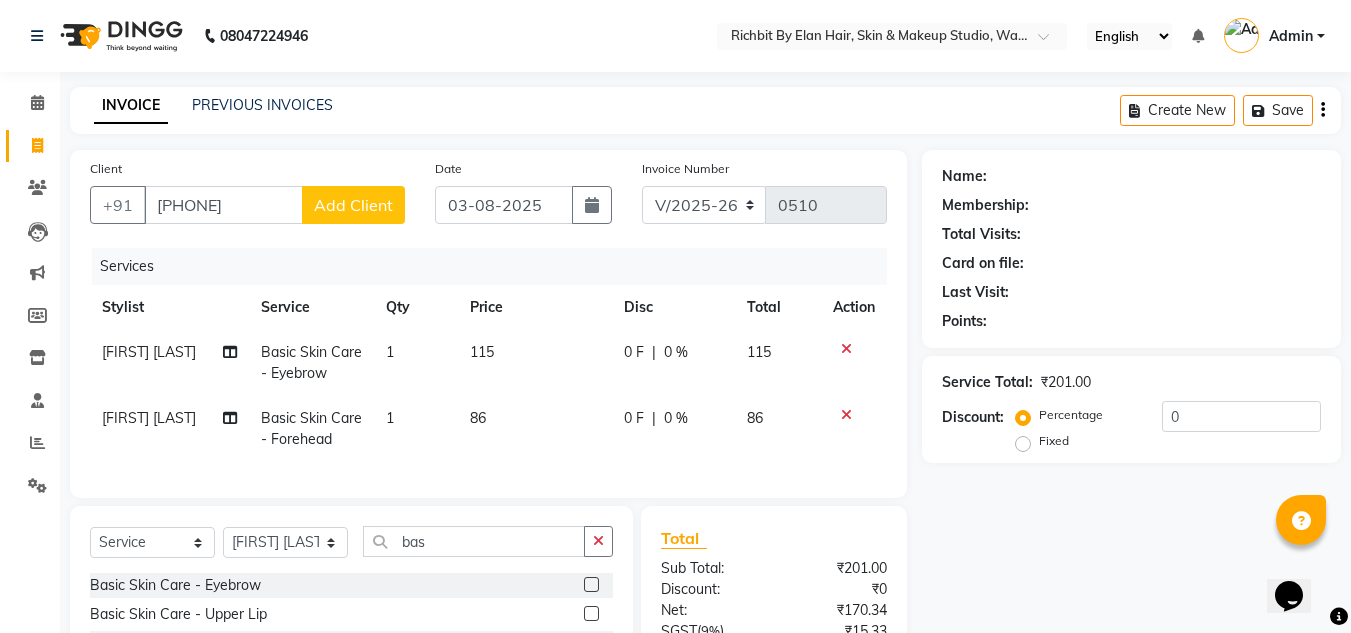 click on "Add Client" 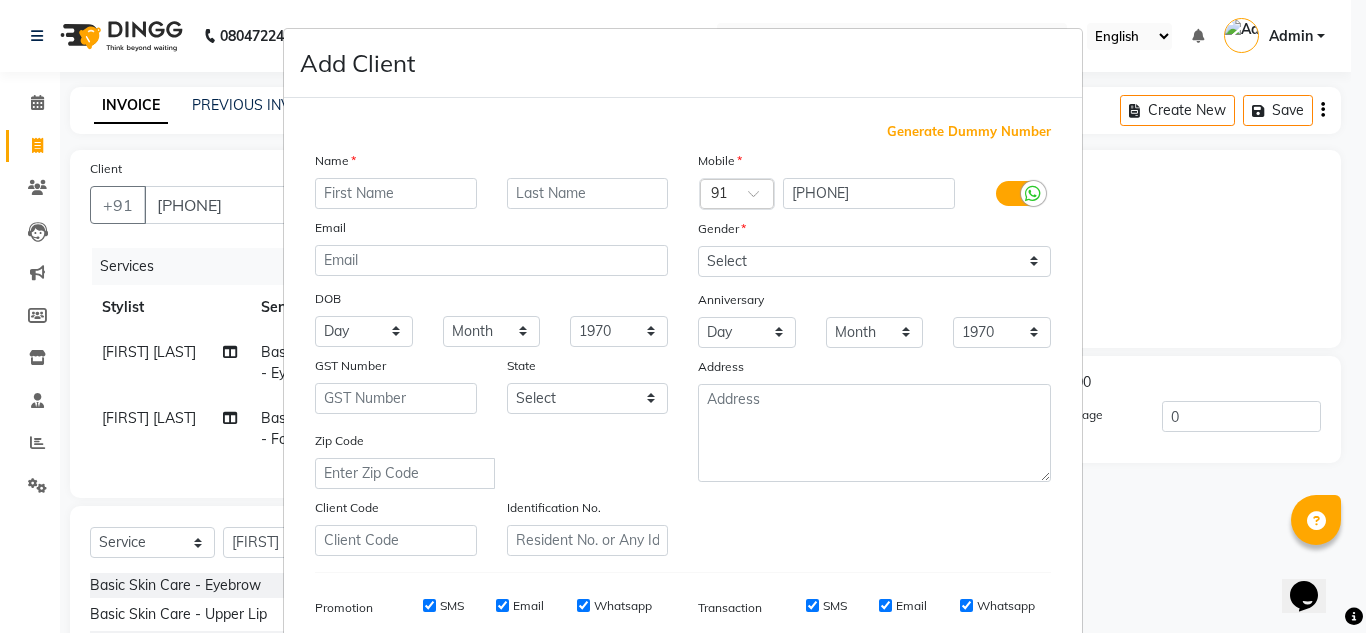 click at bounding box center (396, 193) 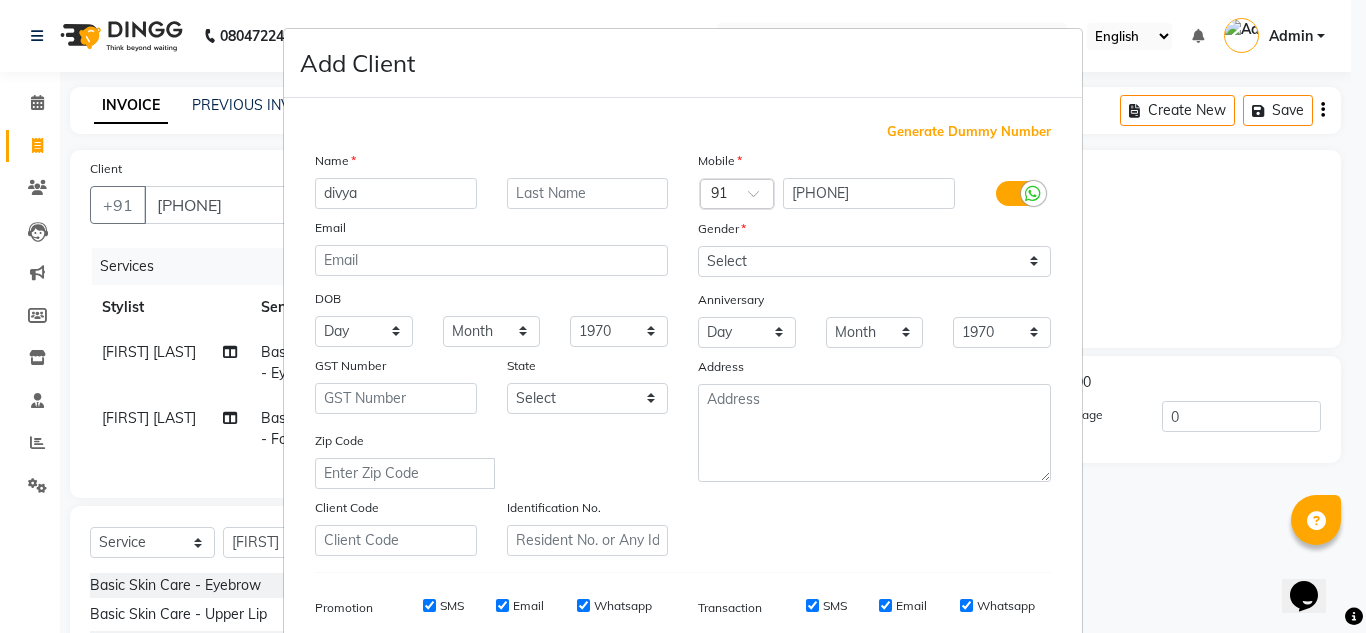 type on "divya" 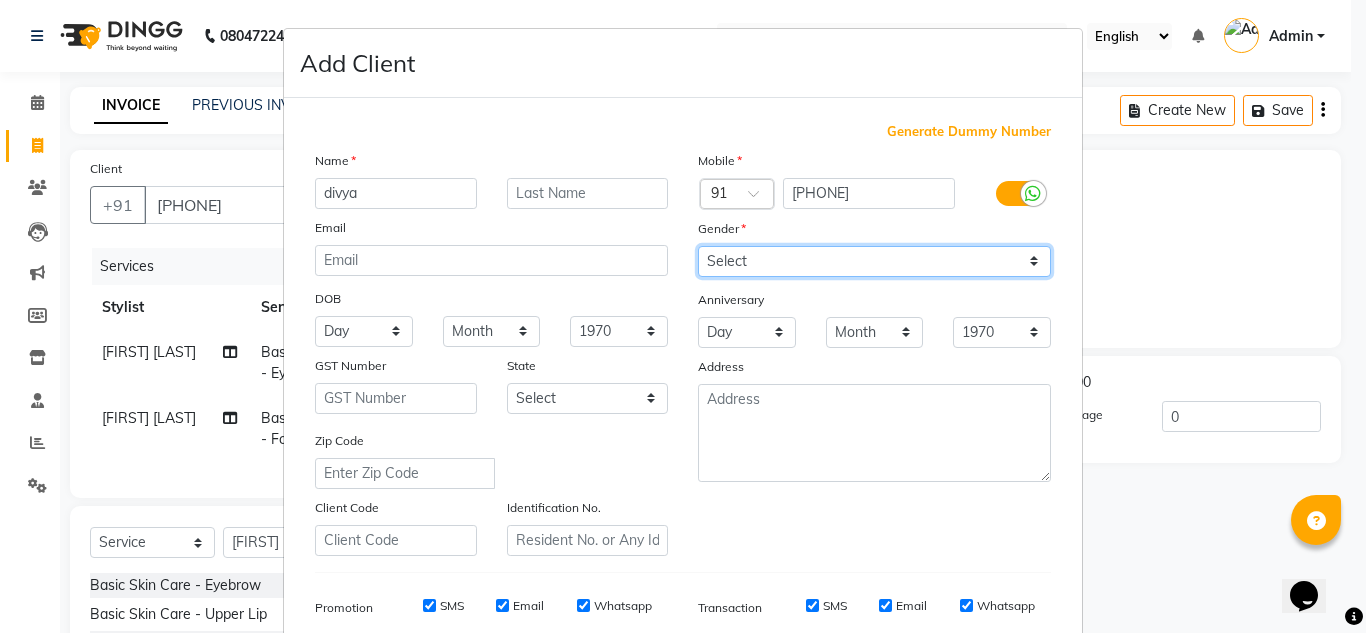 click on "Select Male Female Other Prefer Not To Say" at bounding box center (874, 261) 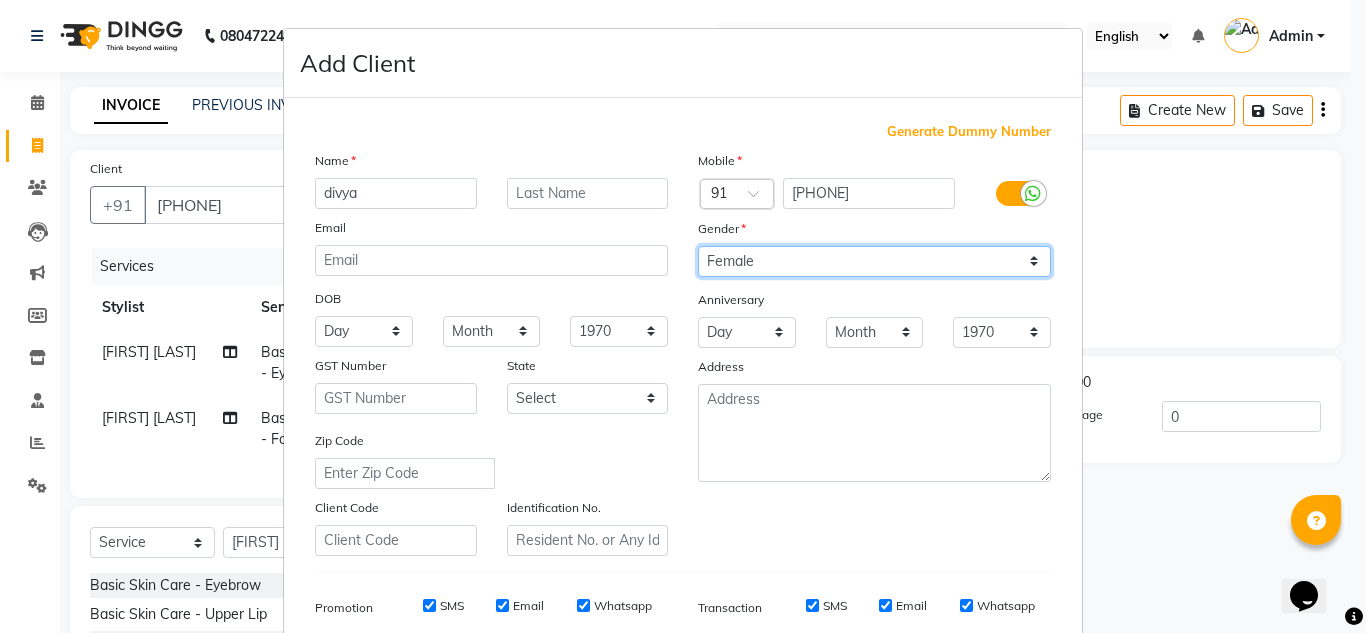 click on "Select Male Female Other Prefer Not To Say" at bounding box center (874, 261) 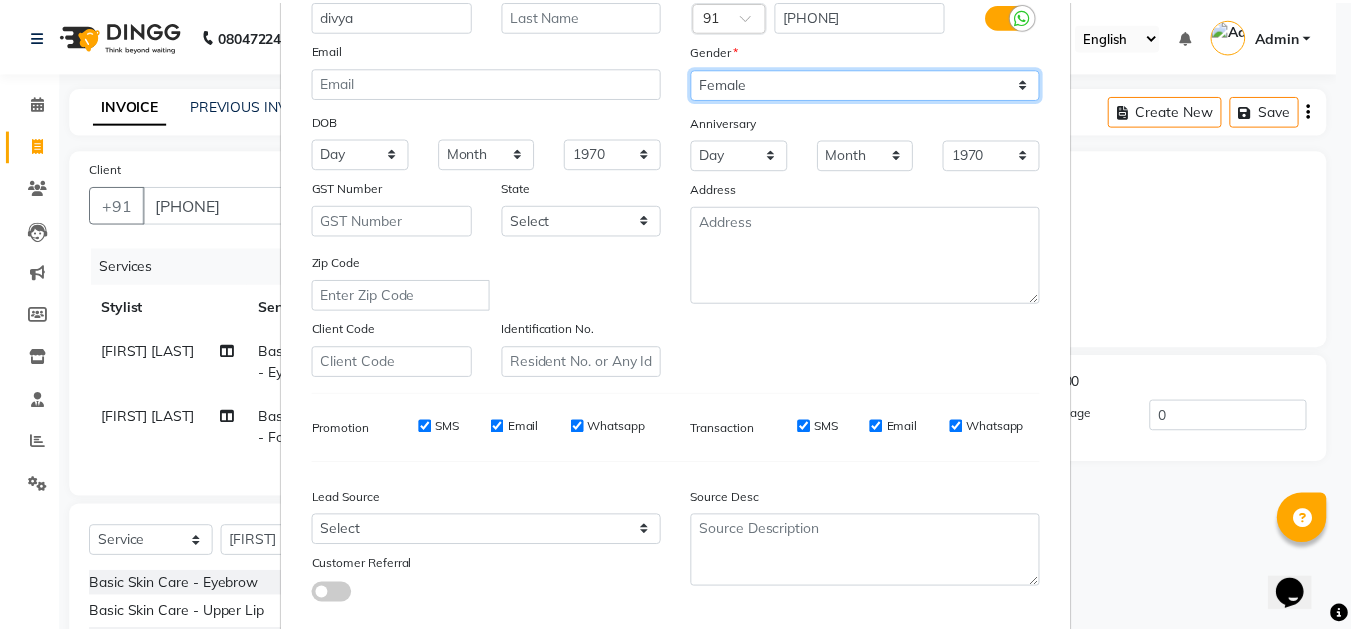 scroll, scrollTop: 290, scrollLeft: 0, axis: vertical 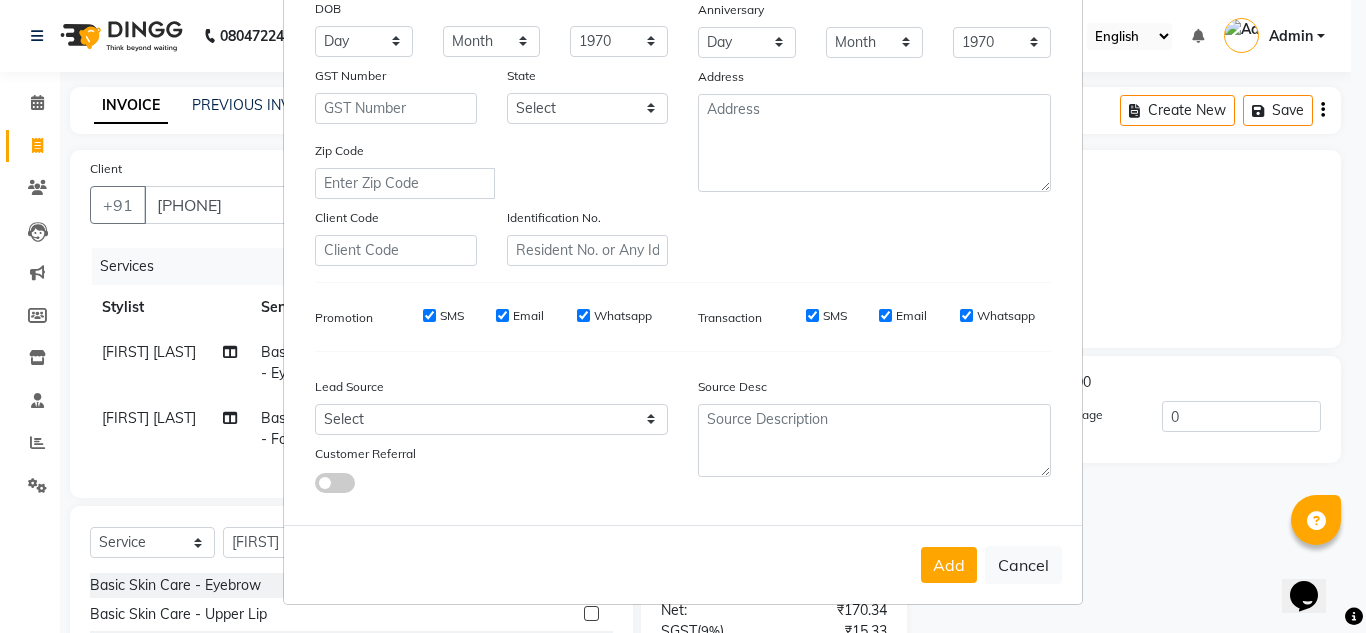 click on "Add" at bounding box center [949, 565] 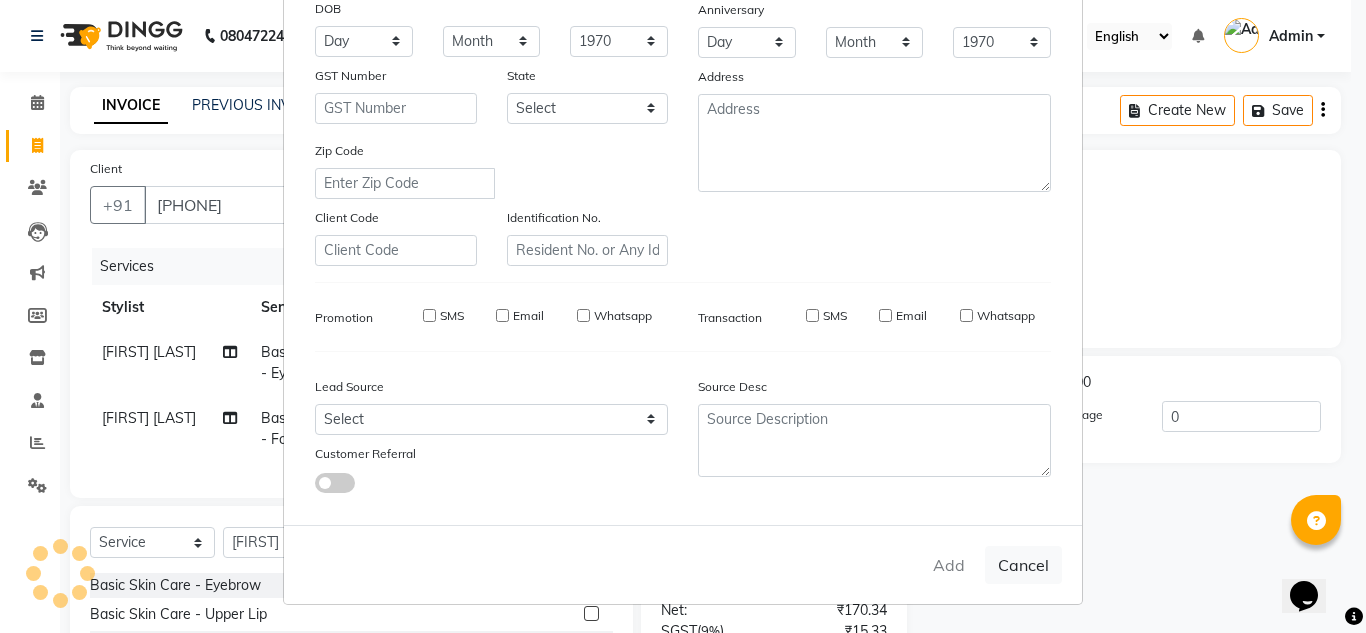 type 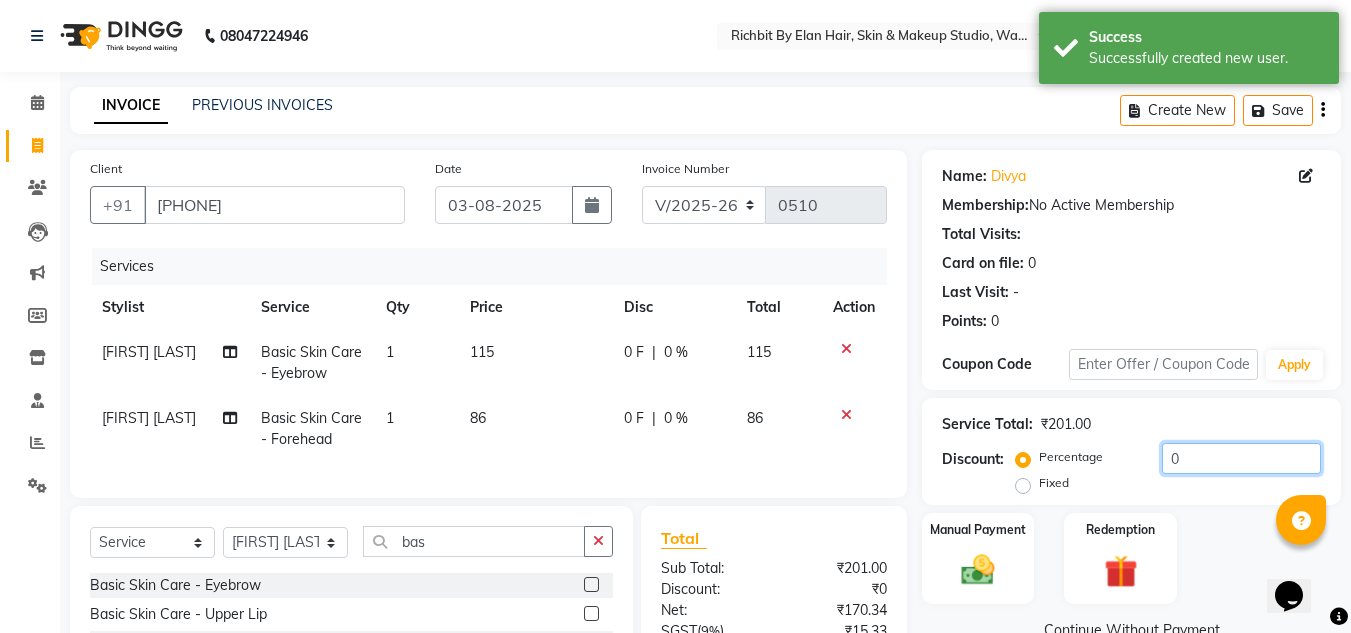 click on "0" 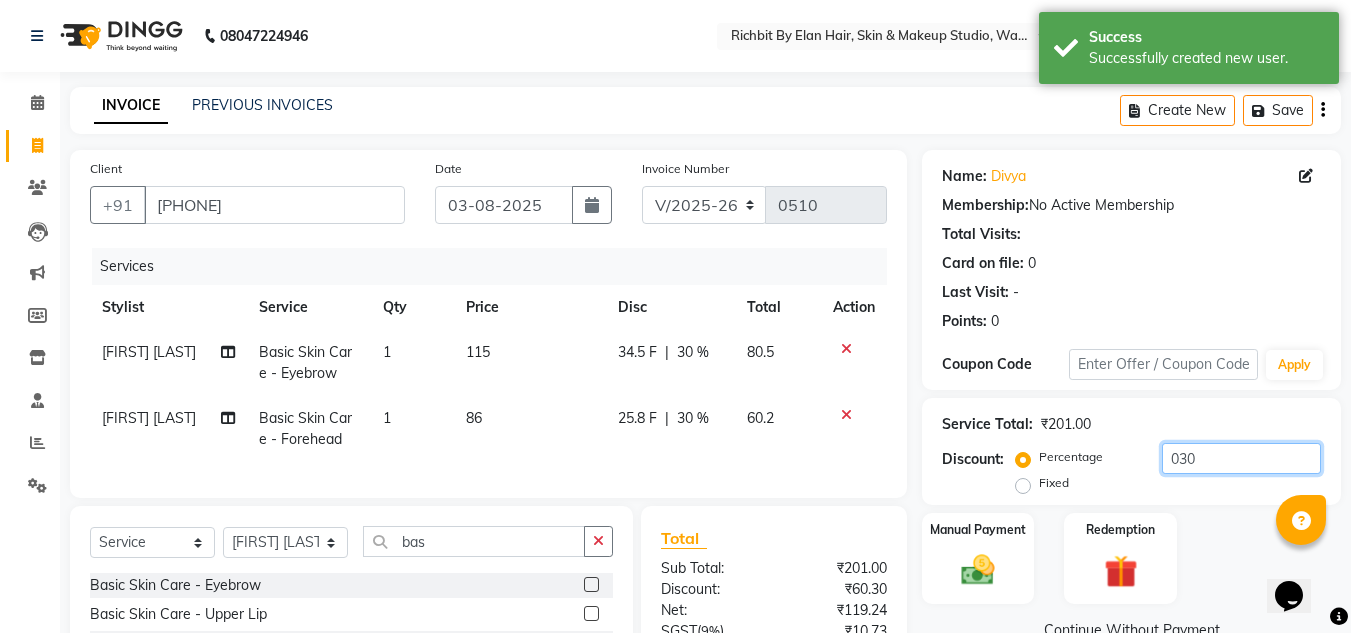 scroll, scrollTop: 100, scrollLeft: 0, axis: vertical 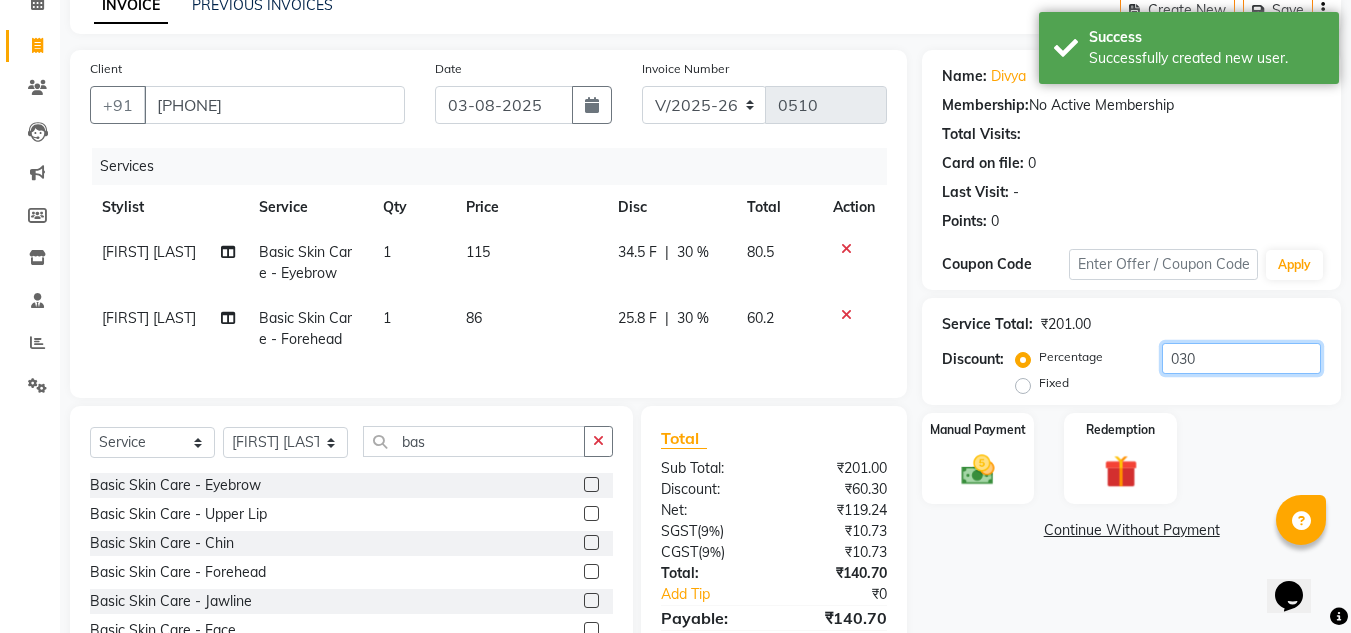 type on "030" 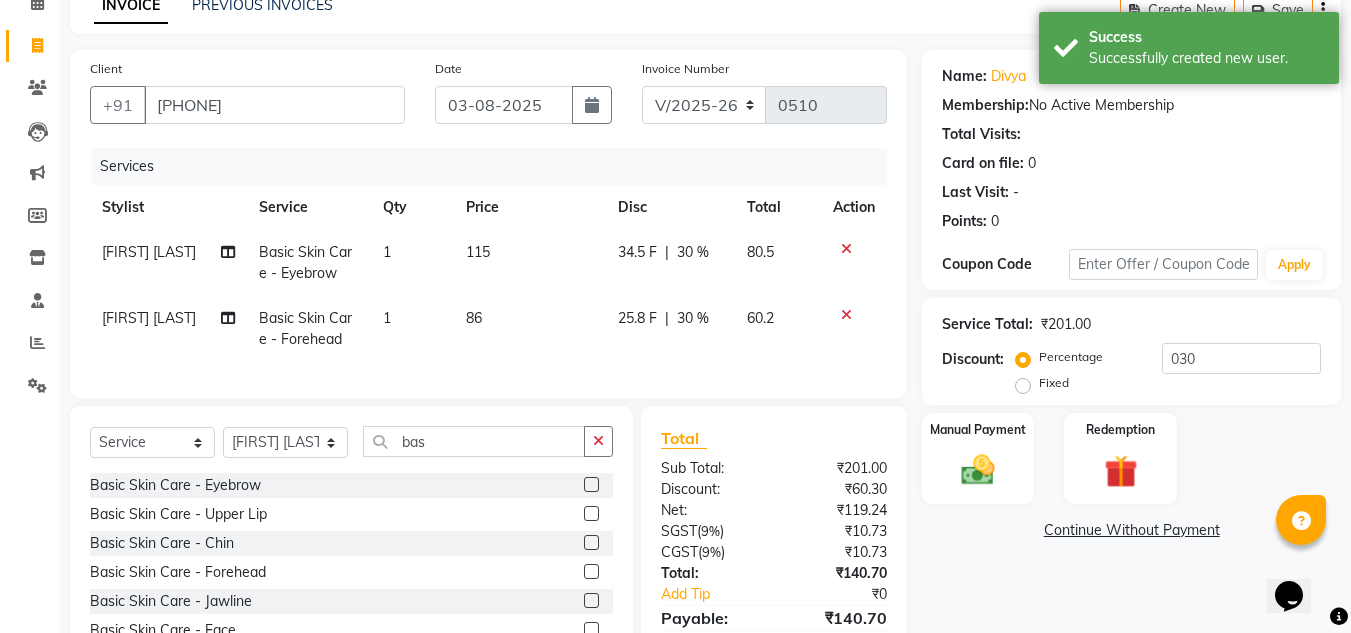 click on "25.8 F" 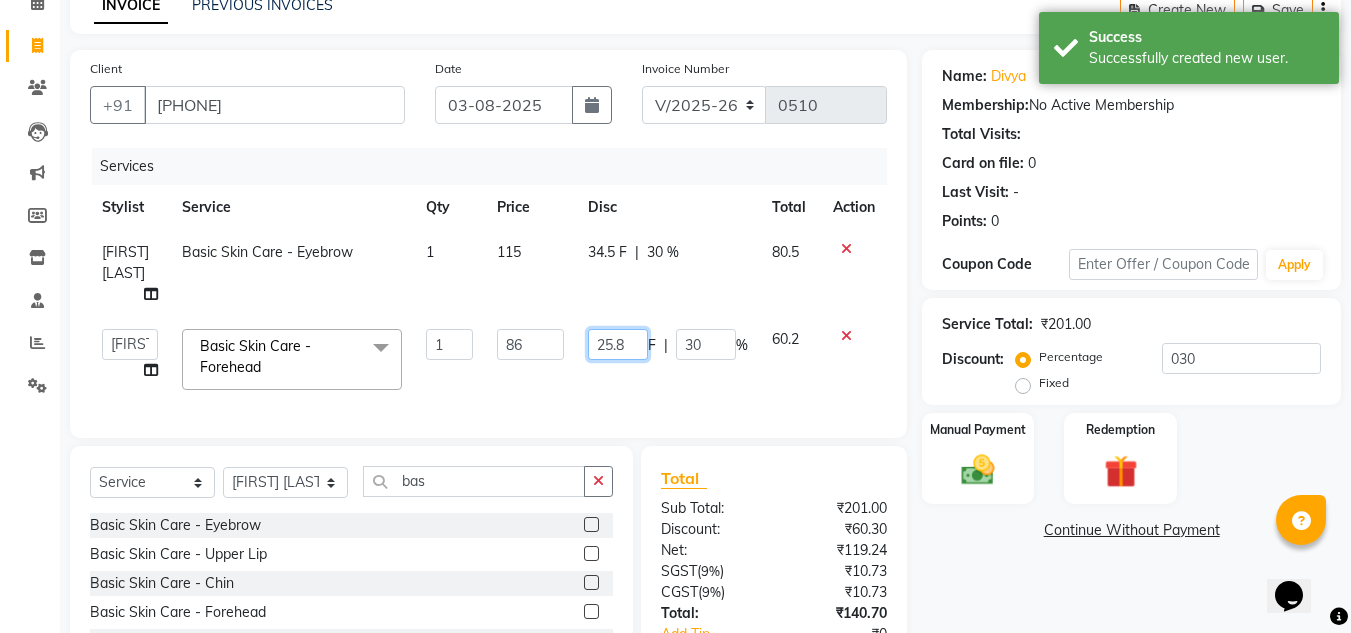 click on "25.8" 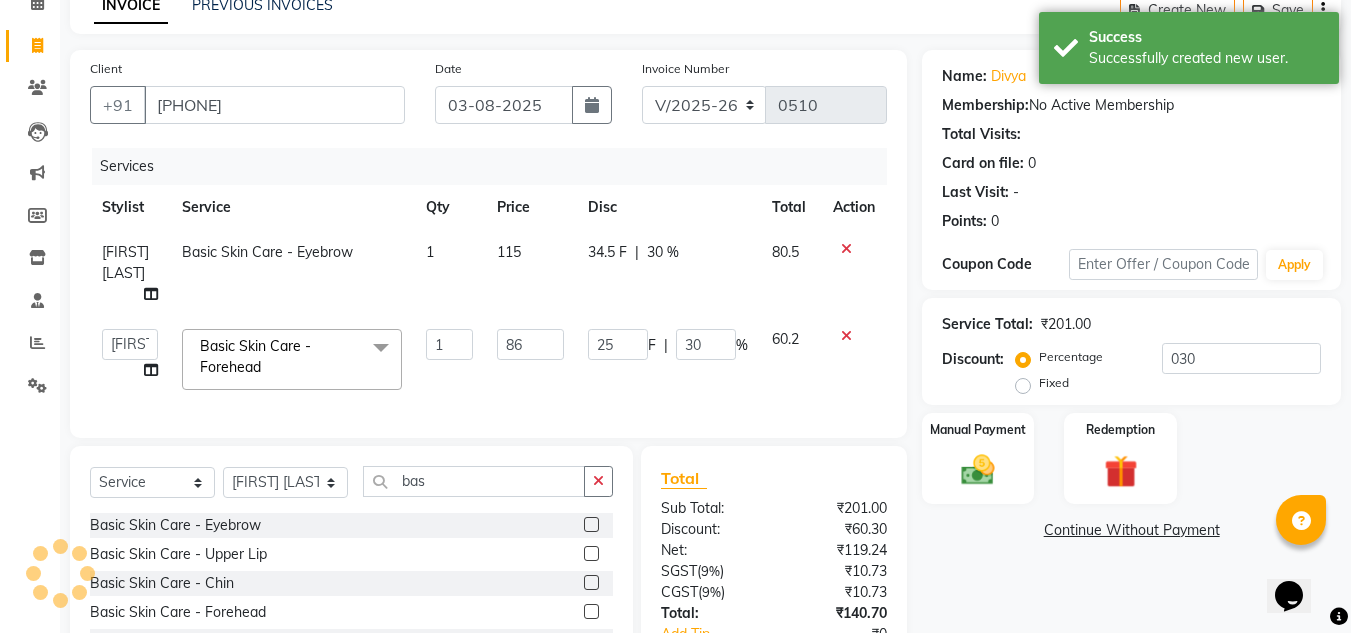 click on "Services Stylist Service Qty Price Disc Total Action Ankita nivangune Basic Skin Care - Eyebrow 1 115 34.5 F | 30 % 80.5  Ankita nivangune   Deepali Palsule   Gopal Kadam   Rohit Suravase   Vandana Panikar  Basic Skin Care - Forehead  x Blue Tox - Fringe Blue Tox - Hair Upto Neck Blue Tox - Hair Upto Shoulder Blue Tox - Hair Below Shoulder Blue Tox - Hair Upto Waist Hair Services (Male) - Hair Cut For Kids (Male) Hair Services (Male) - Hair Cut (Male) Hair Services (Male) - Additional Charge For Wash With Haircut (Male) Hair Services (Male) - Hair Wash With Conditioner (Male) Hair Services (Male) - Hair Style (Male) Hair Services (Male) - Beard Trim - Crafting (Male) Hair Services (Male) - Shave (Male) Hair Services (Female) - Hair Cut For Kids (Female) Hair Services (Female) - Hair Cut (Female) Hair Services (Female) - Fringe (Female) Hair Services (Female) - Additional Charge For Wash (Female) Hair Services (Female) - Hair Wash With Conditioner - Upto Shoulder (Female) Hair Trimming (Female) De-Tan - Feet" 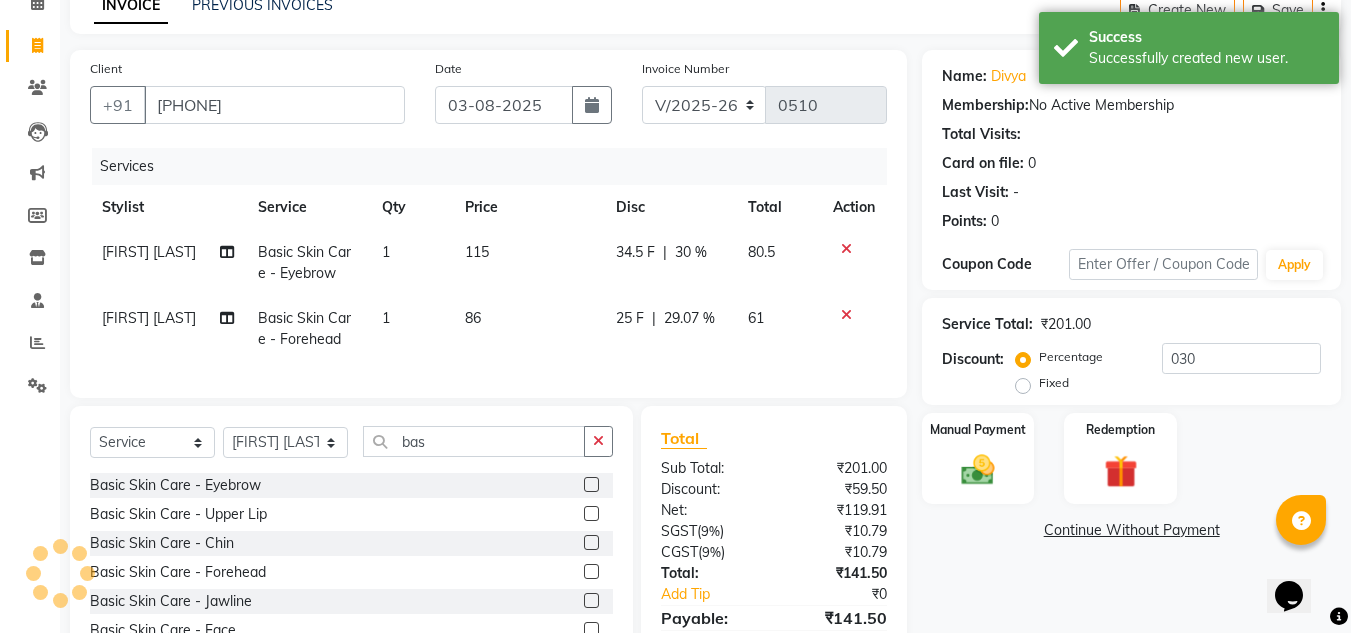 click on "25 F" 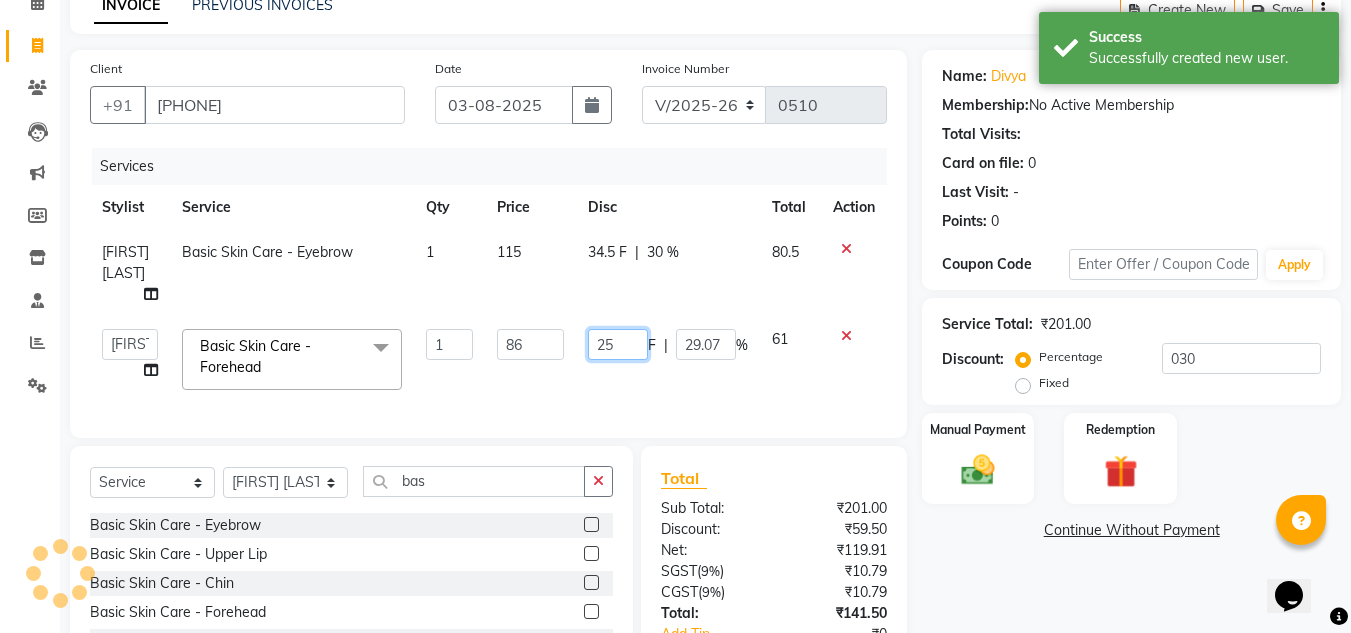 click on "25" 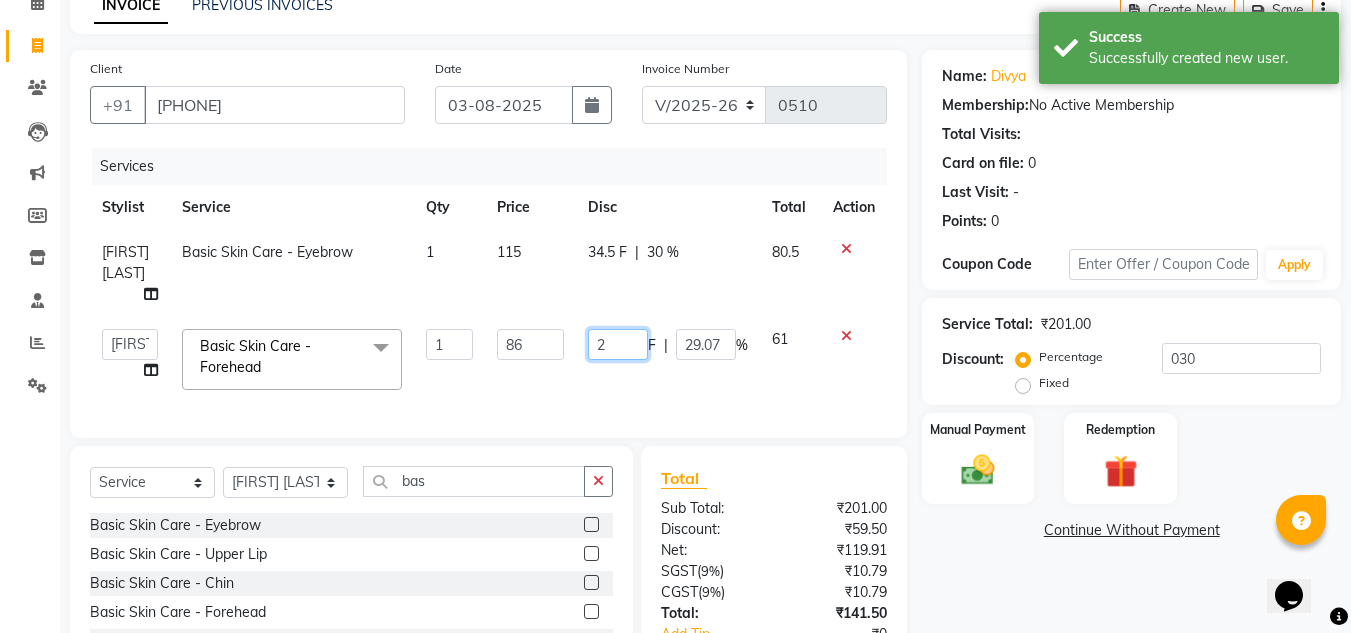type on "24" 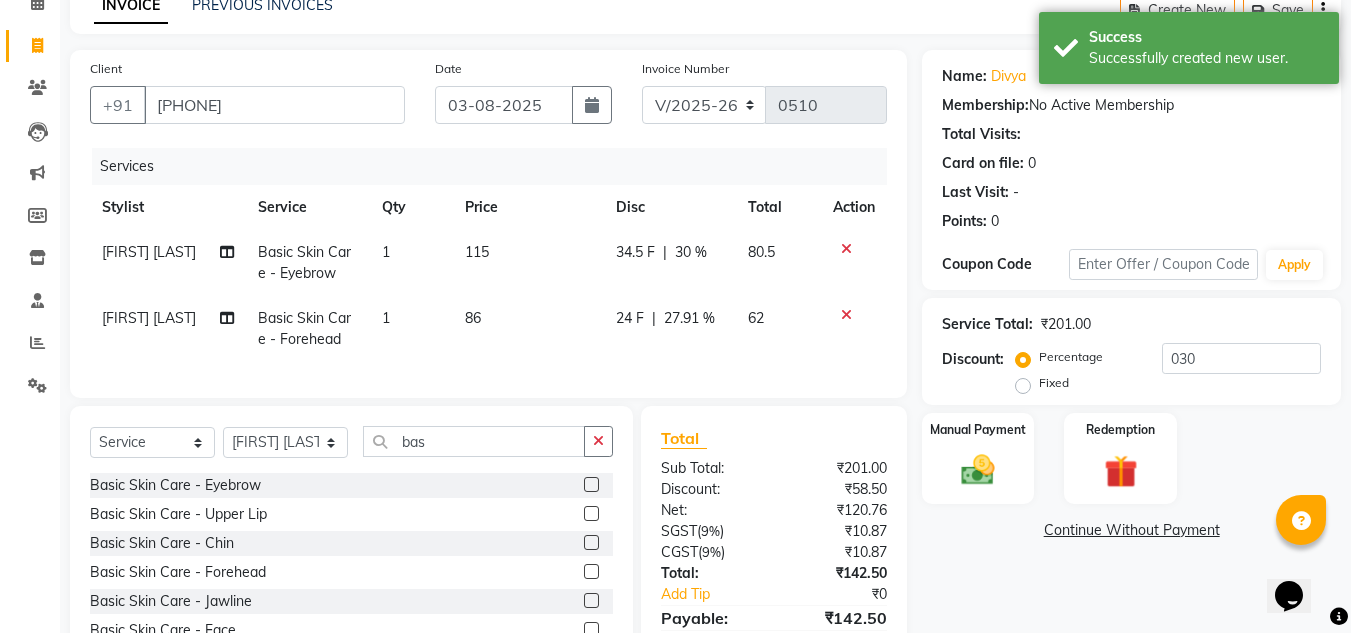 click on "Services Stylist Service Qty Price Disc Total Action Ankita nivangune Basic Skin Care - Eyebrow 1 115 34.5 F | 30 % 80.5 Ankita nivangune Basic Skin Care - Forehead 1 86 24 F | 27.91 % 62" 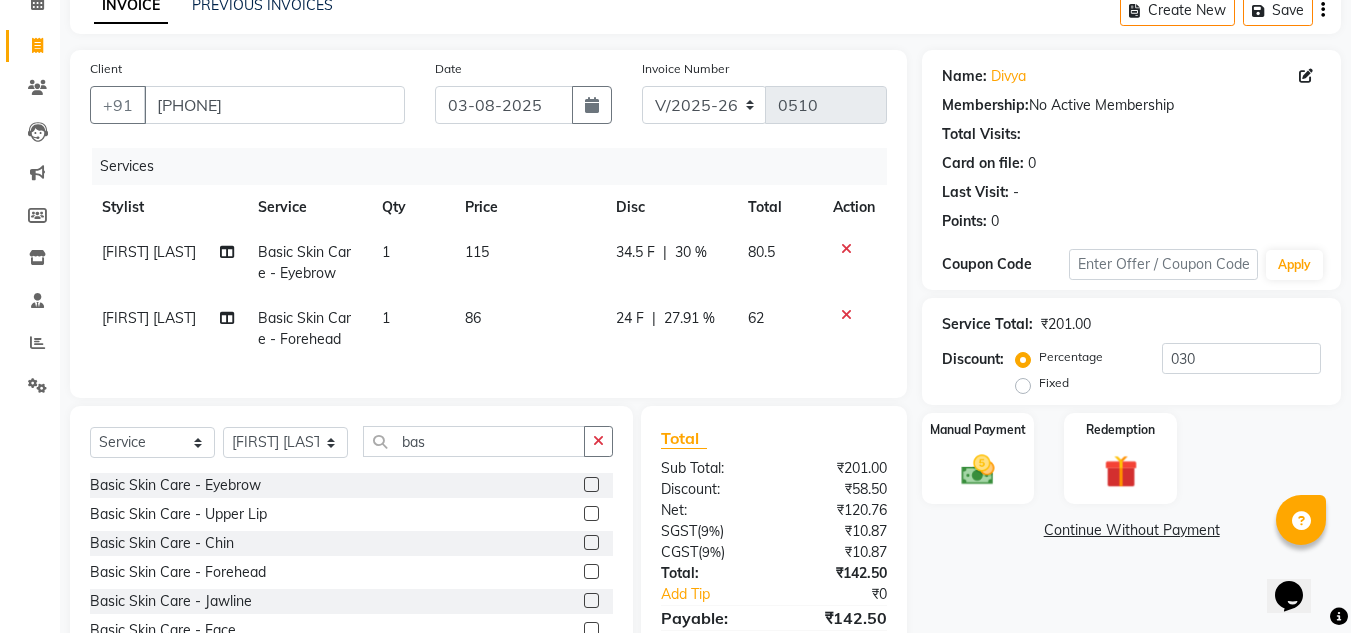 click on "24 F" 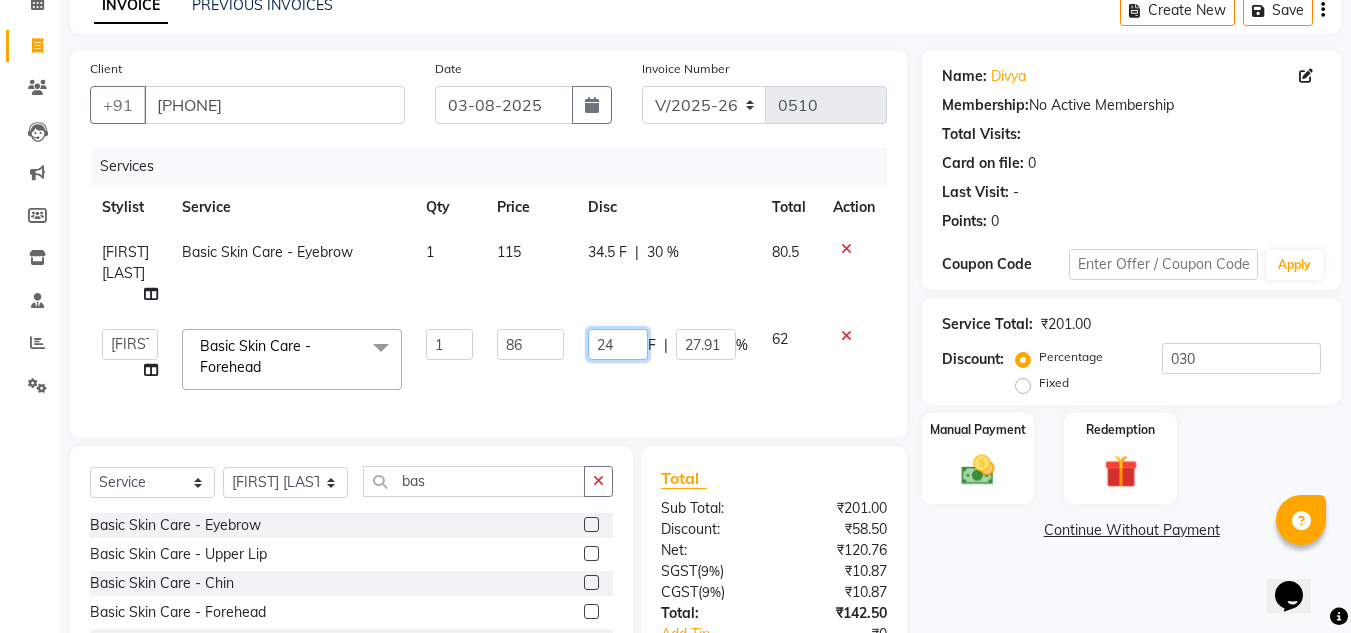click on "24" 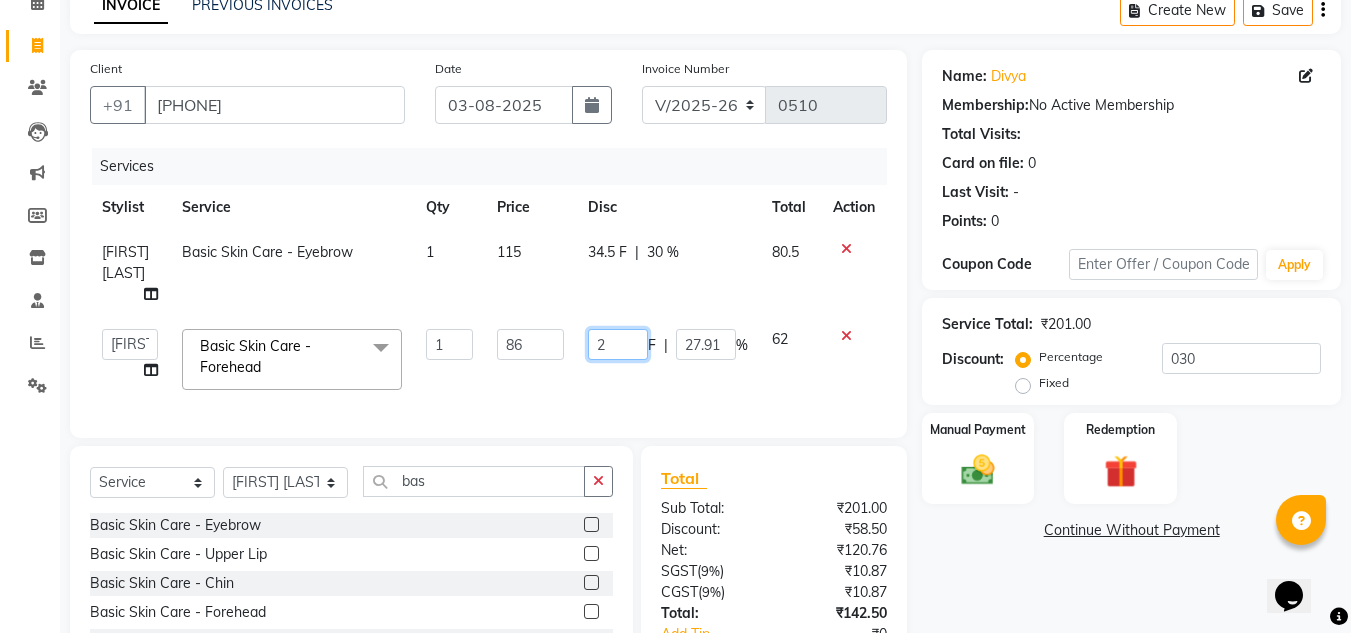 type on "26" 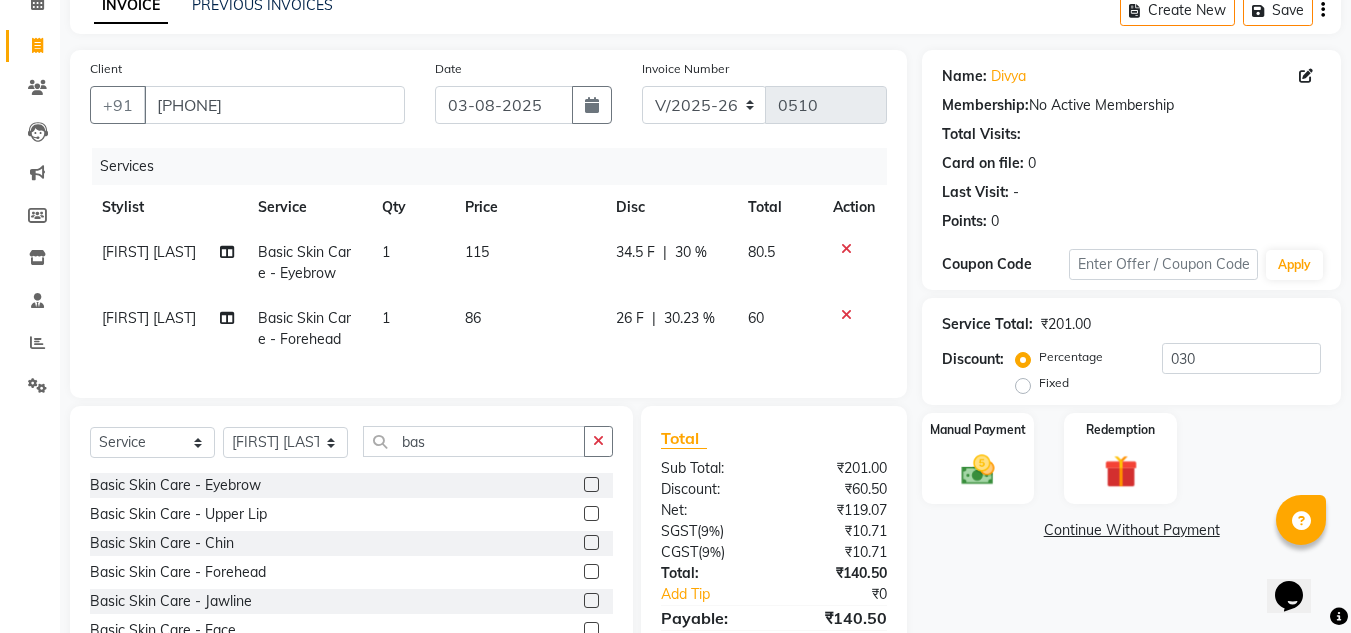click on "Services Stylist Service Qty Price Disc Total Action Ankita nivangune Basic Skin Care - Eyebrow 1 115 34.5 F | 30 % 80.5 Ankita nivangune Basic Skin Care - Forehead 1 86 26 F | 30.23 % 60" 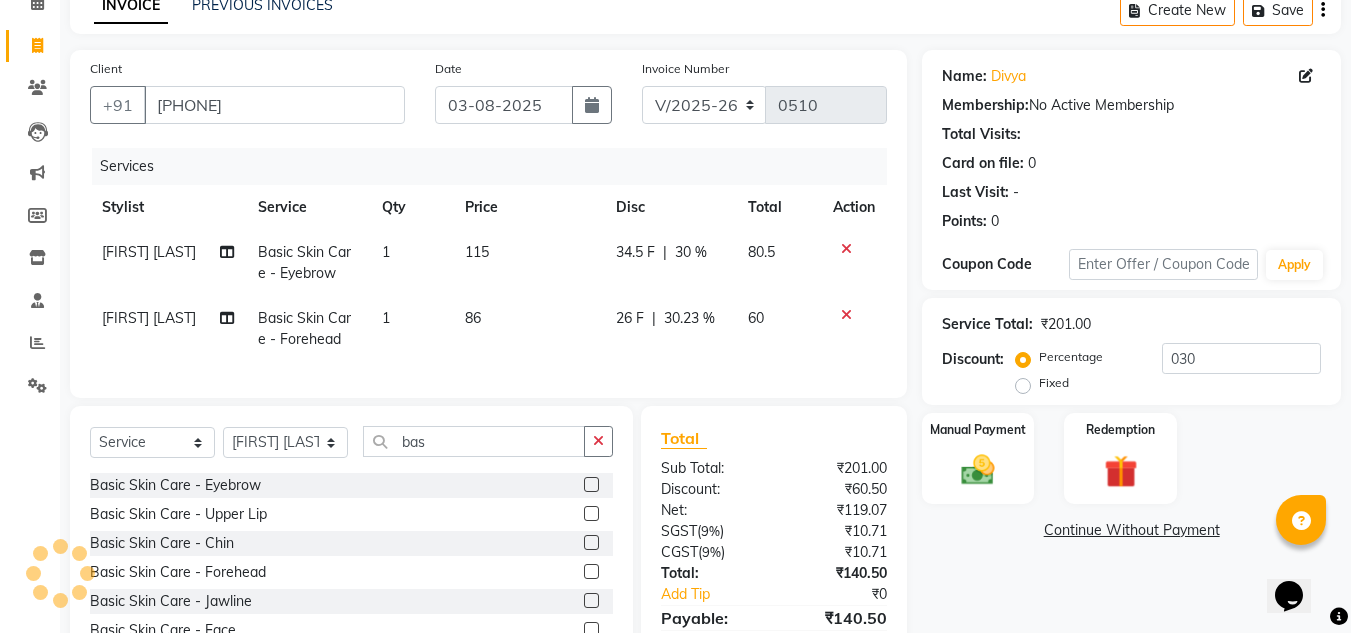 click on "34.5 F" 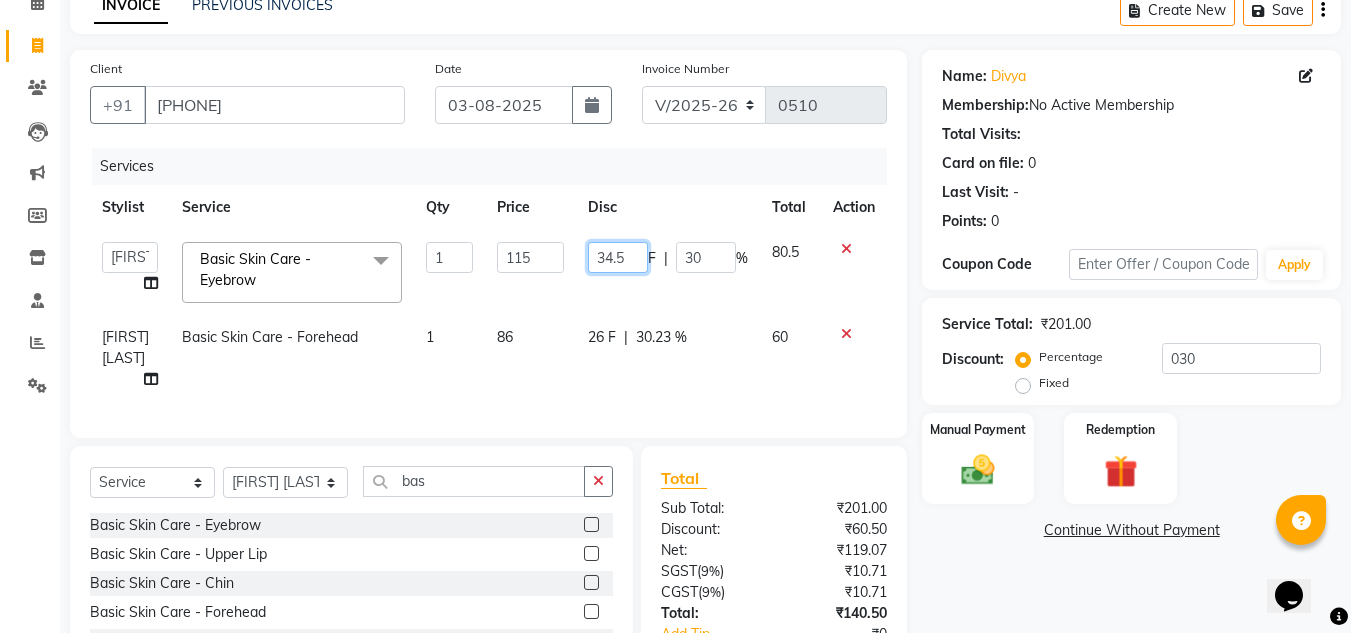 click on "34.5" 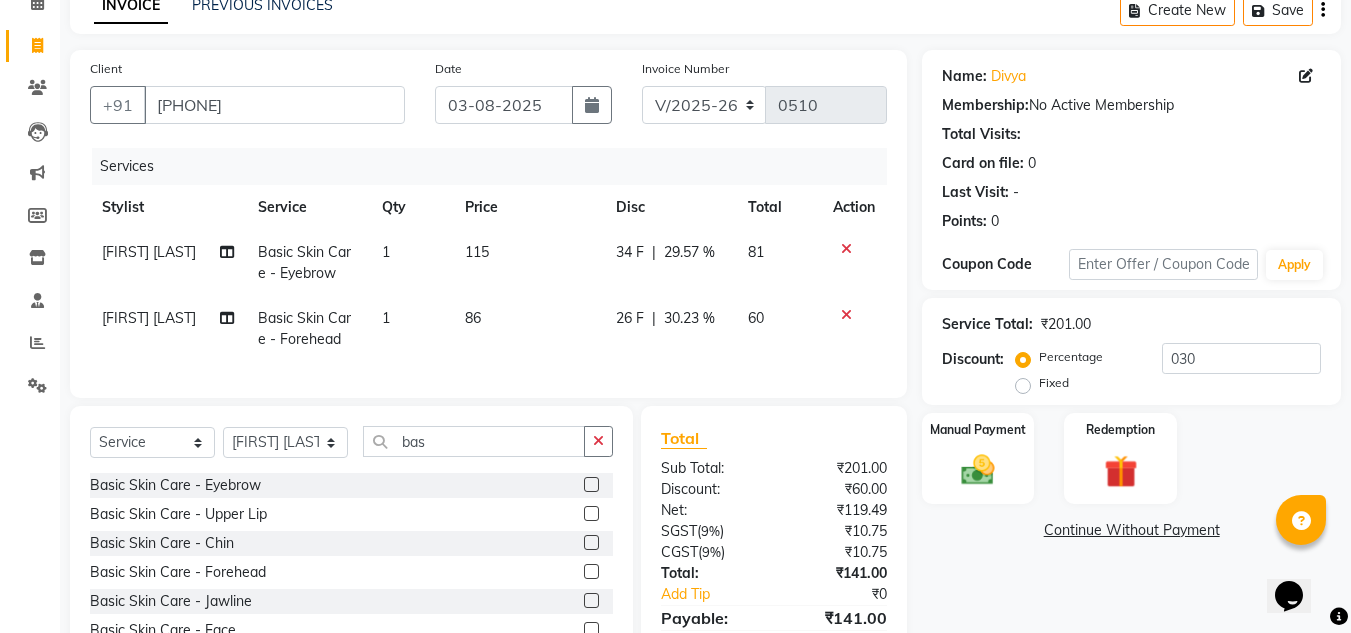 click on "34 F | 29.57 %" 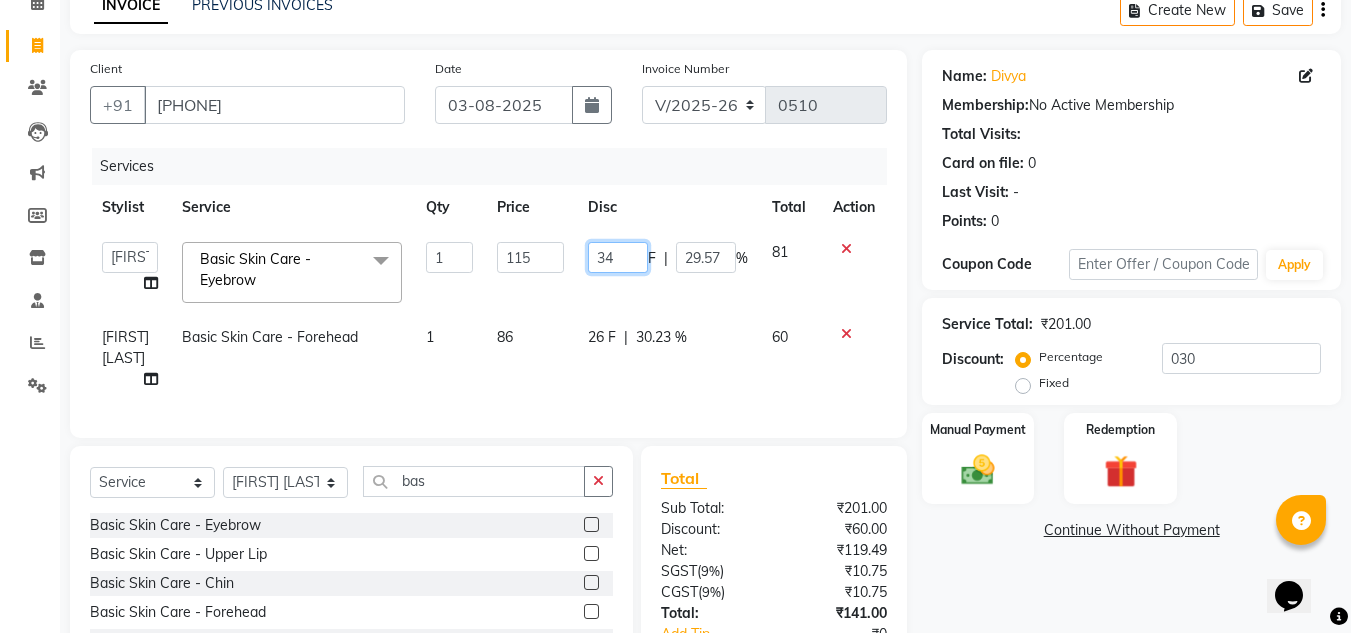 click on "34" 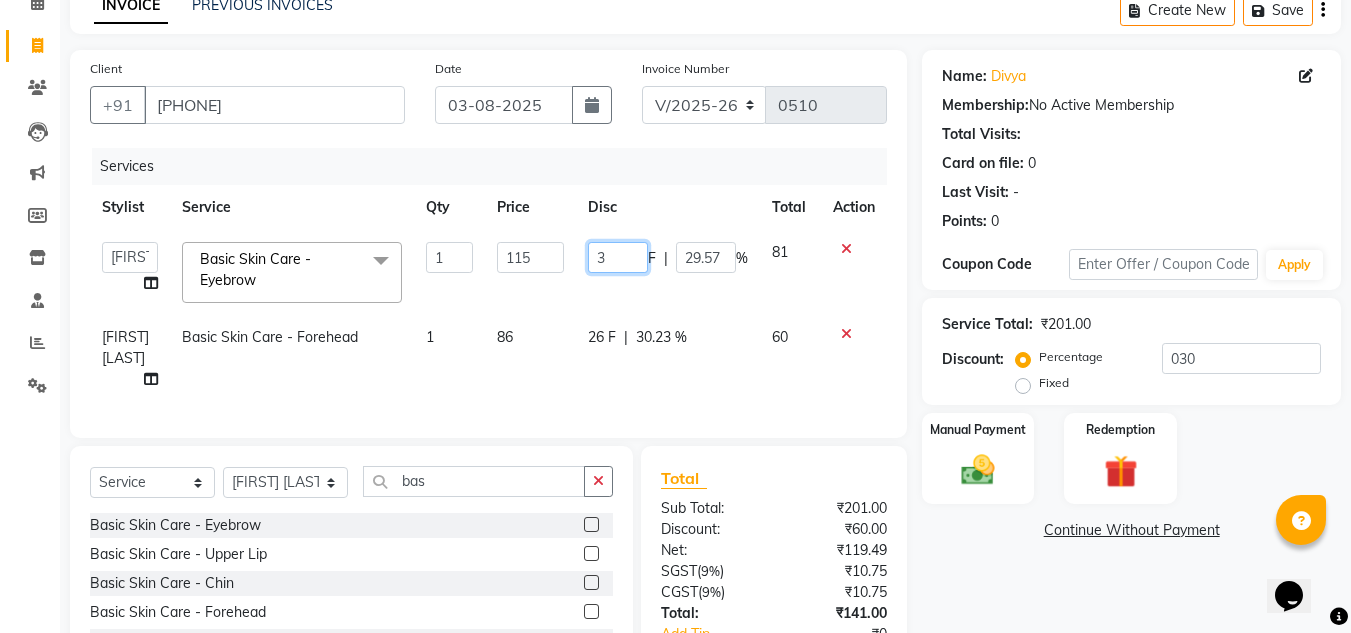 type on "35" 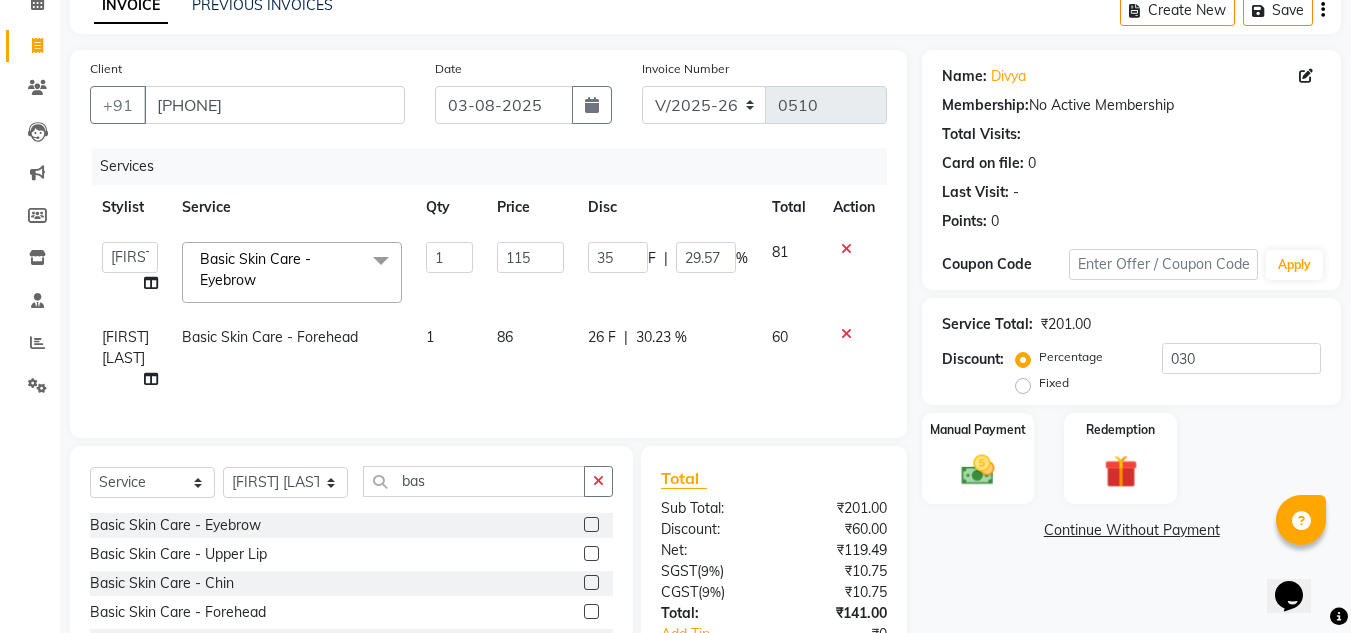 click on "35 F | 29.57 %" 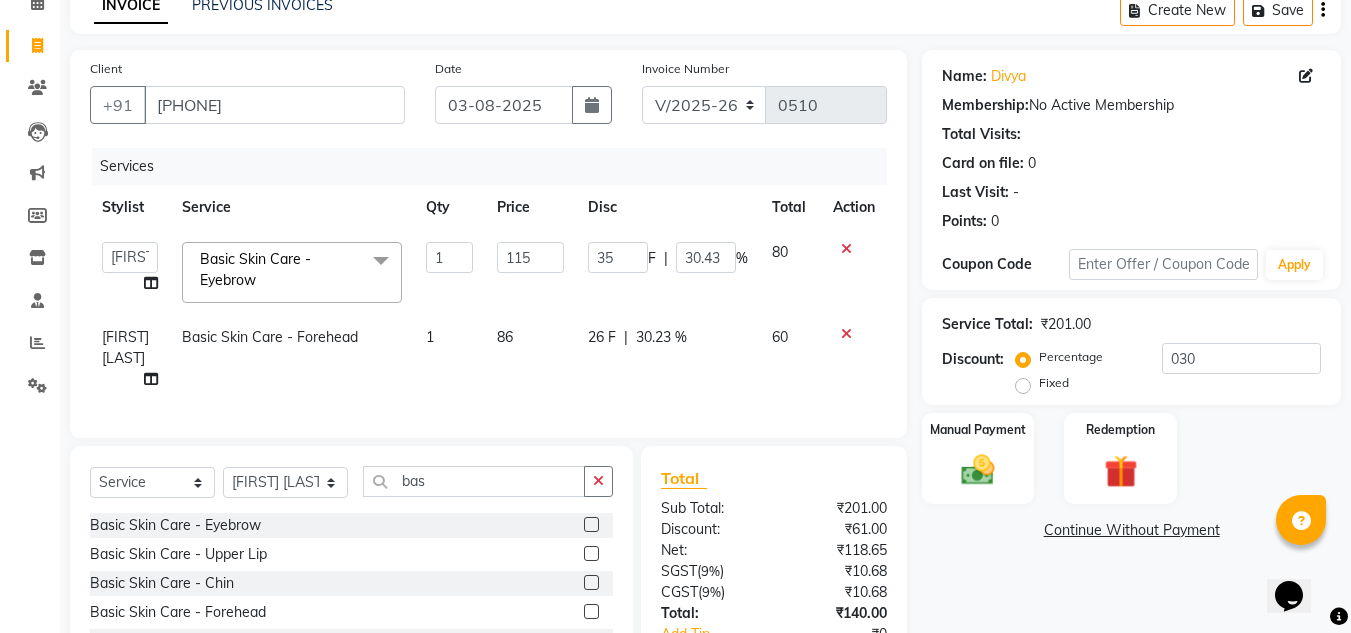 scroll, scrollTop: 253, scrollLeft: 0, axis: vertical 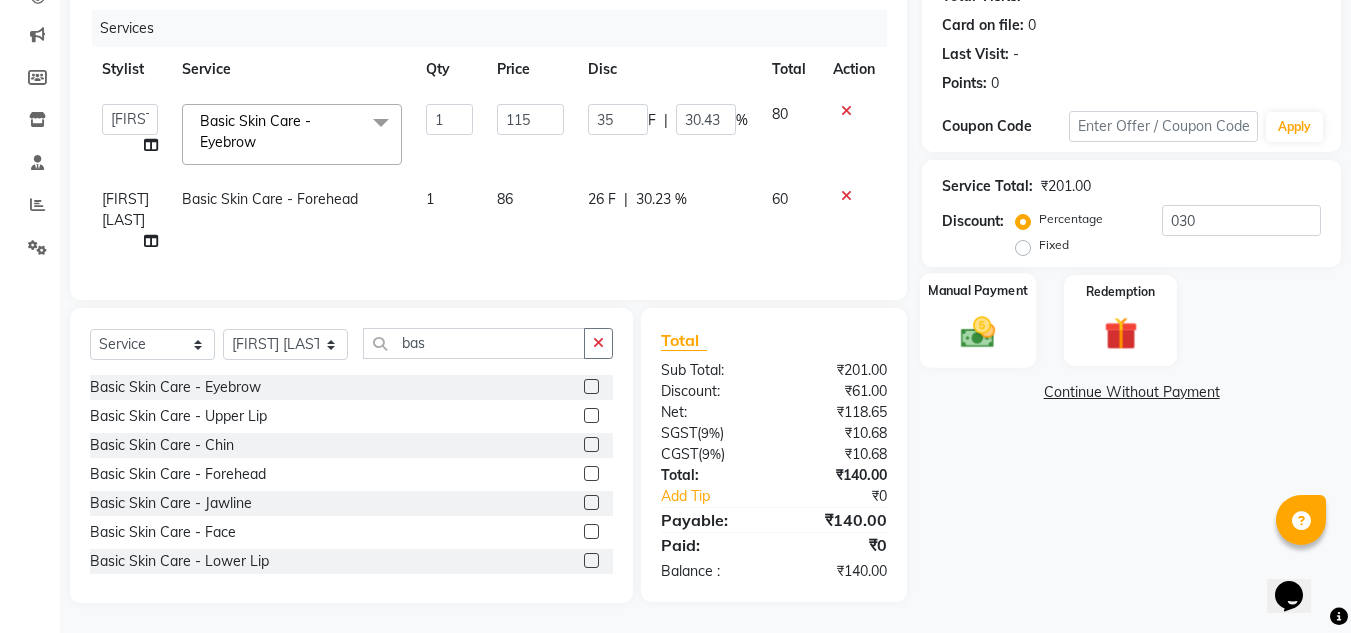 click 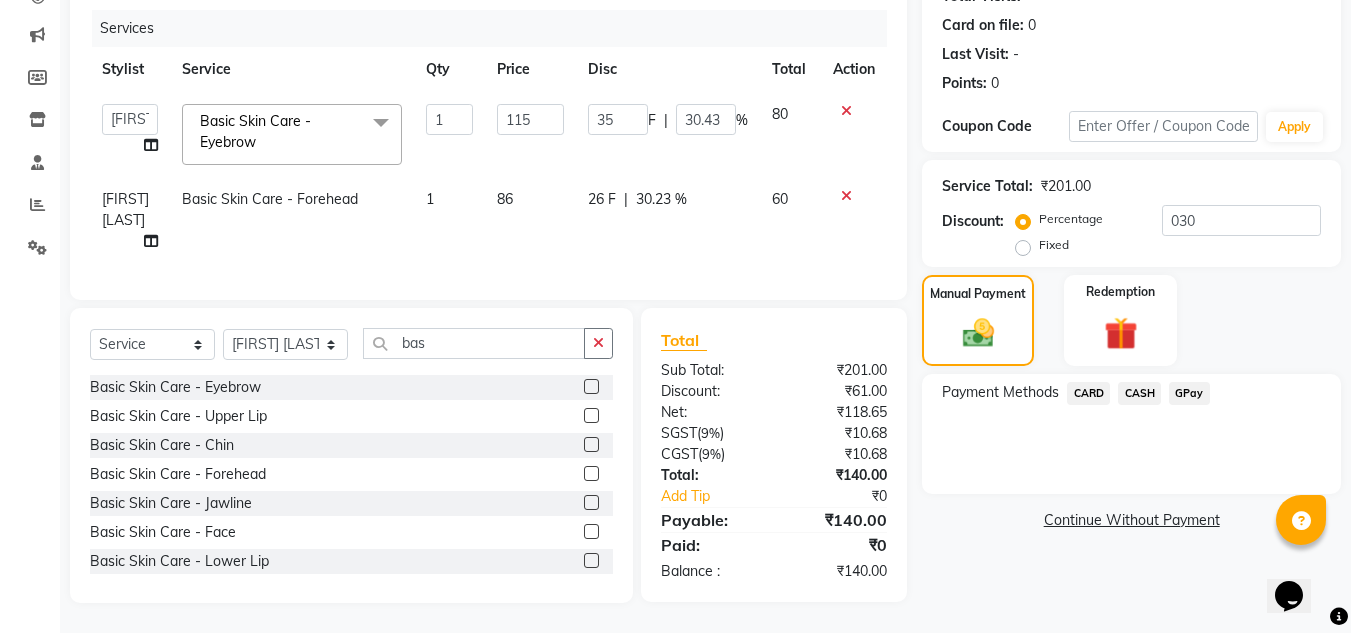 click on "GPay" 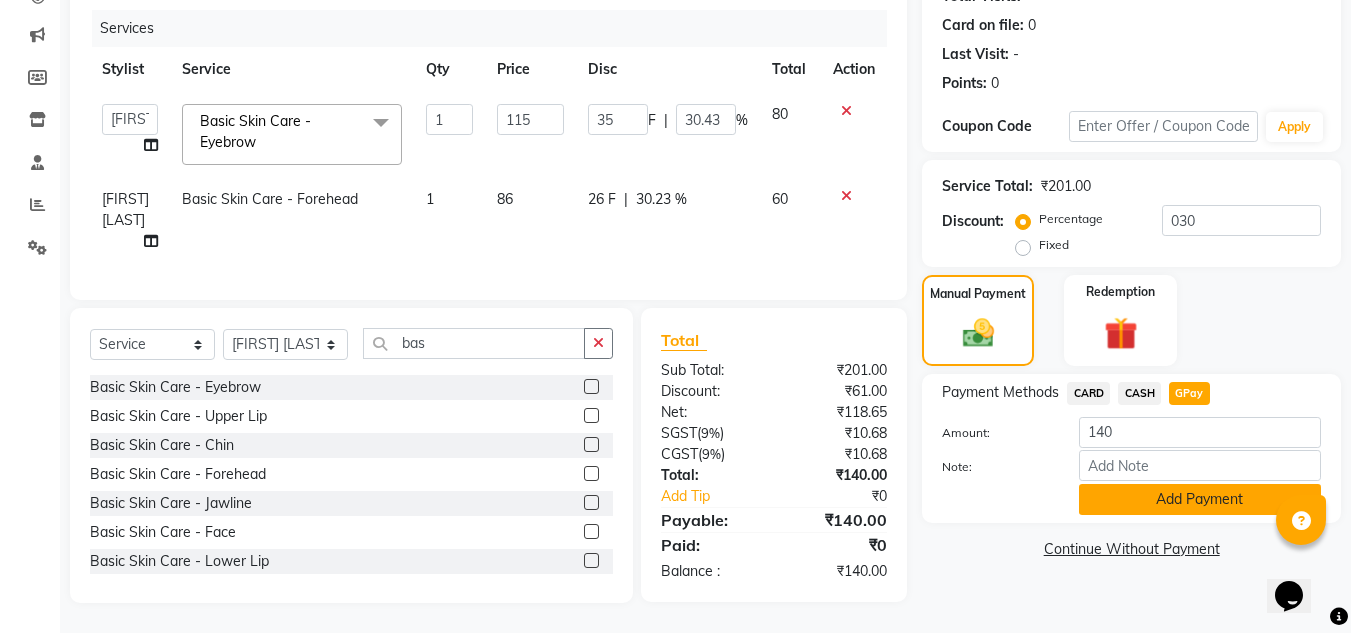 click on "Add Payment" 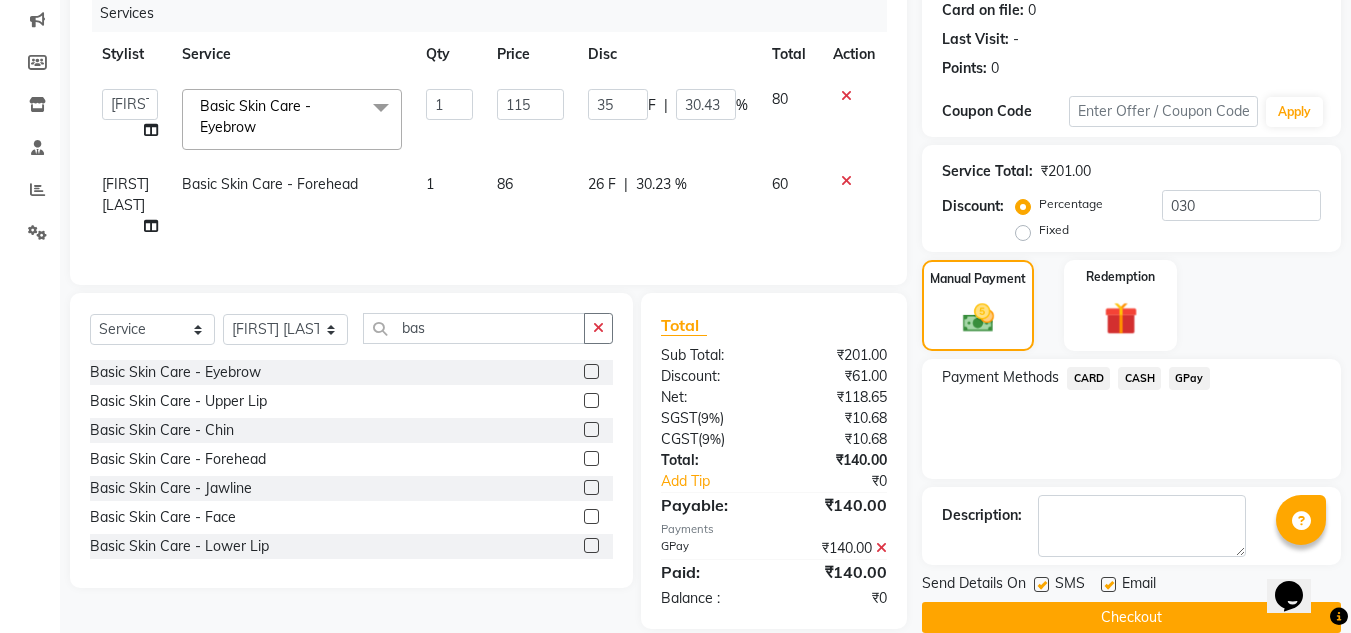 scroll, scrollTop: 294, scrollLeft: 0, axis: vertical 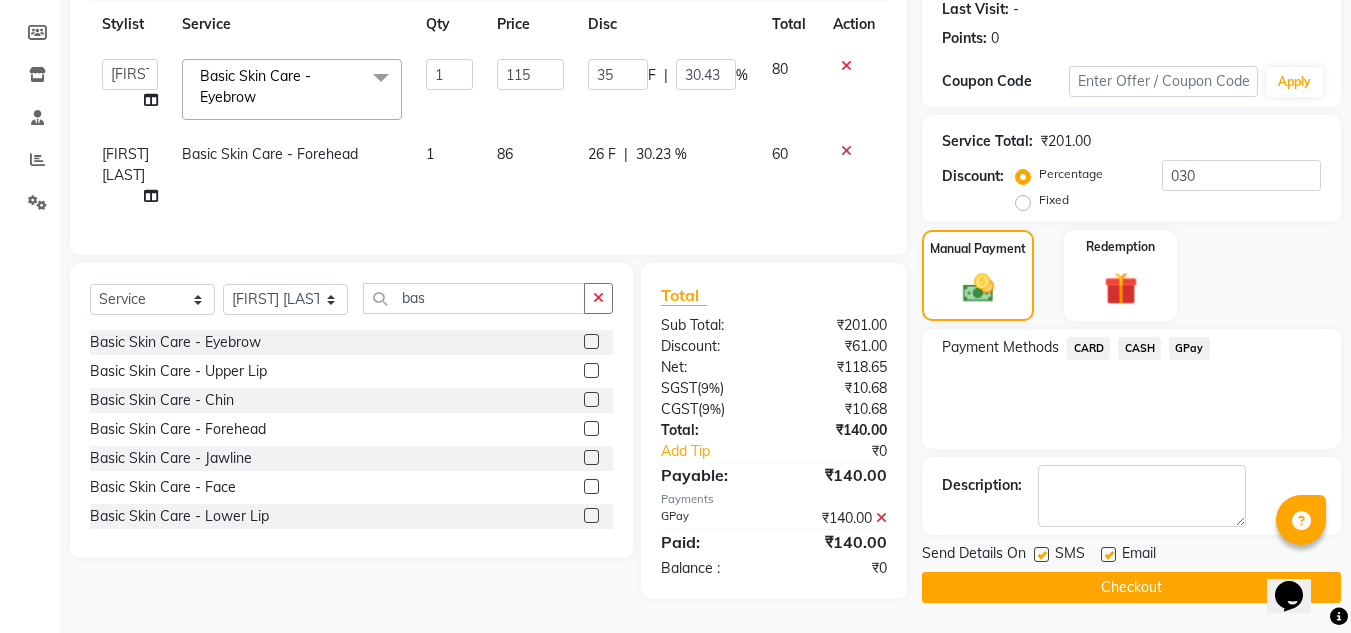 click on "Checkout" 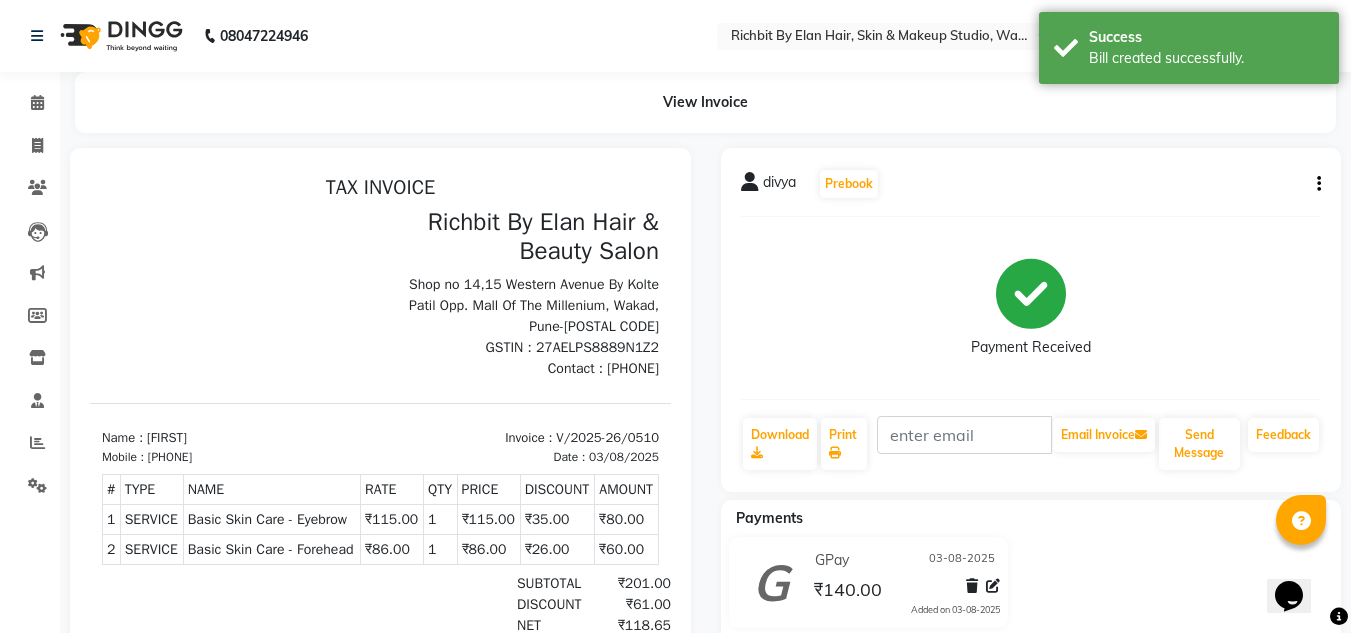 scroll, scrollTop: 0, scrollLeft: 0, axis: both 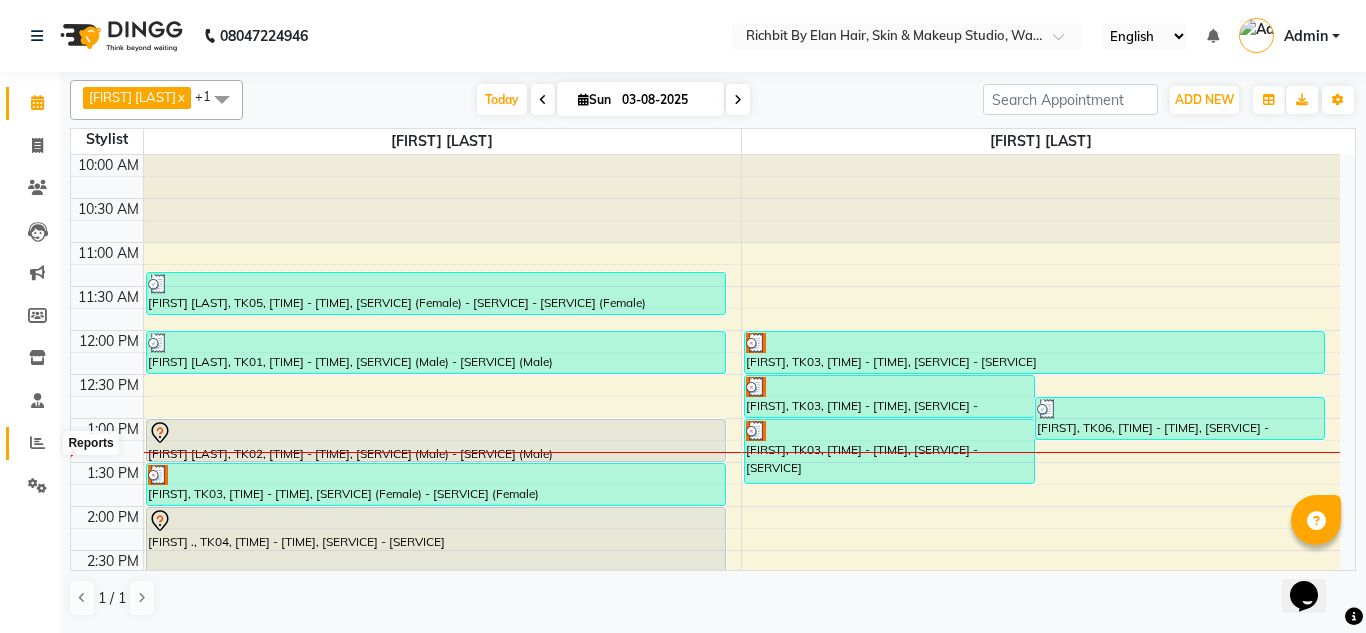 click 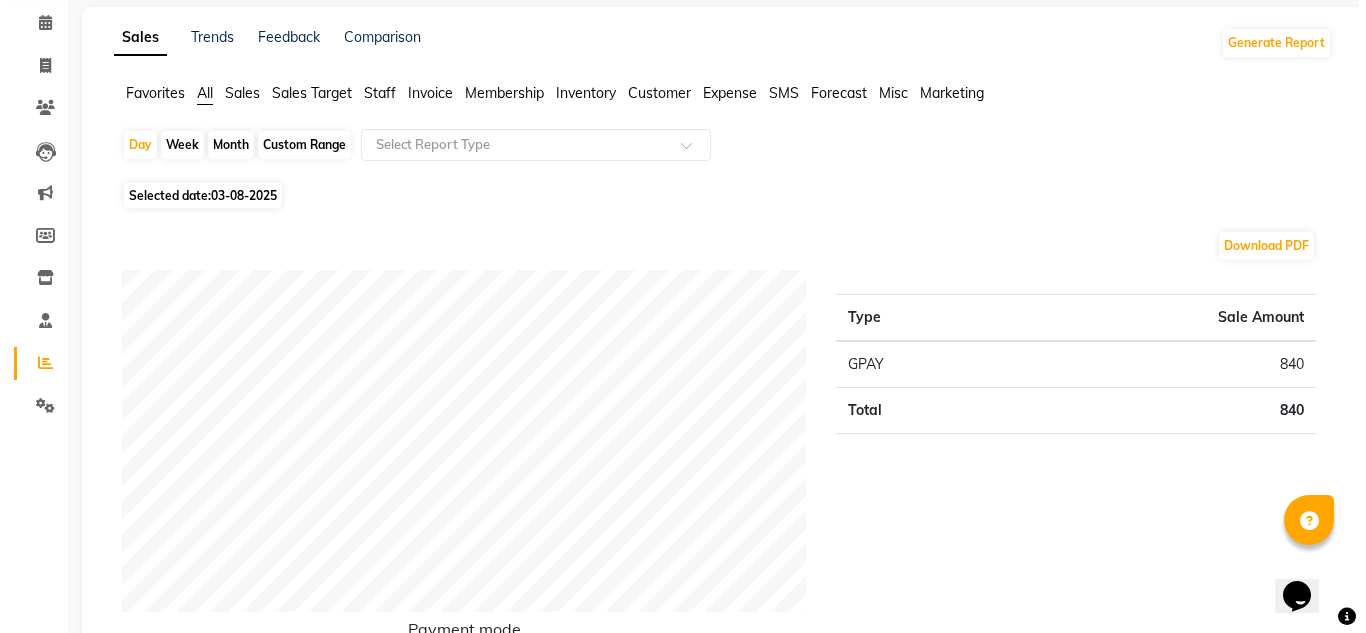 scroll, scrollTop: 0, scrollLeft: 0, axis: both 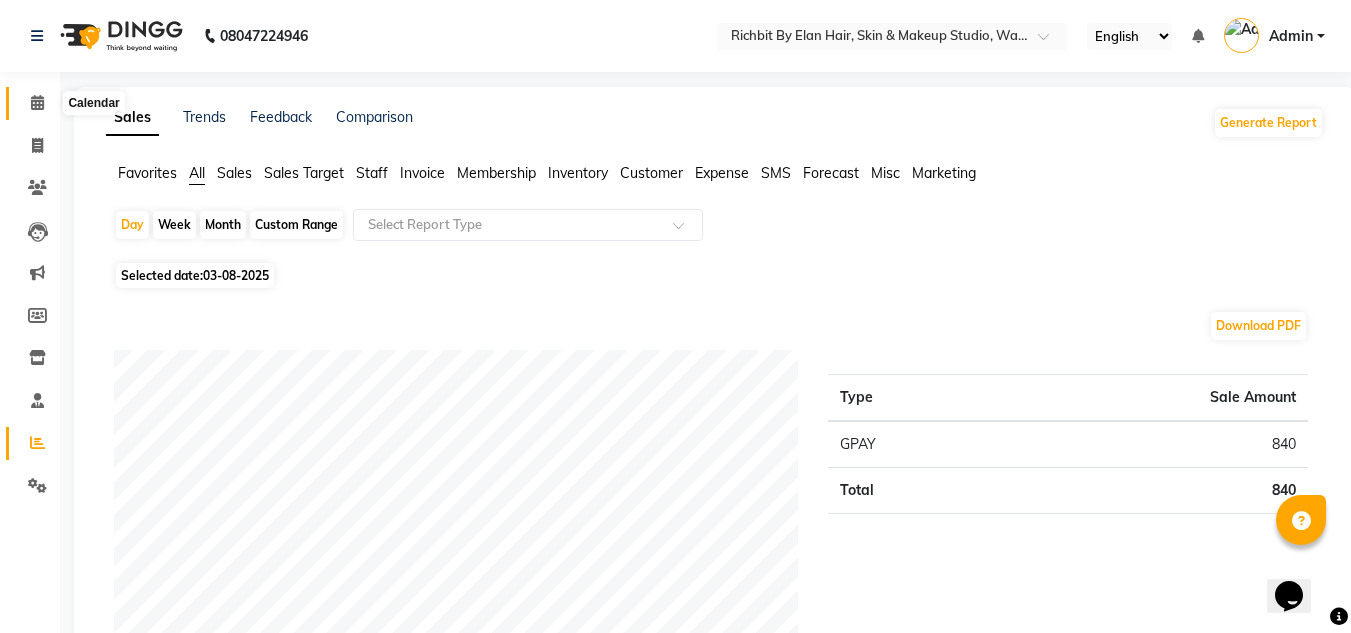 click 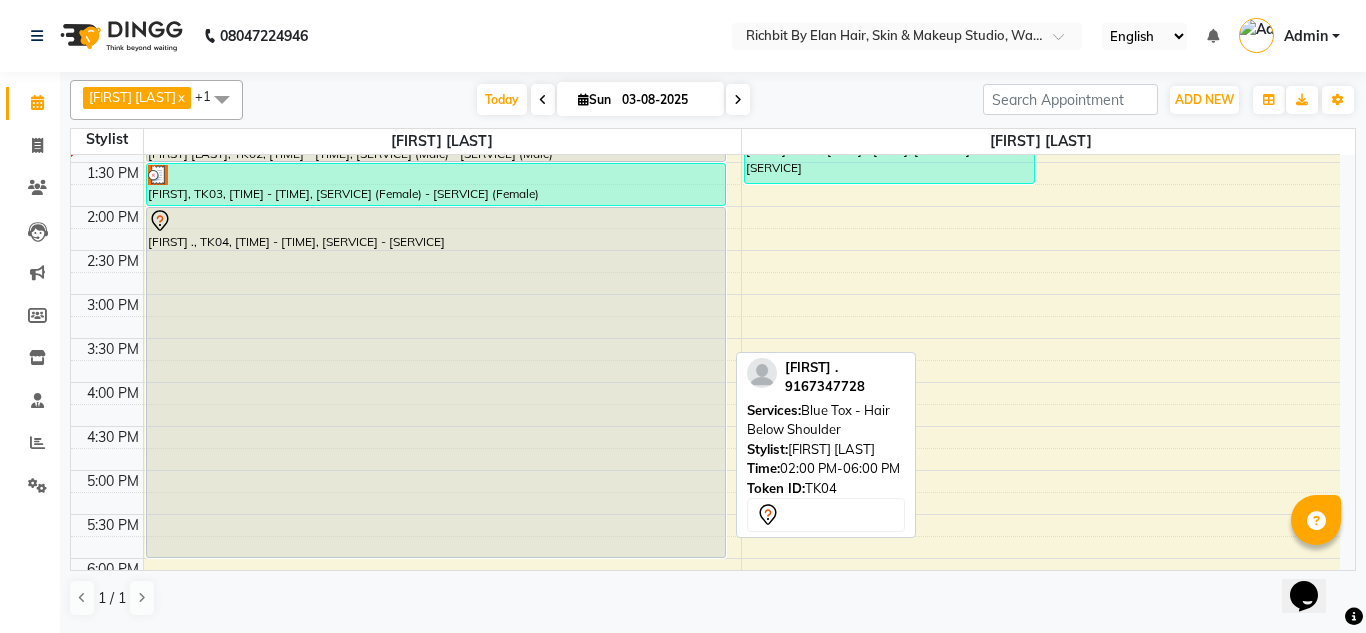 scroll, scrollTop: 200, scrollLeft: 0, axis: vertical 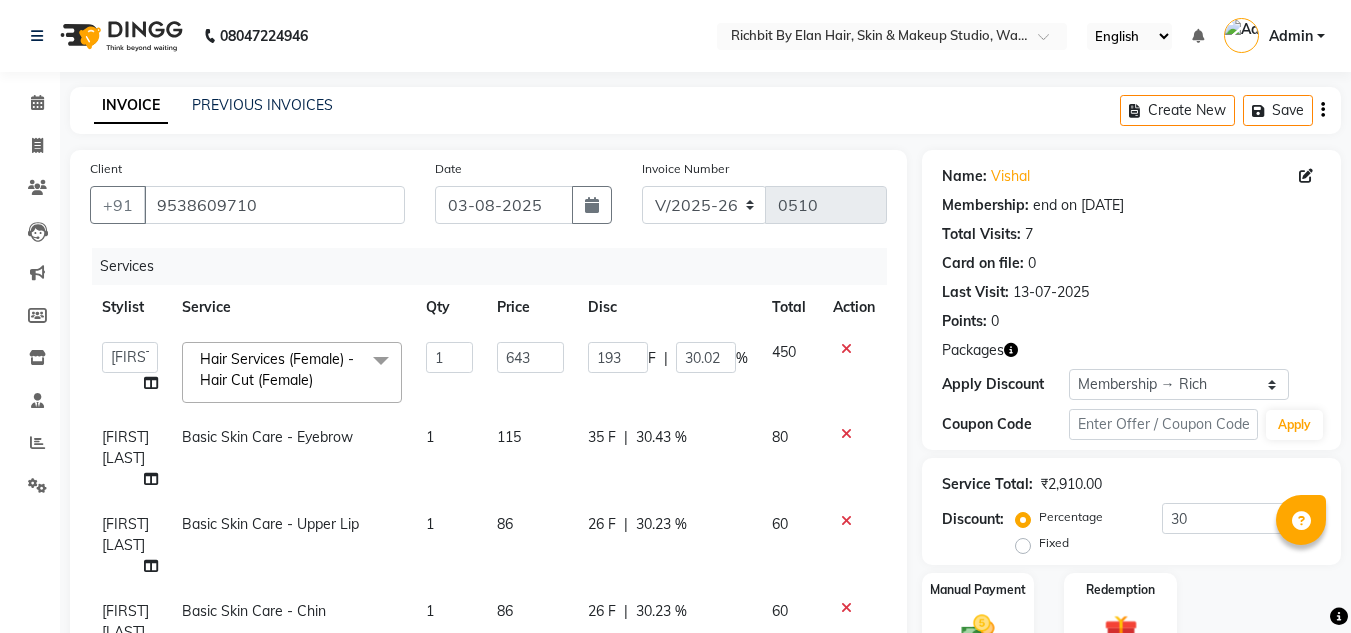 select on "4114" 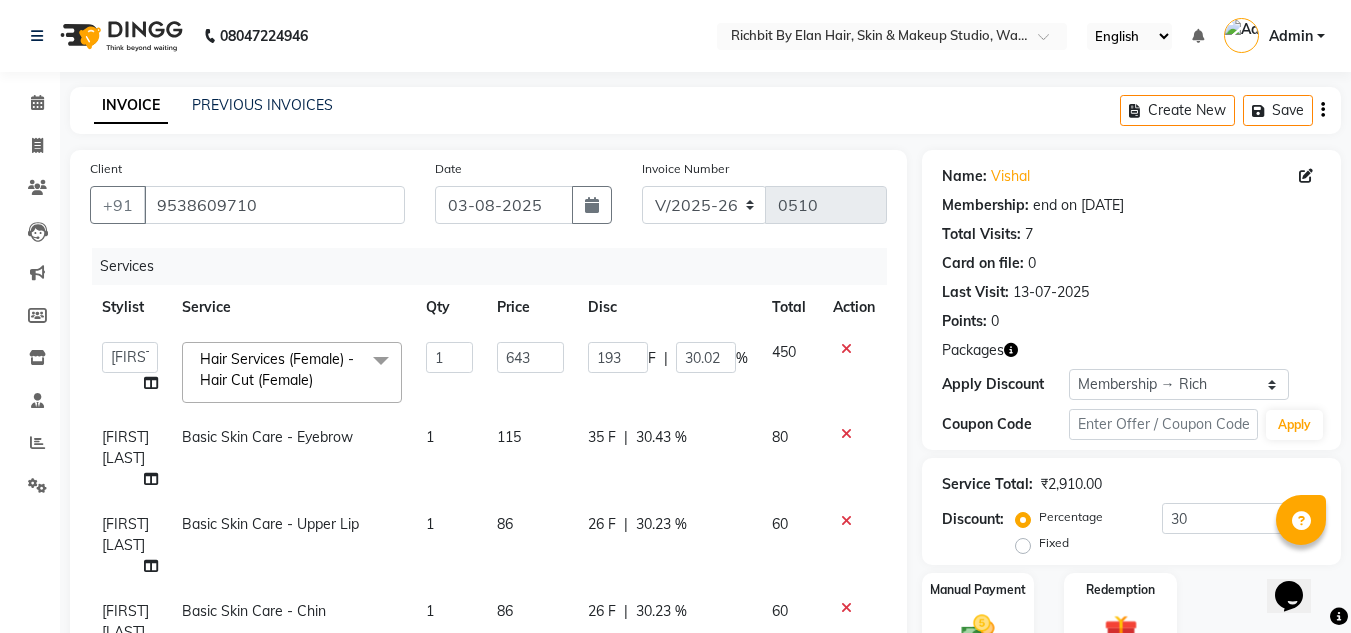 scroll, scrollTop: 0, scrollLeft: 0, axis: both 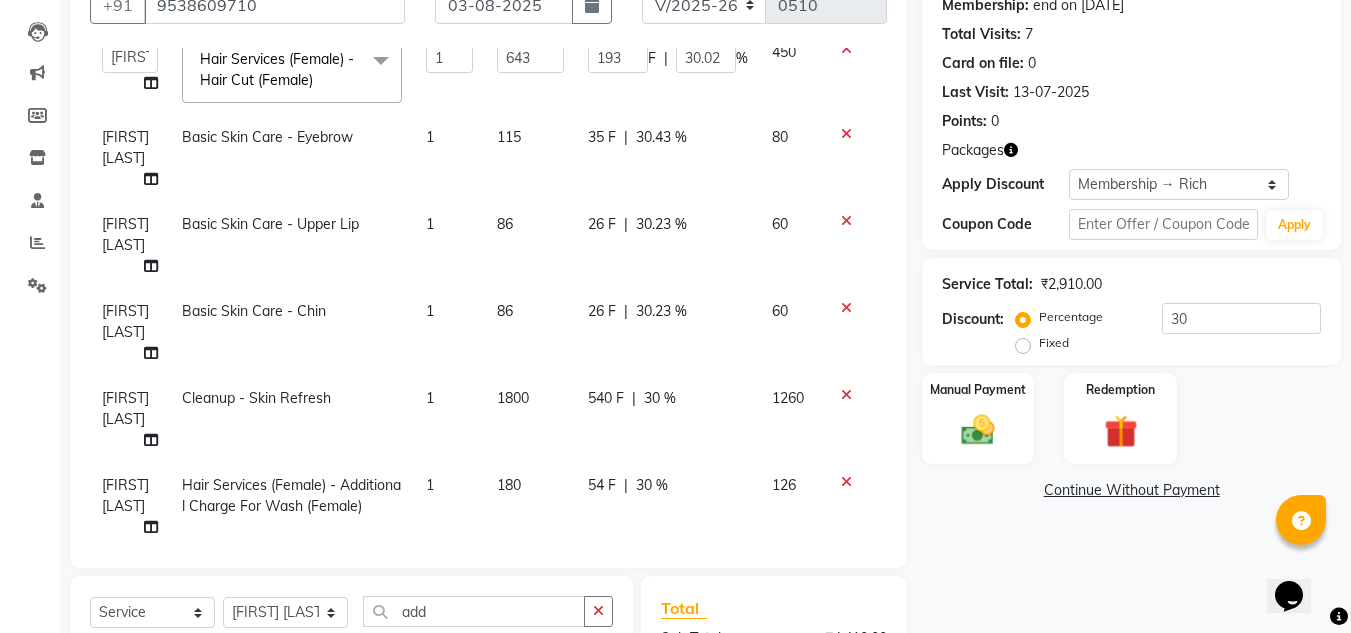 click 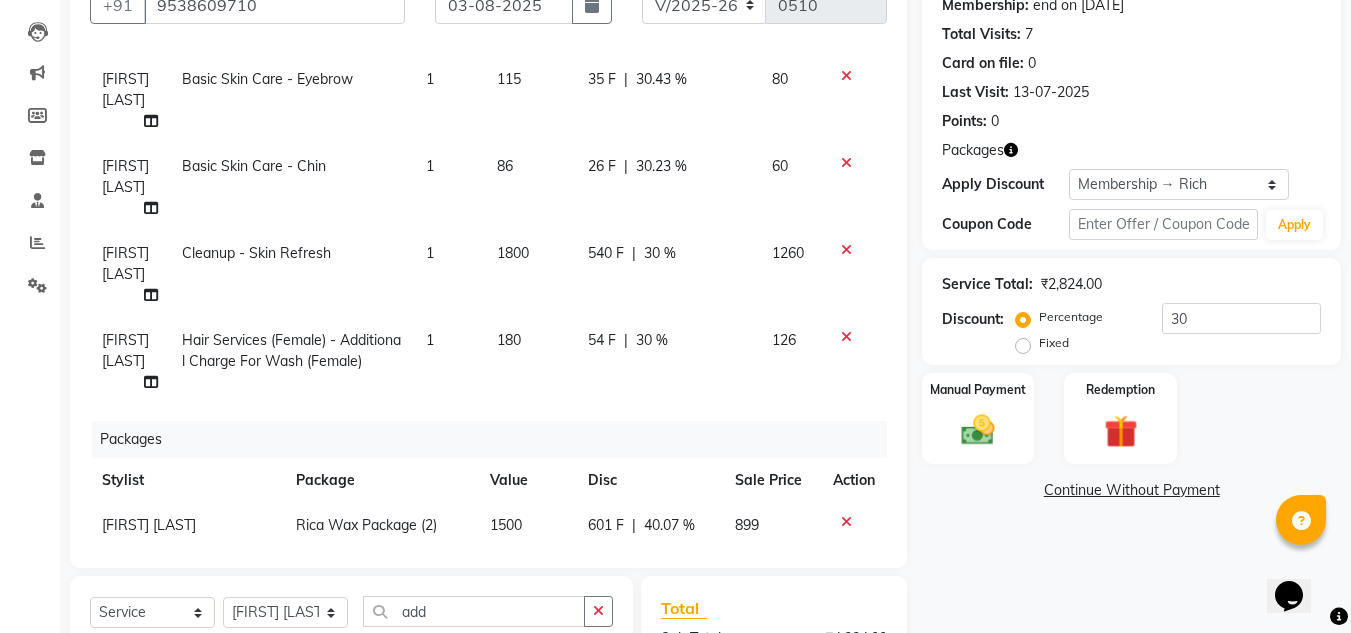 scroll, scrollTop: 189, scrollLeft: 0, axis: vertical 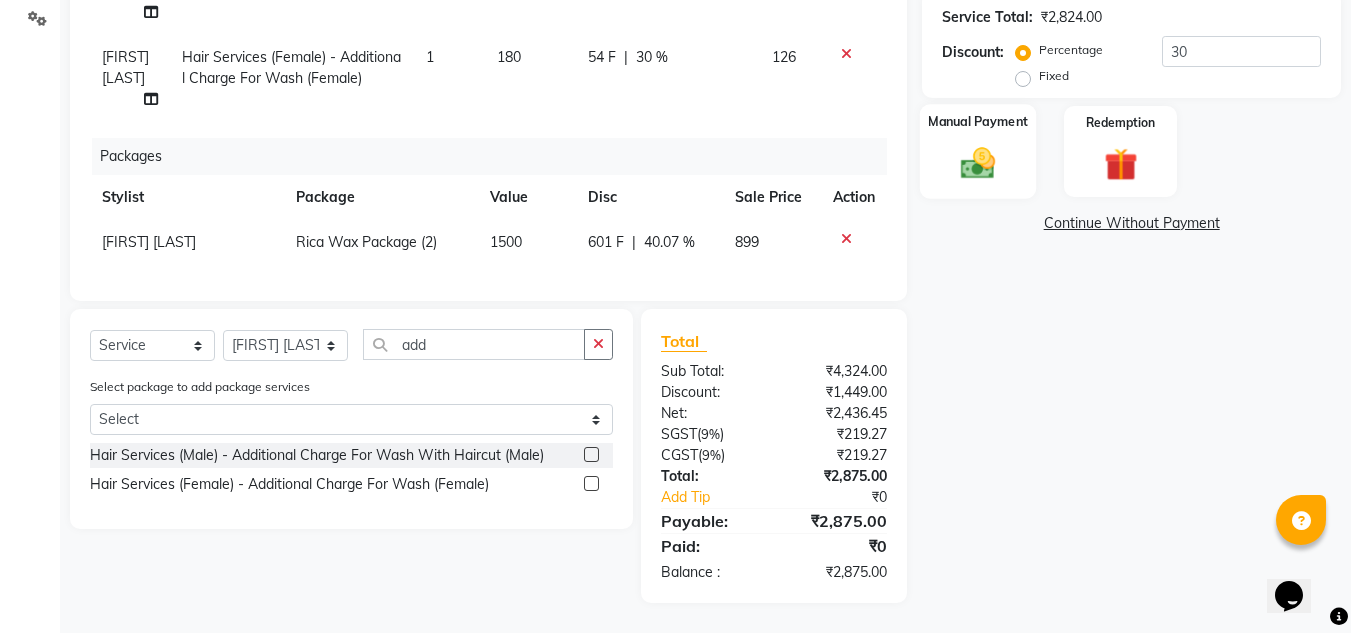 drag, startPoint x: 963, startPoint y: 156, endPoint x: 972, endPoint y: 150, distance: 10.816654 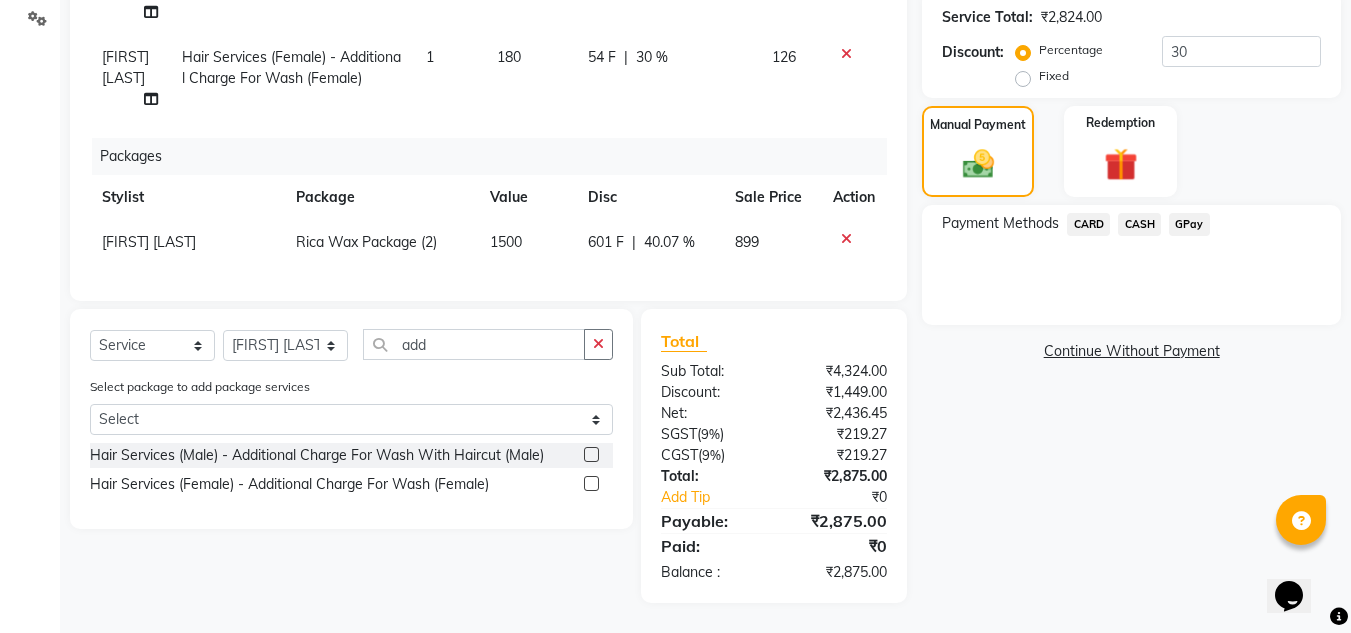 click on "CASH" 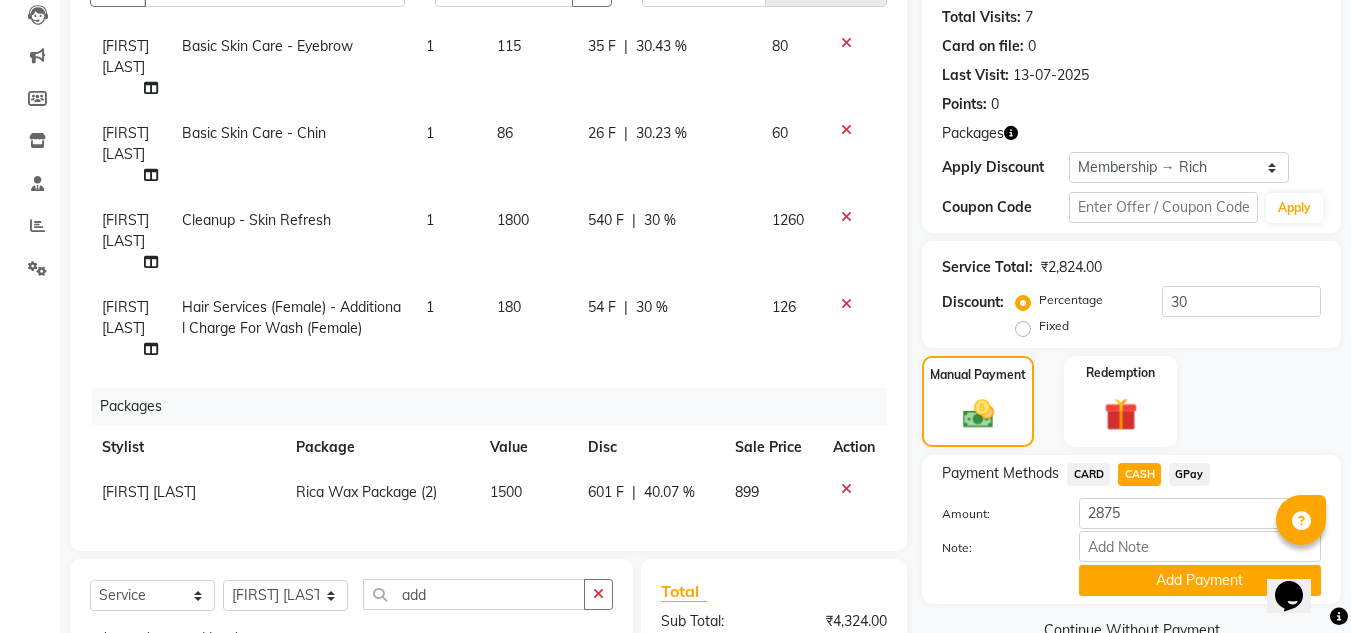 scroll, scrollTop: 267, scrollLeft: 0, axis: vertical 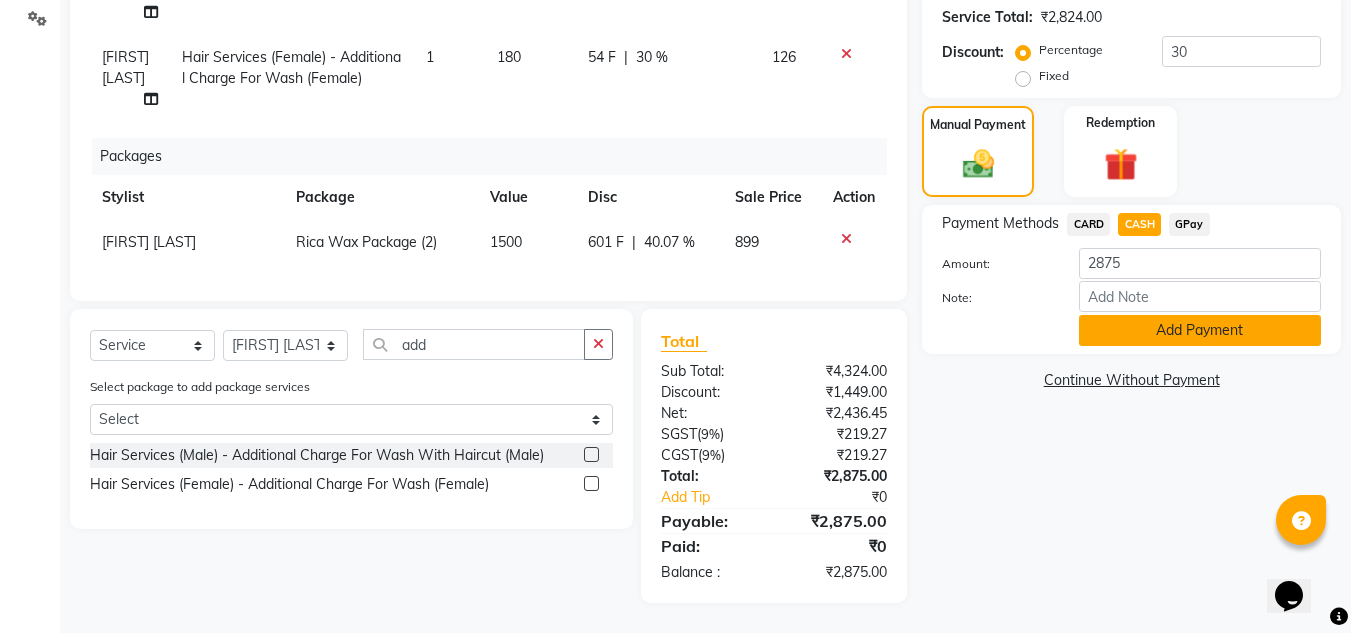click on "Add Payment" 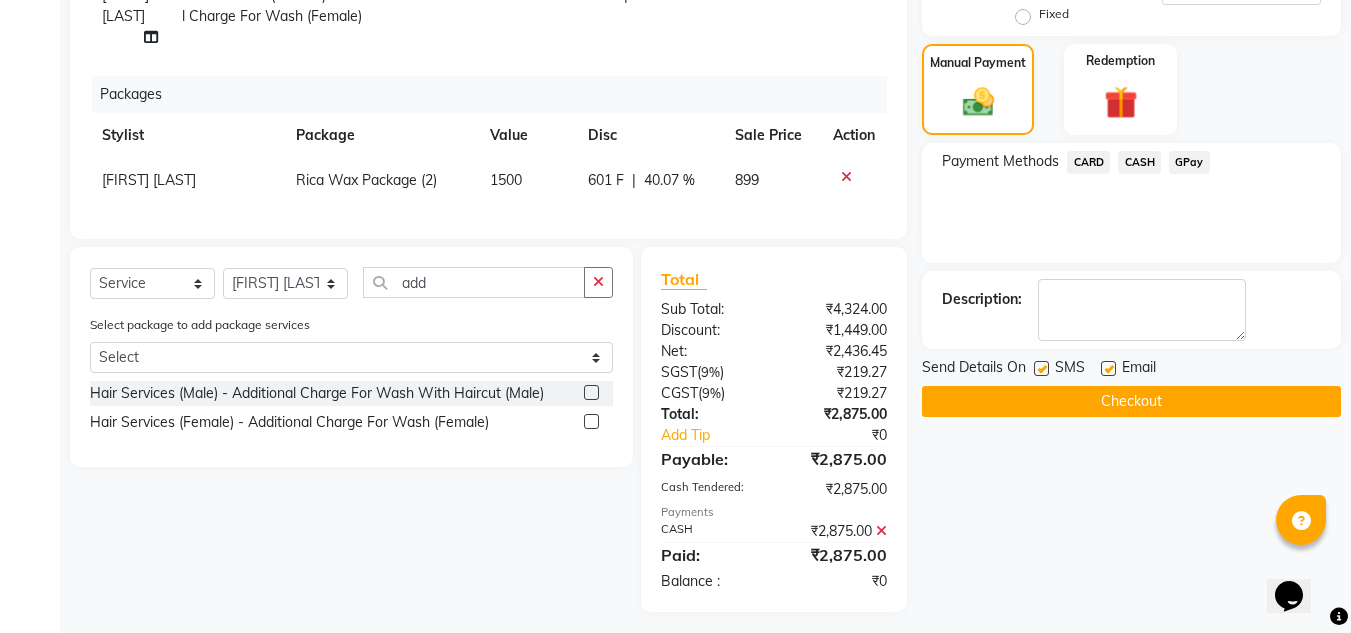 scroll, scrollTop: 538, scrollLeft: 0, axis: vertical 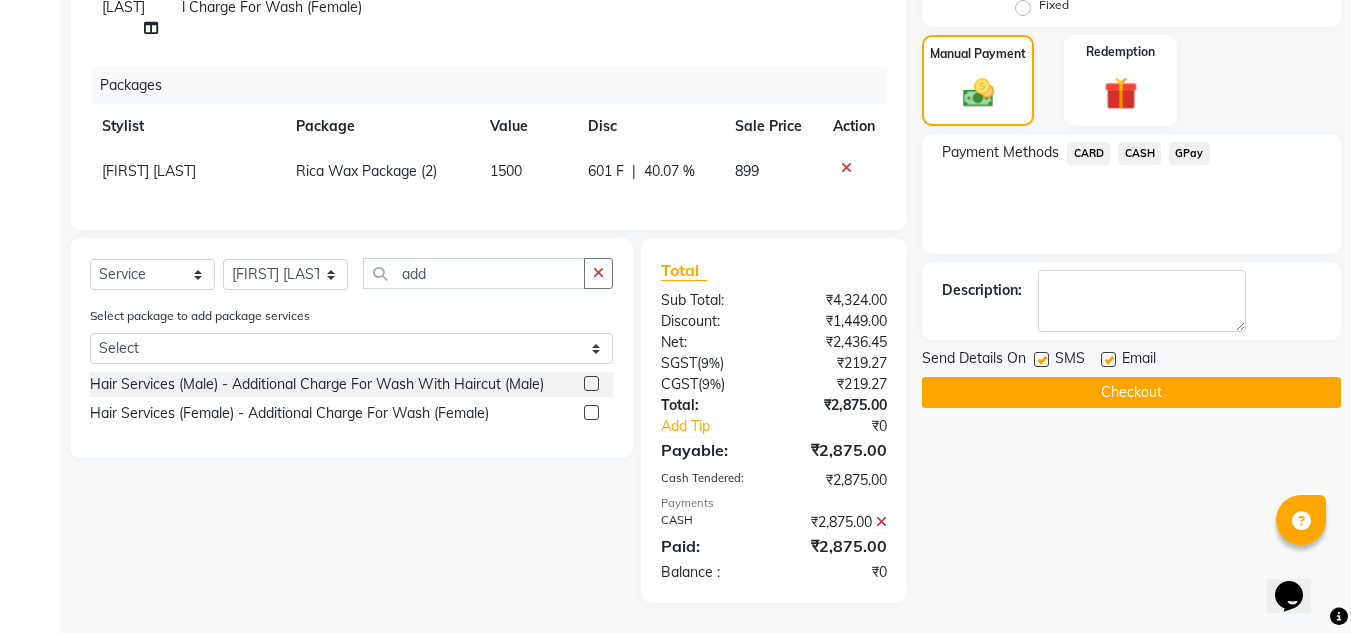 click on "Checkout" 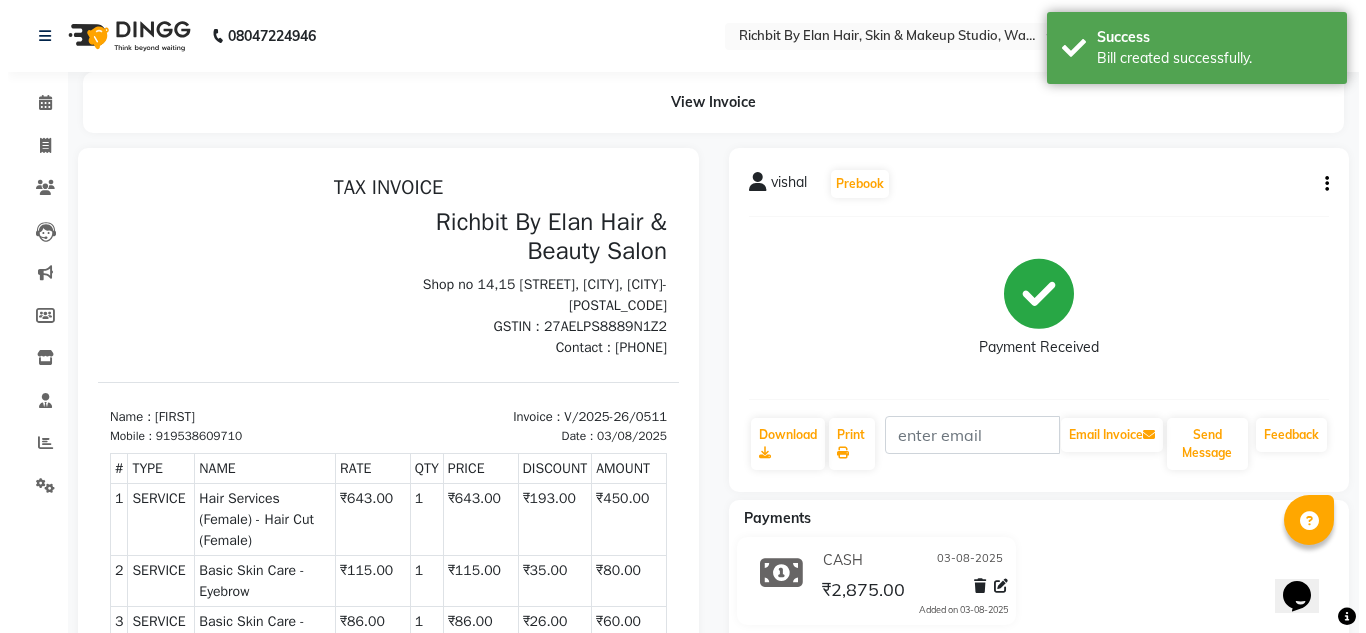 scroll, scrollTop: 0, scrollLeft: 0, axis: both 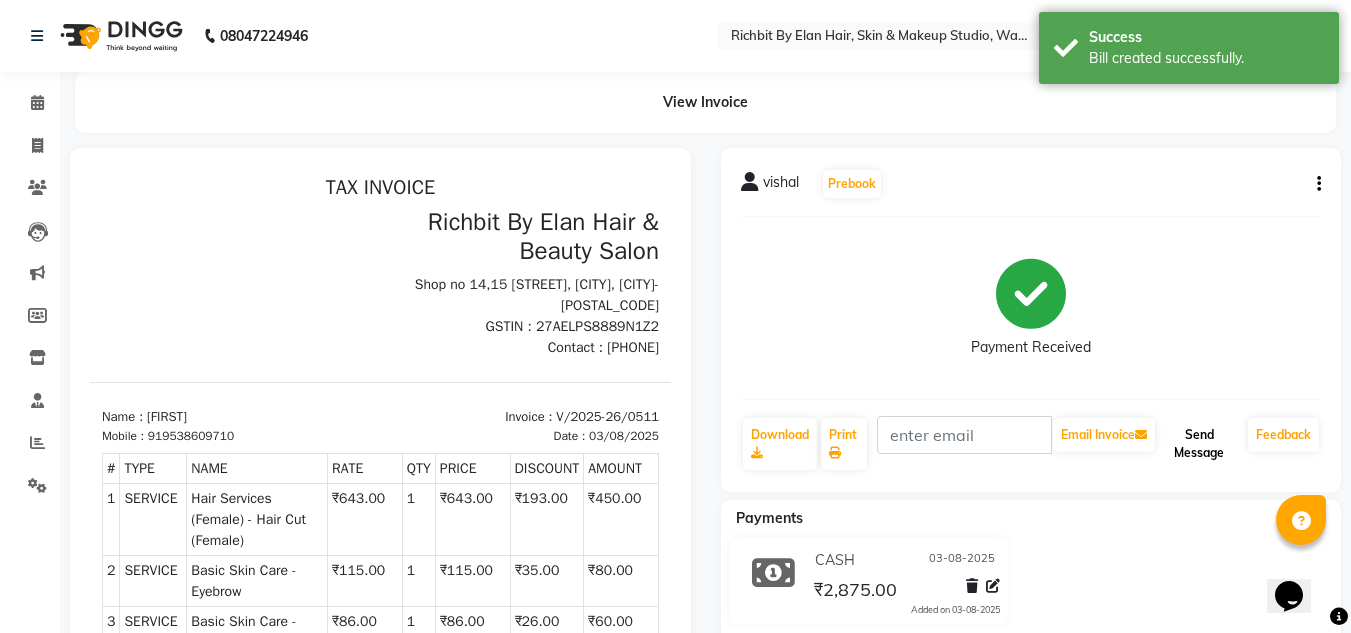 click on "Send Message" 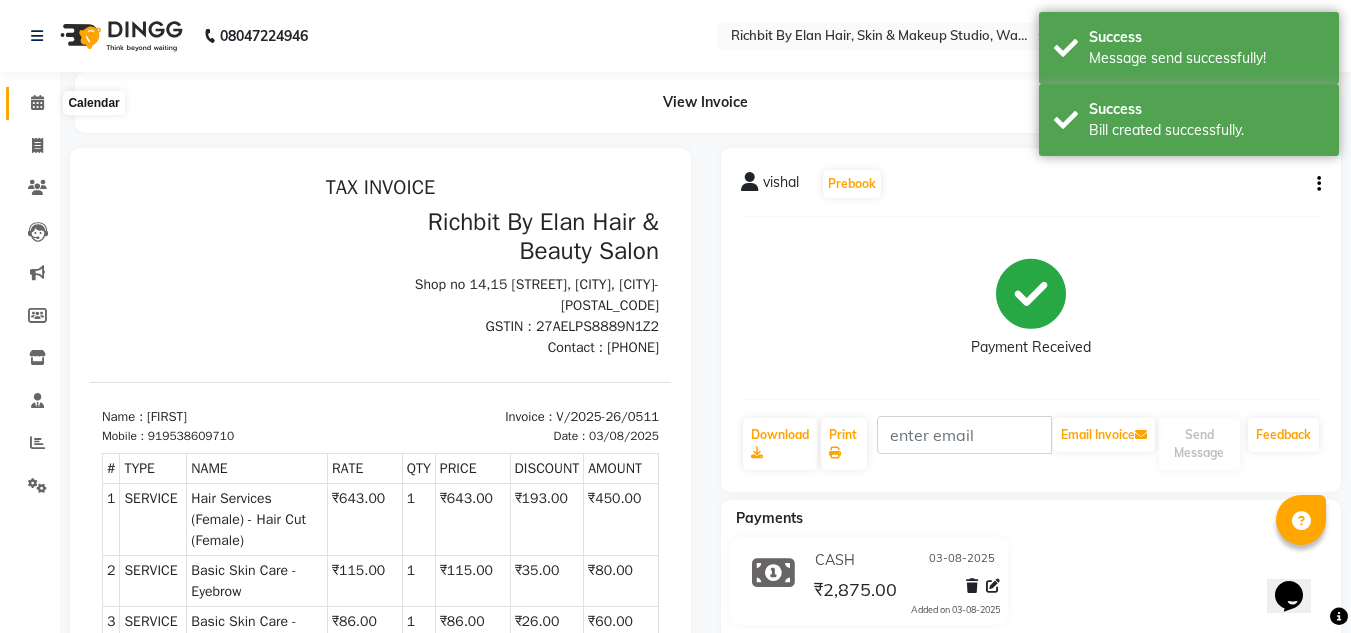 click 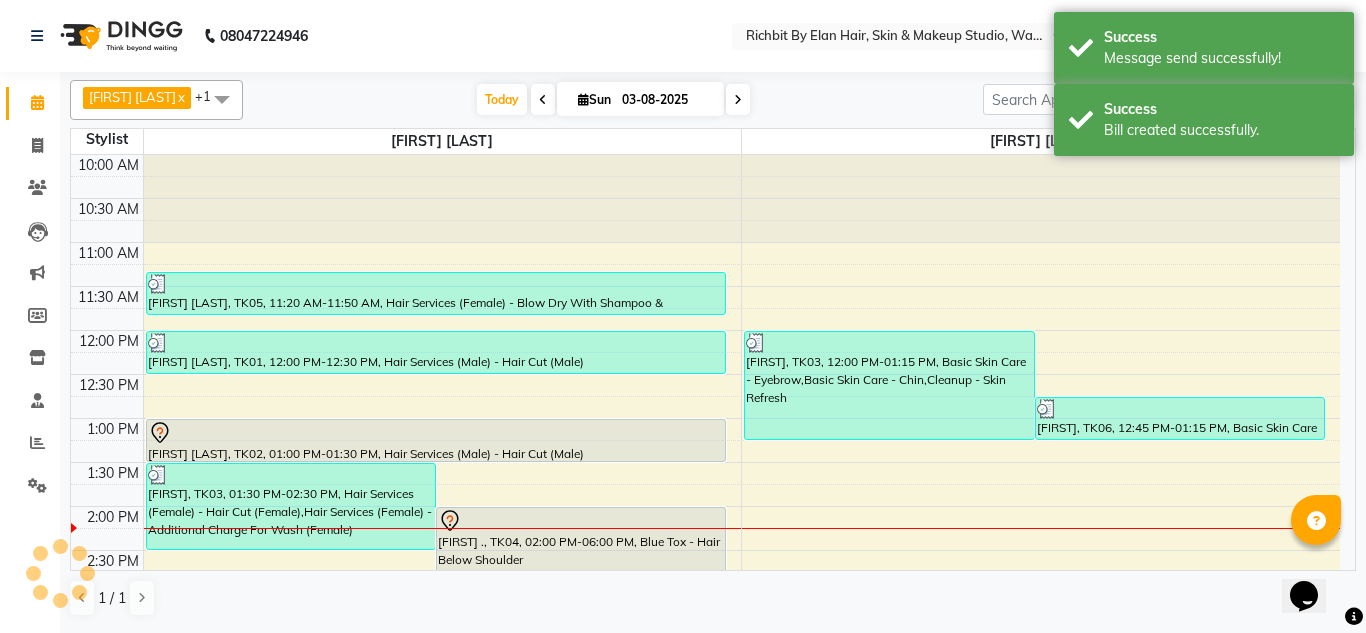 scroll, scrollTop: 353, scrollLeft: 0, axis: vertical 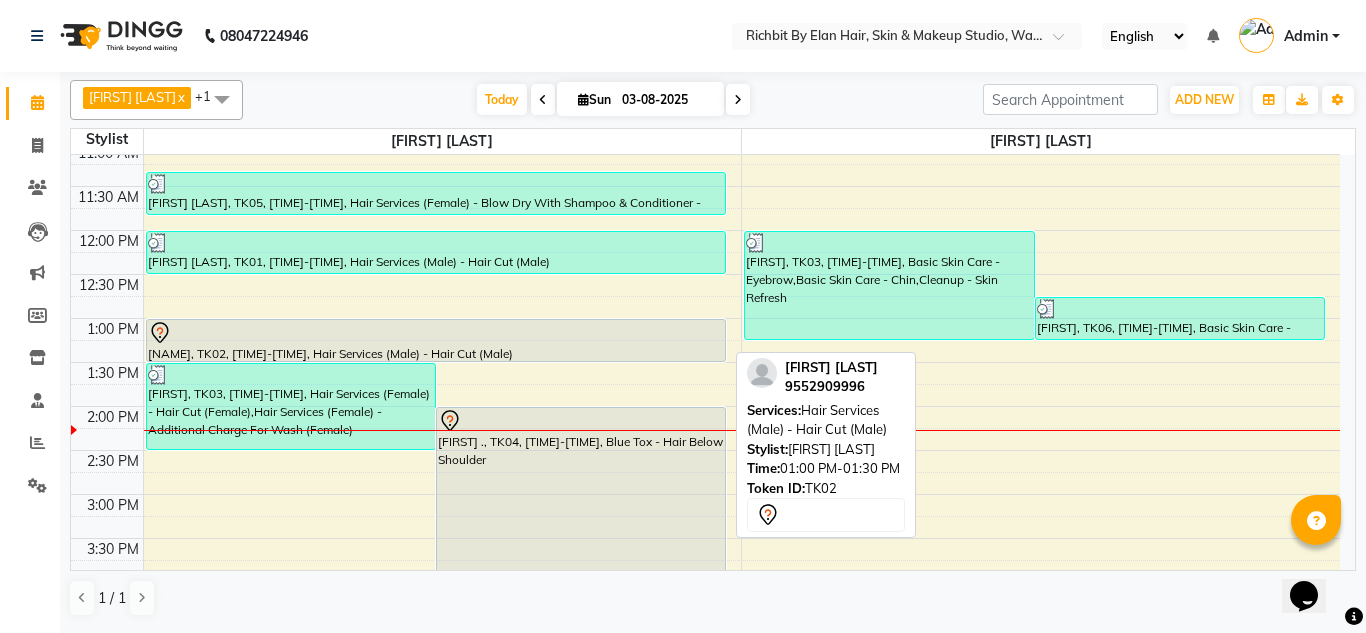 click at bounding box center (436, 333) 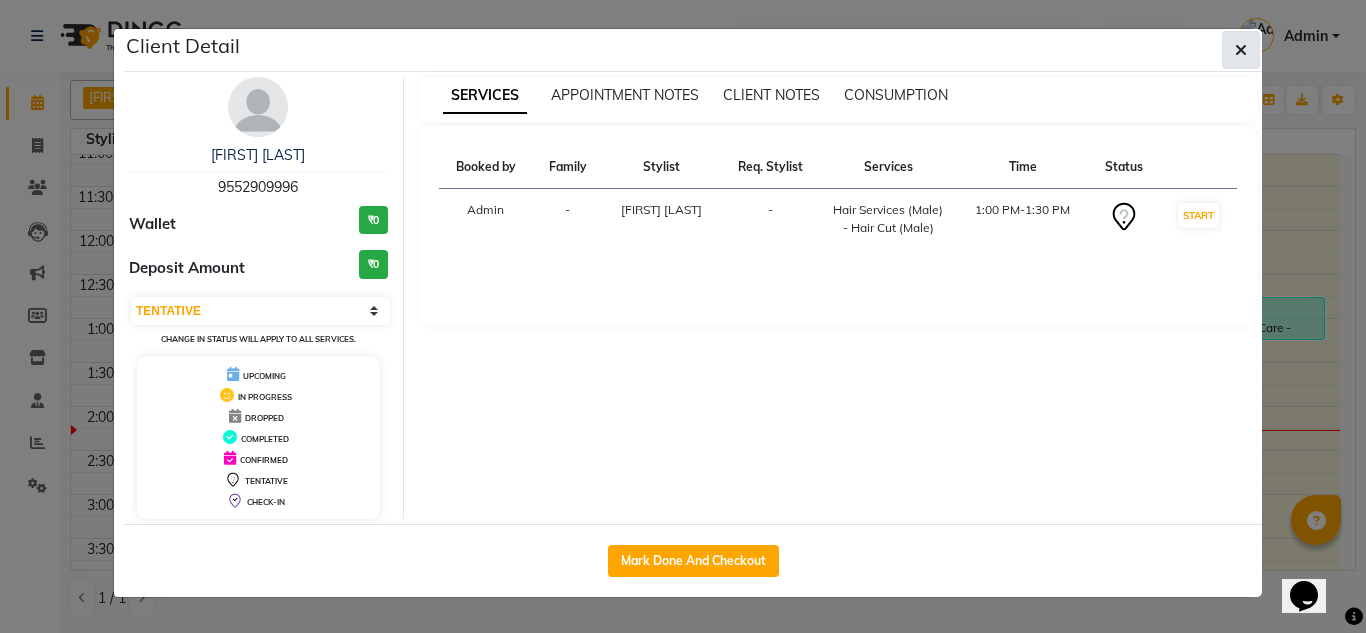click 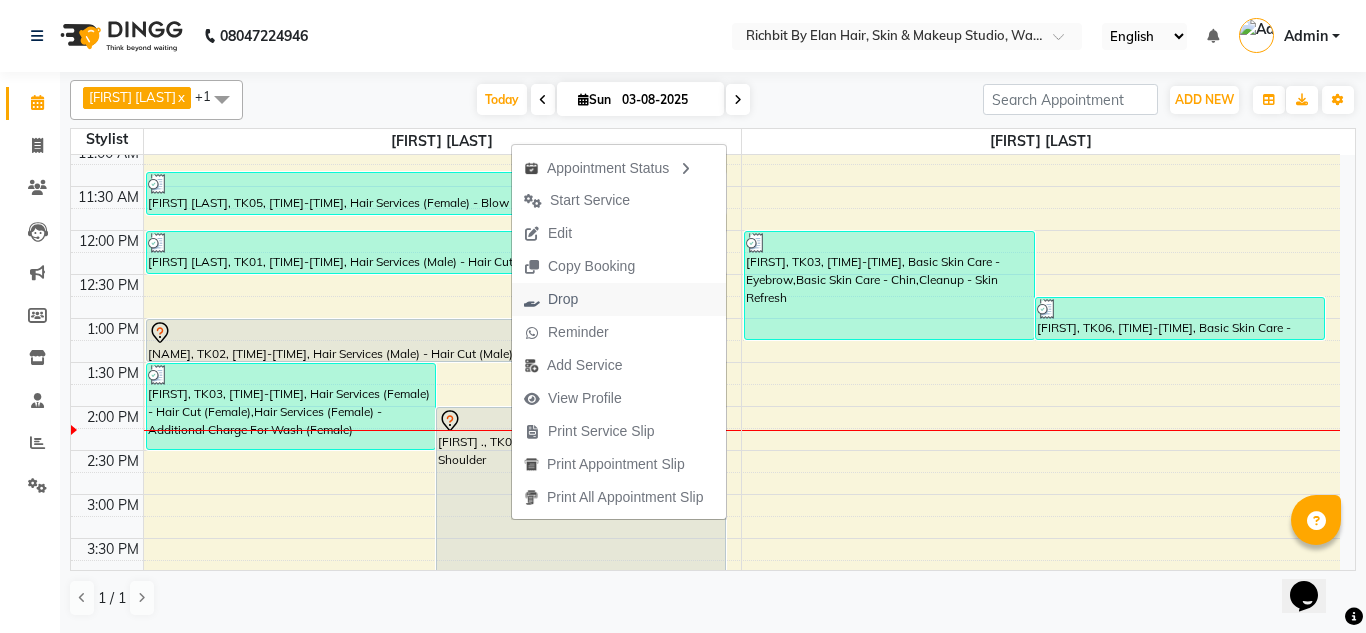 click on "Drop" at bounding box center [563, 299] 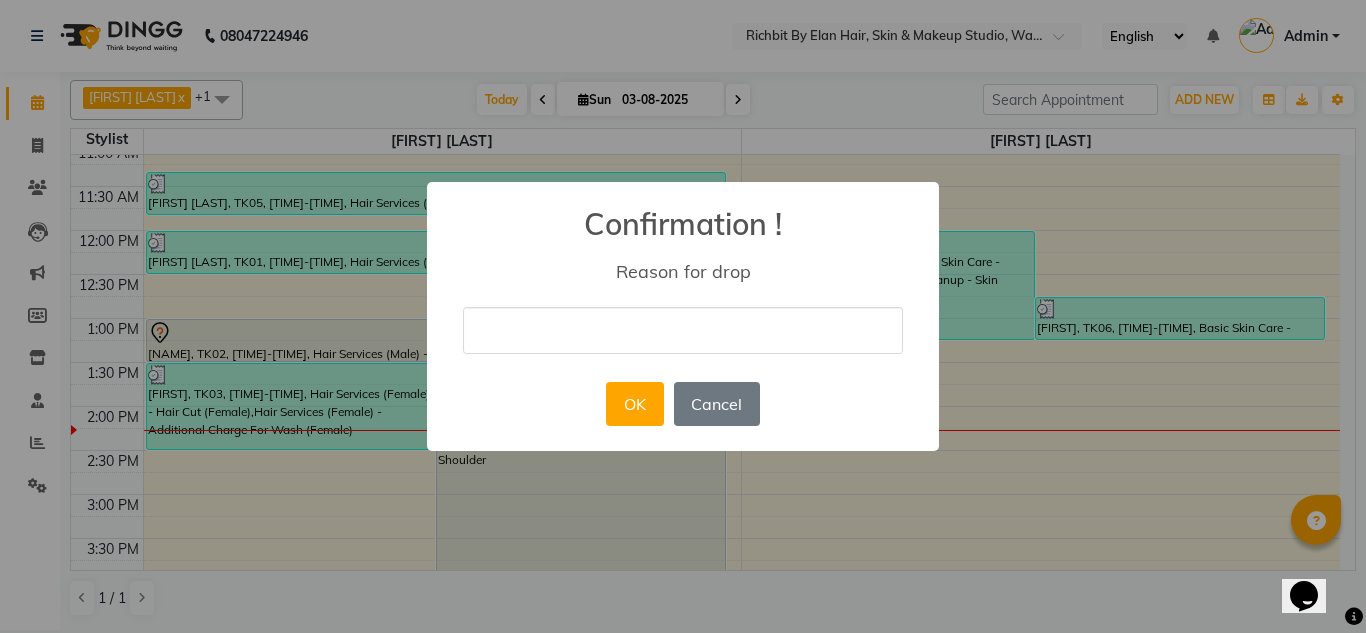 click at bounding box center (683, 330) 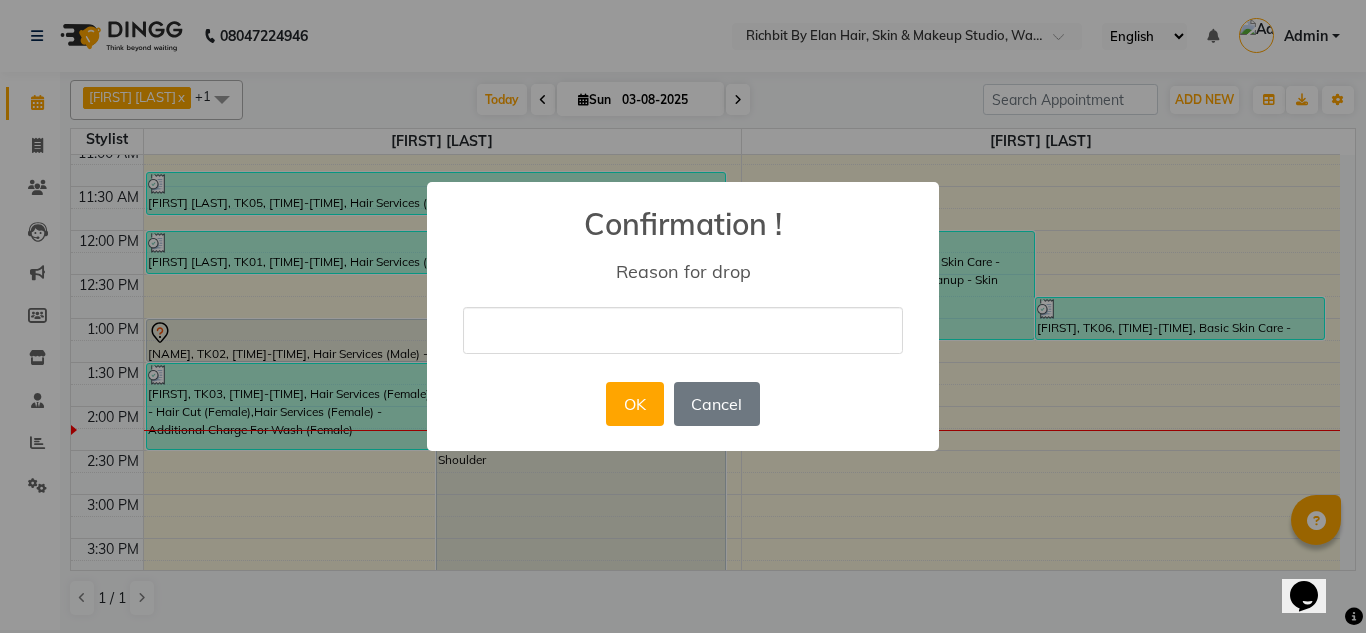 type on "drop" 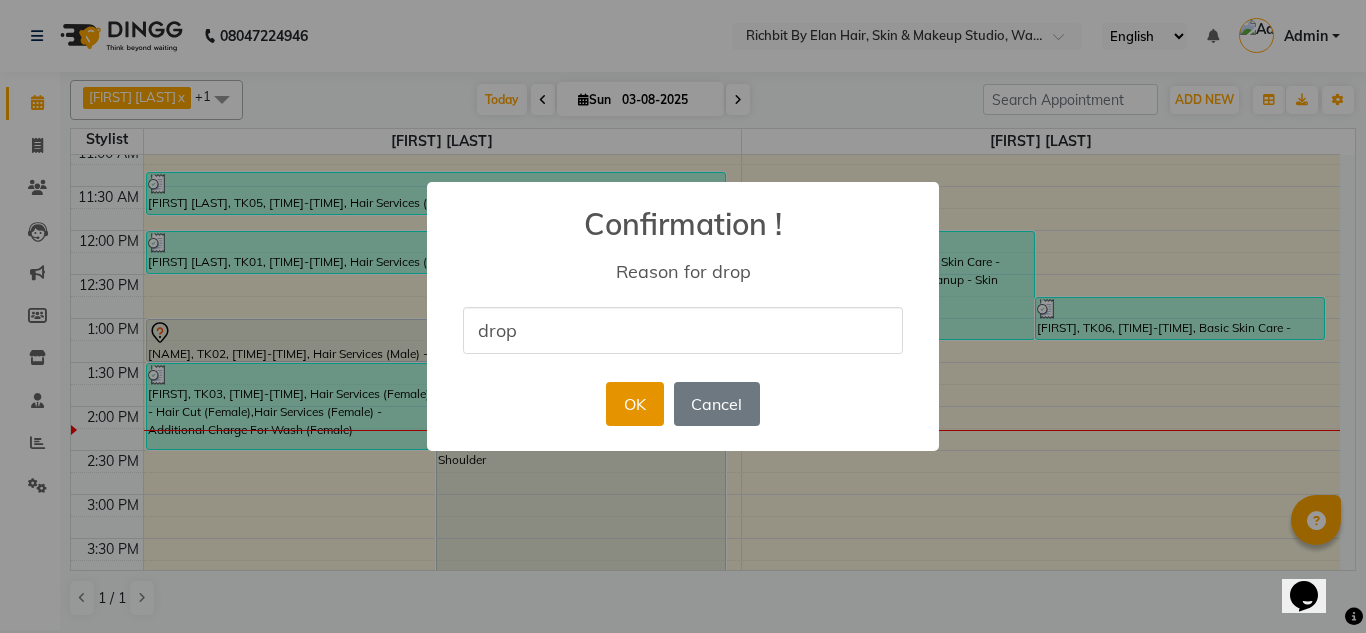 click on "OK" at bounding box center [634, 404] 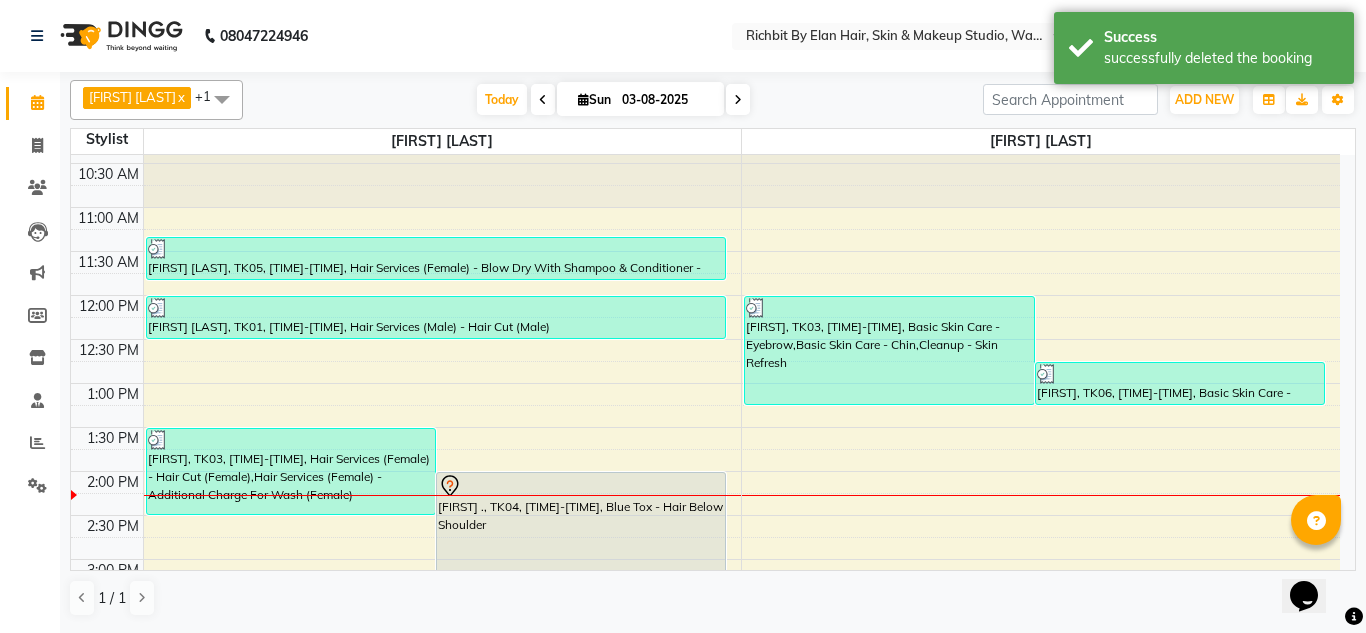scroll, scrollTop: 0, scrollLeft: 0, axis: both 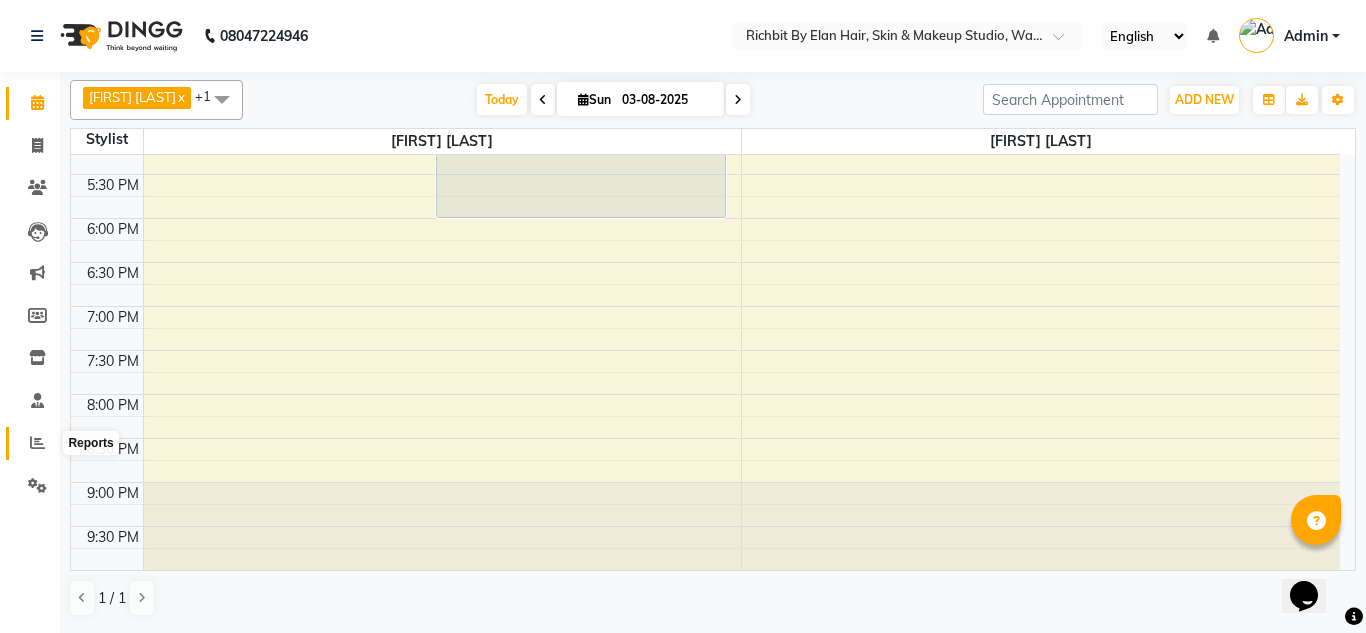 click 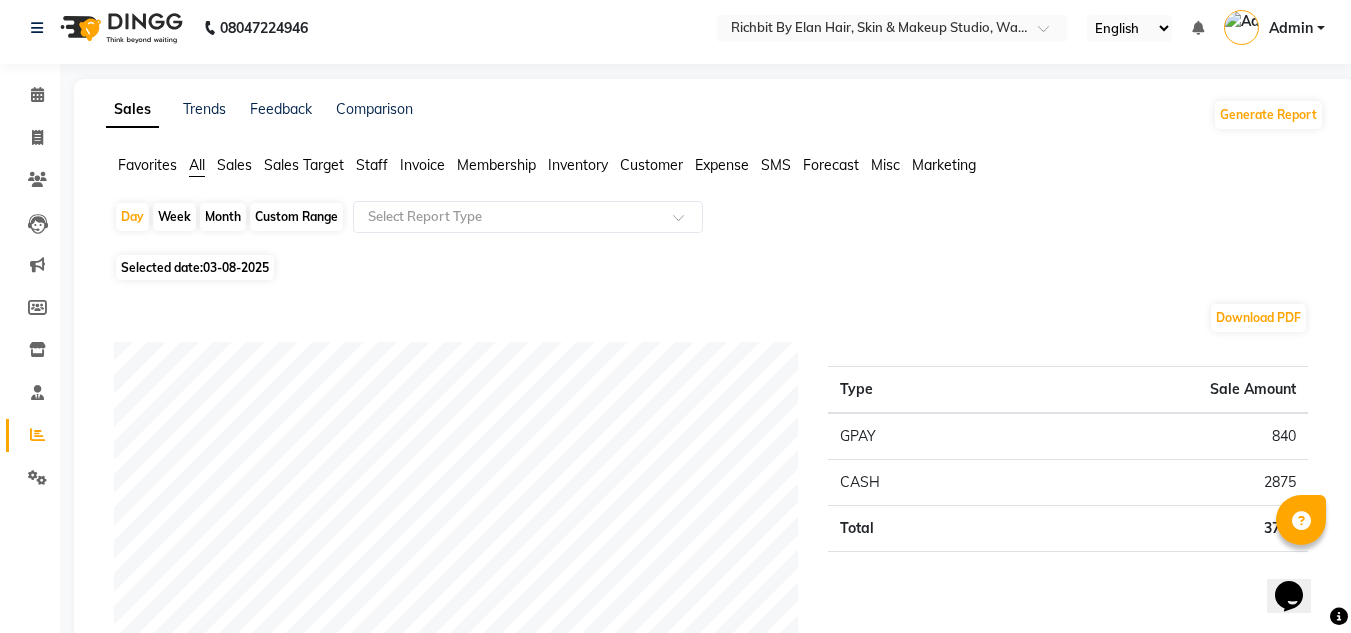scroll, scrollTop: 0, scrollLeft: 0, axis: both 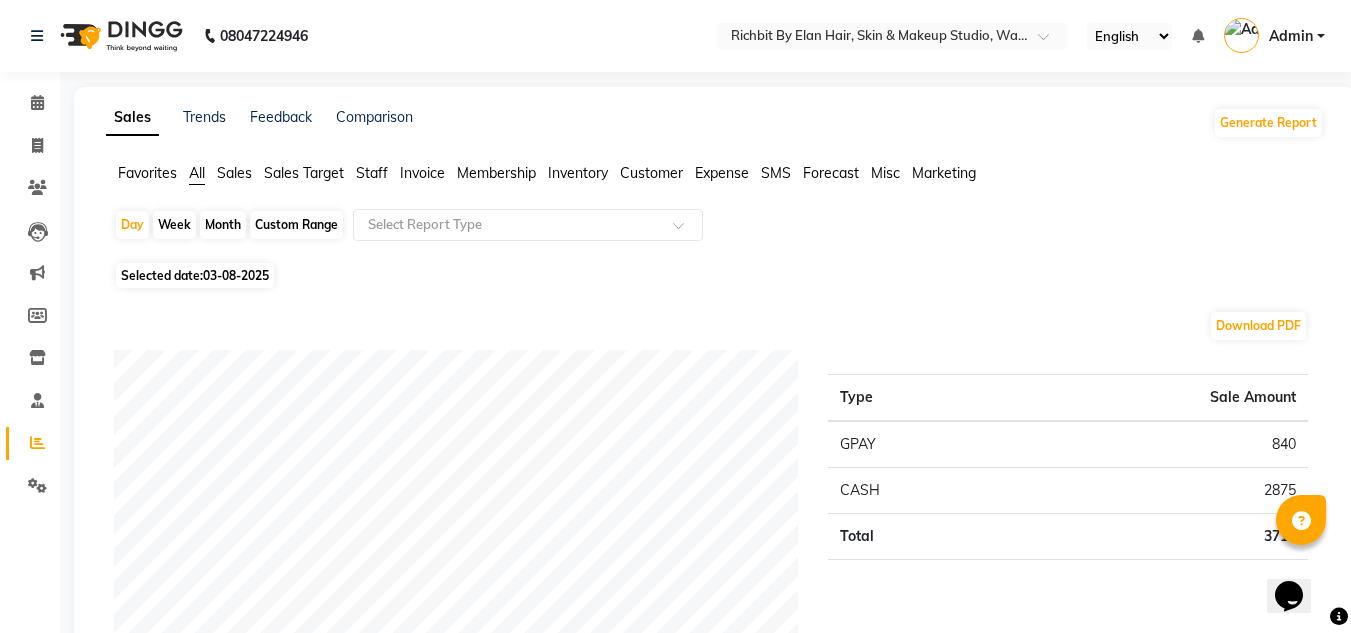 click on "Staff" 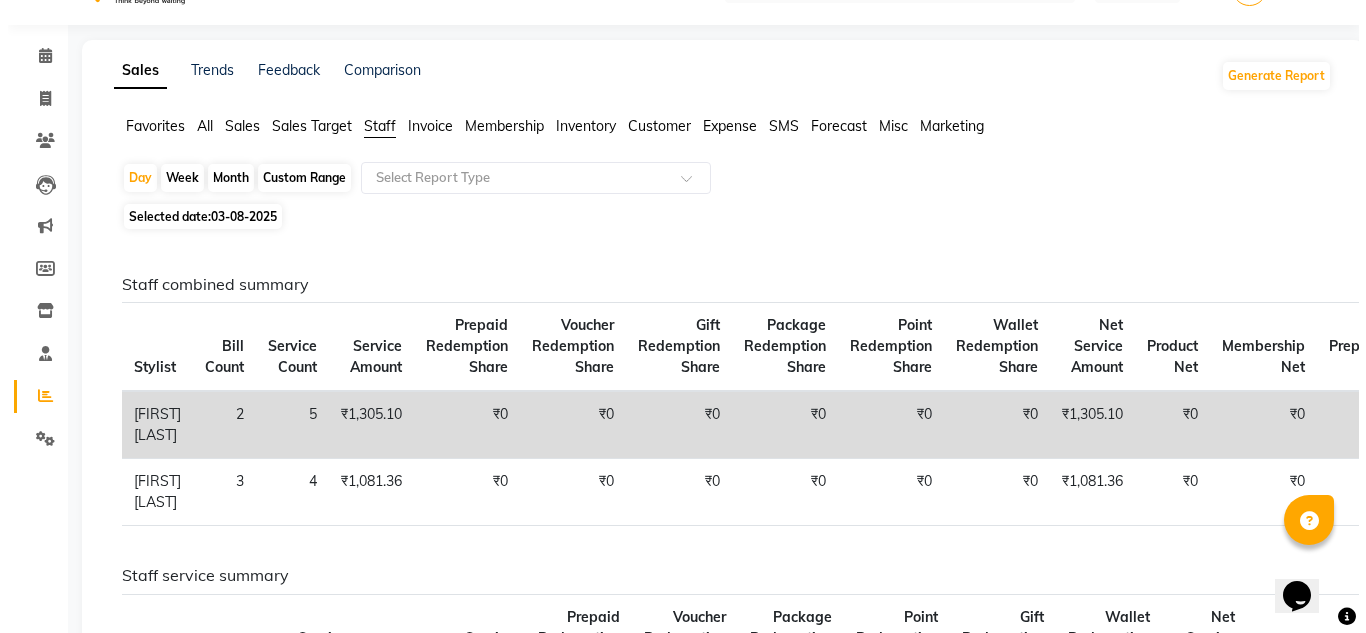 scroll, scrollTop: 0, scrollLeft: 0, axis: both 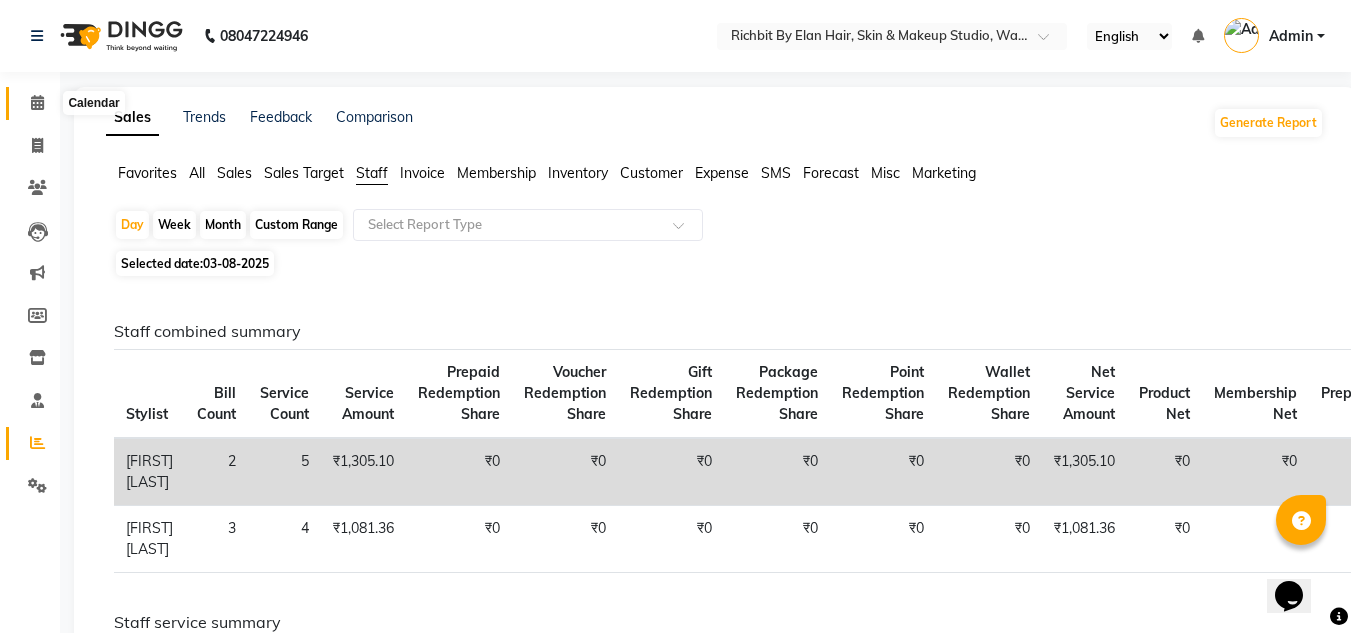 click 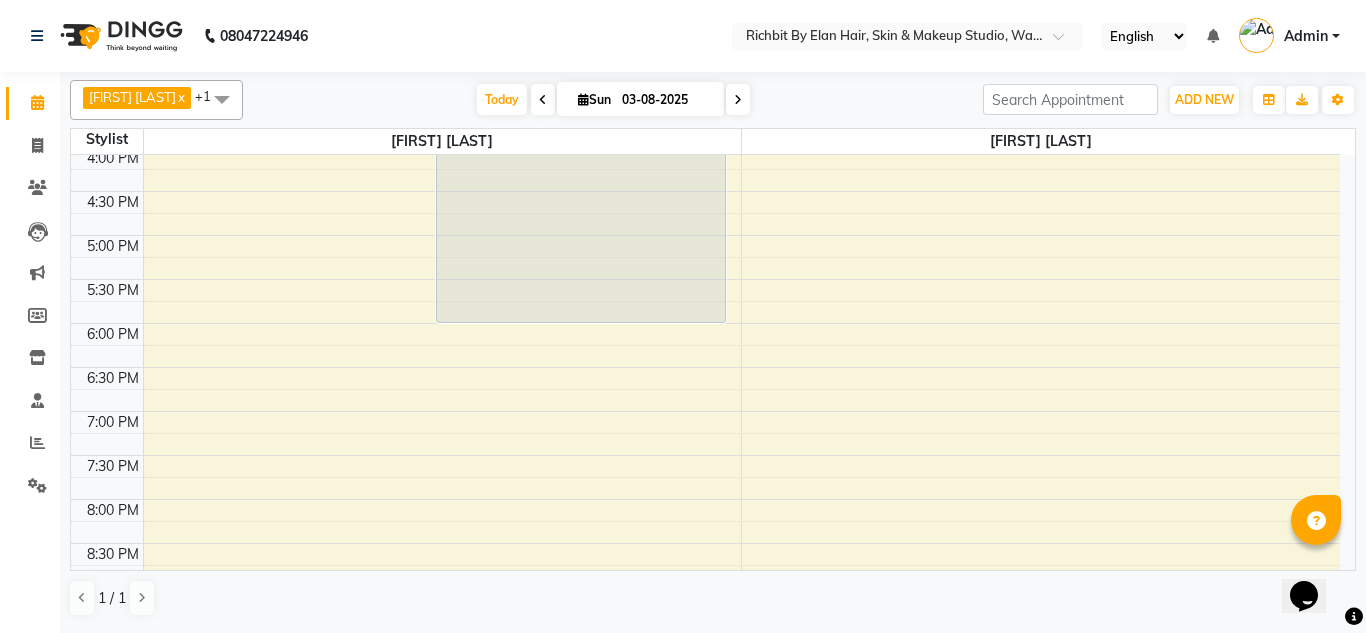 scroll, scrollTop: 500, scrollLeft: 0, axis: vertical 